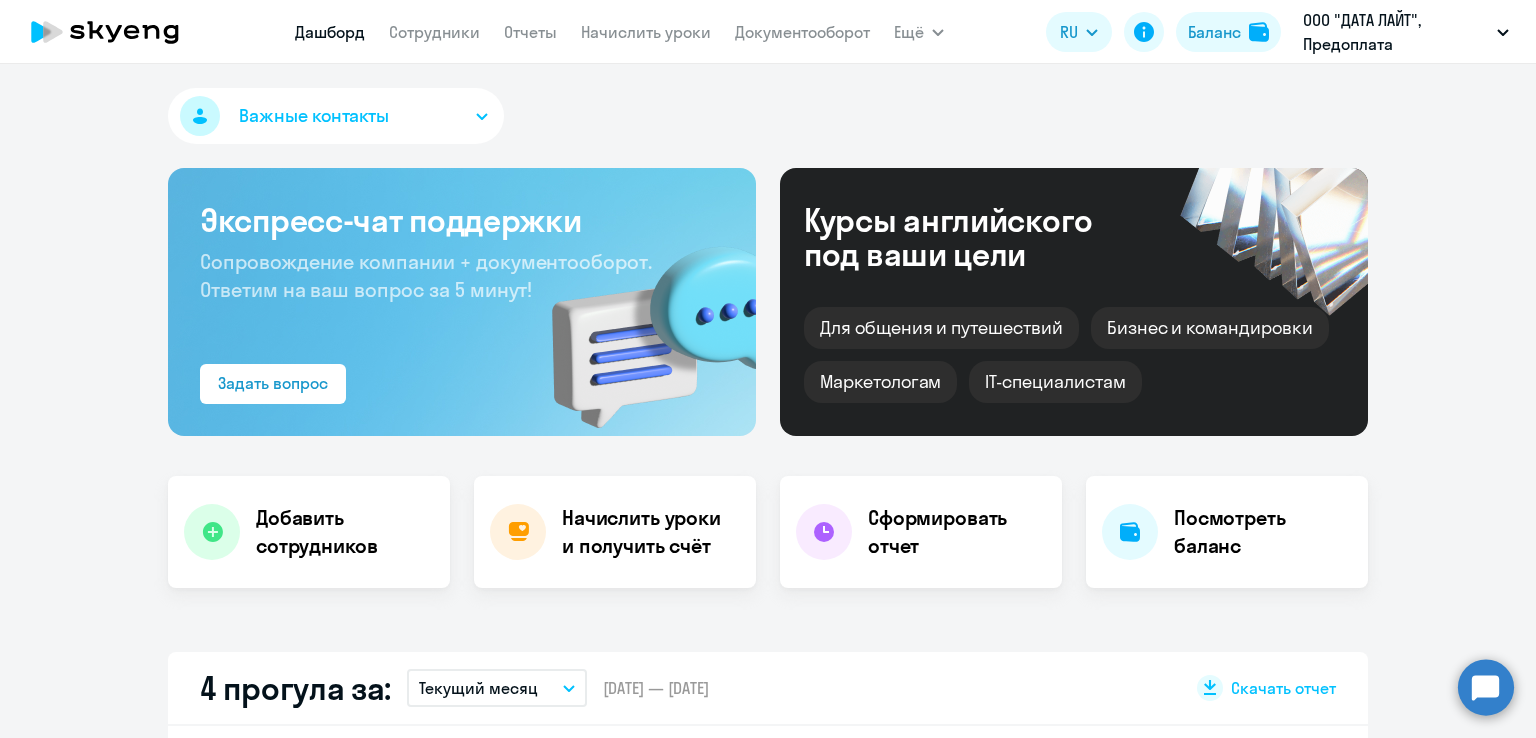 select on "30" 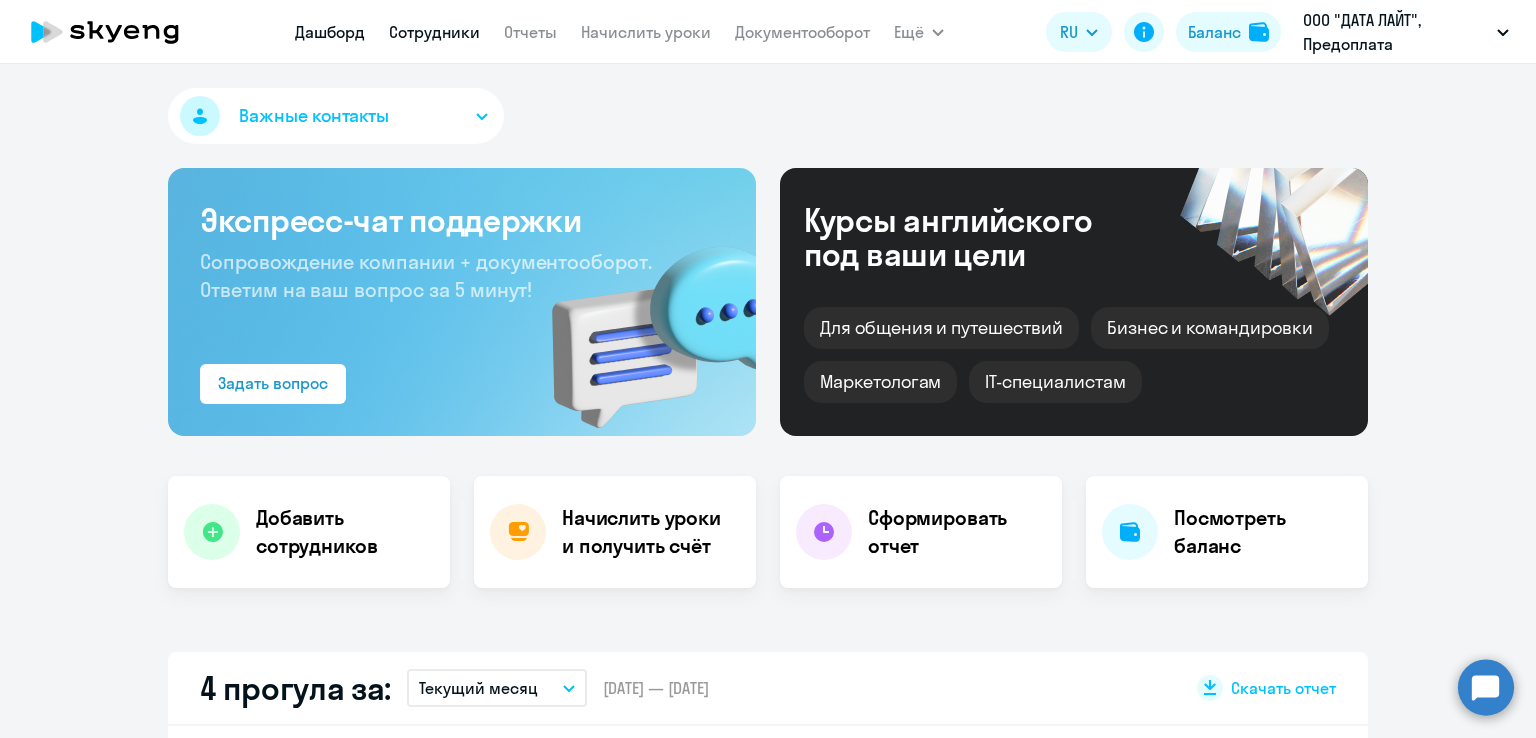 scroll, scrollTop: 0, scrollLeft: 0, axis: both 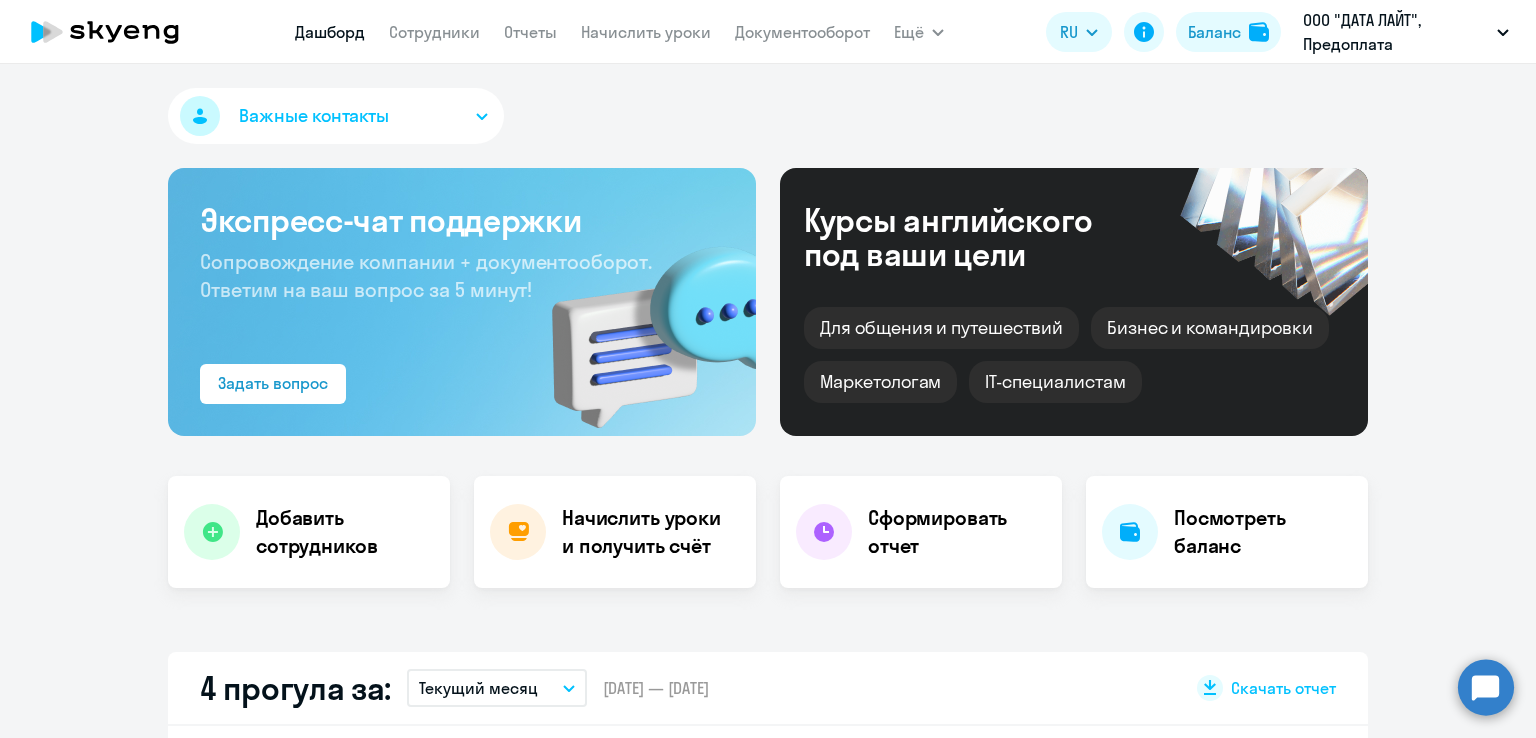 select on "30" 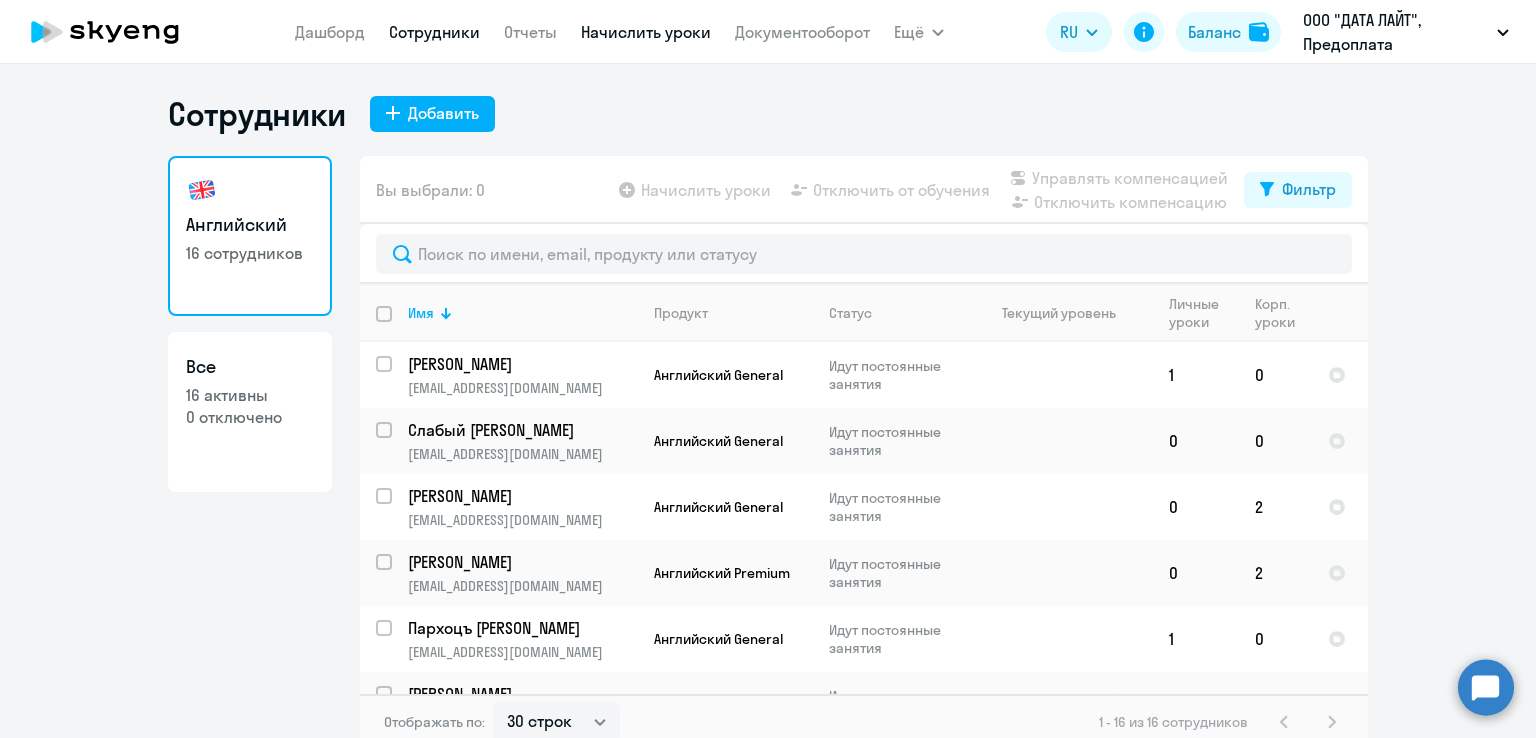 click on "Начислить уроки" at bounding box center [646, 32] 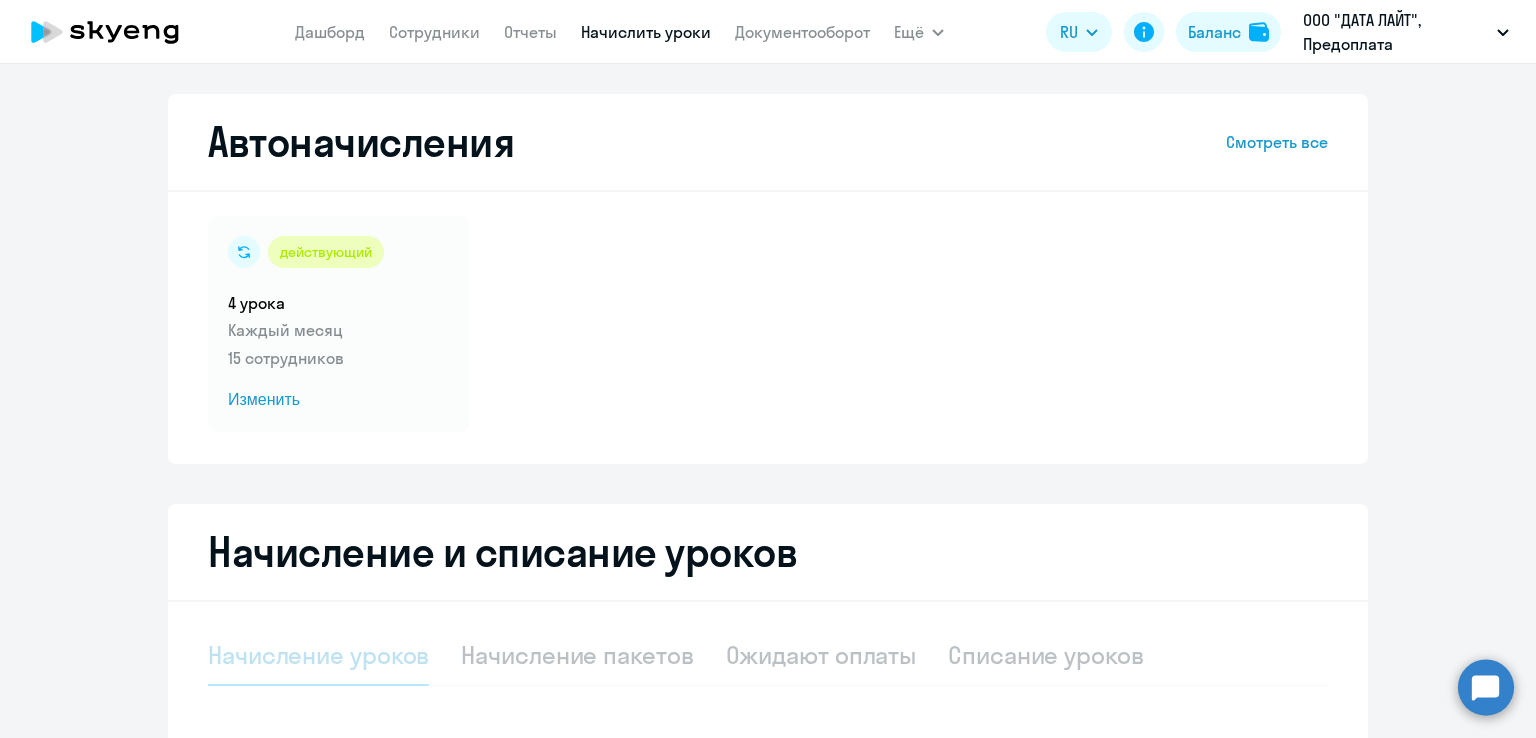 select on "10" 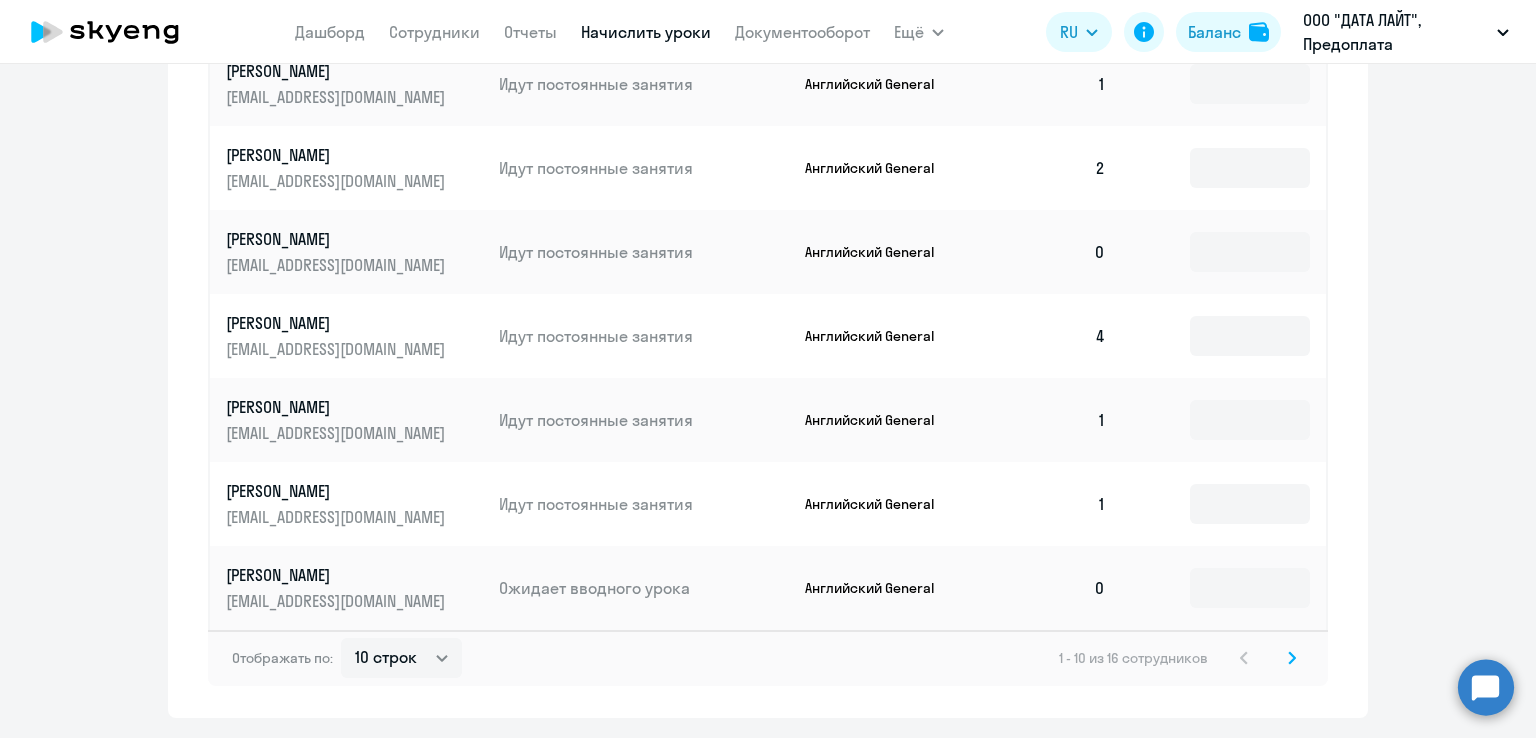 scroll, scrollTop: 1196, scrollLeft: 0, axis: vertical 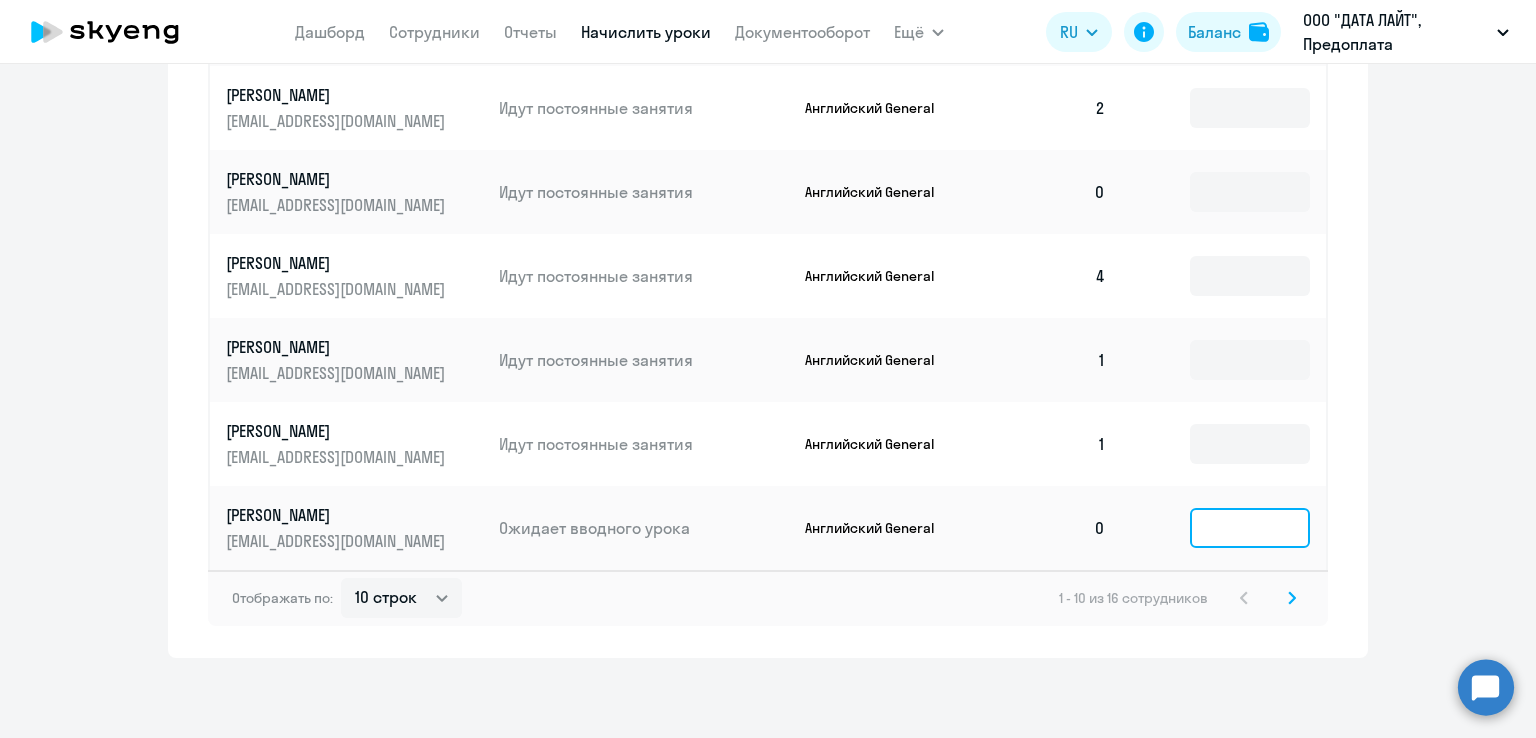 click 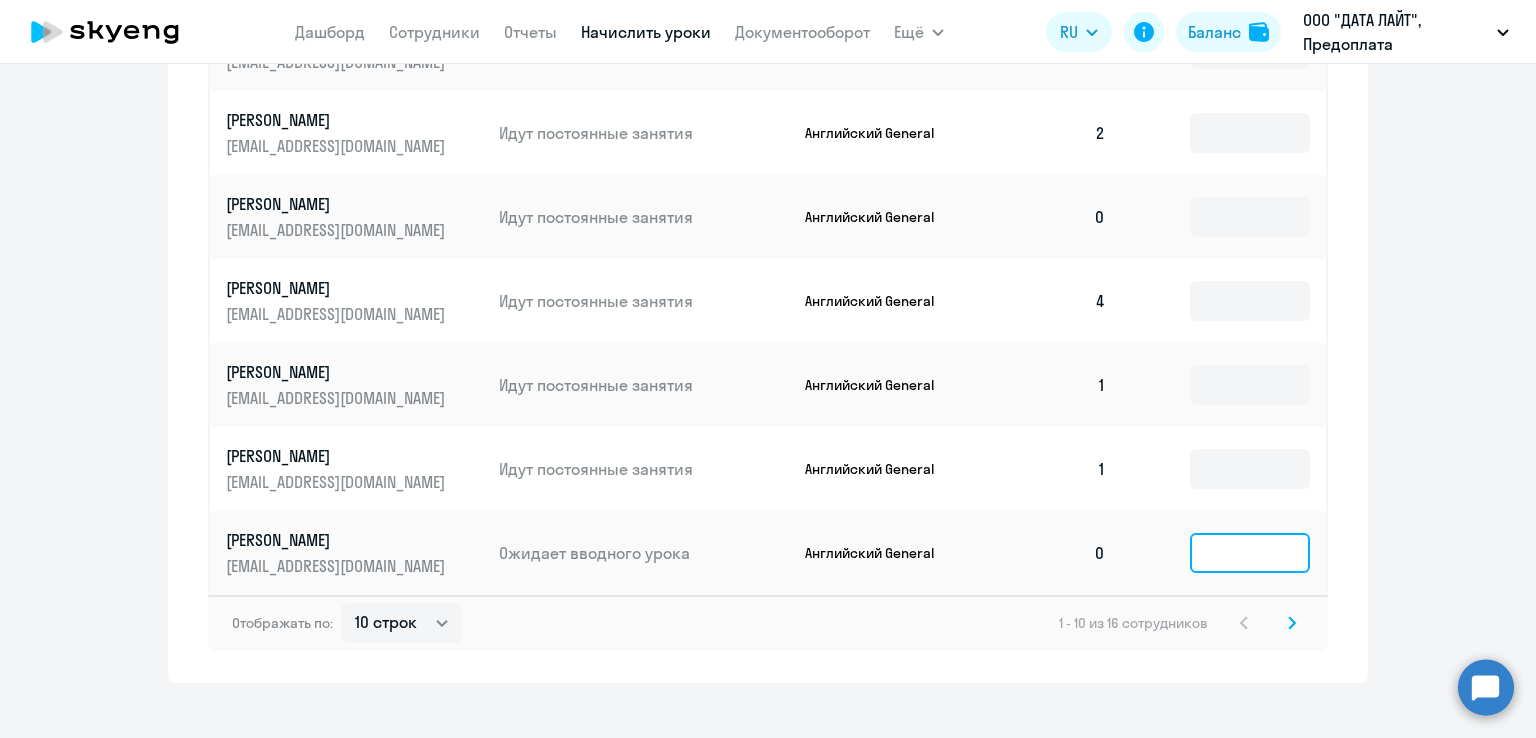 scroll, scrollTop: 1196, scrollLeft: 0, axis: vertical 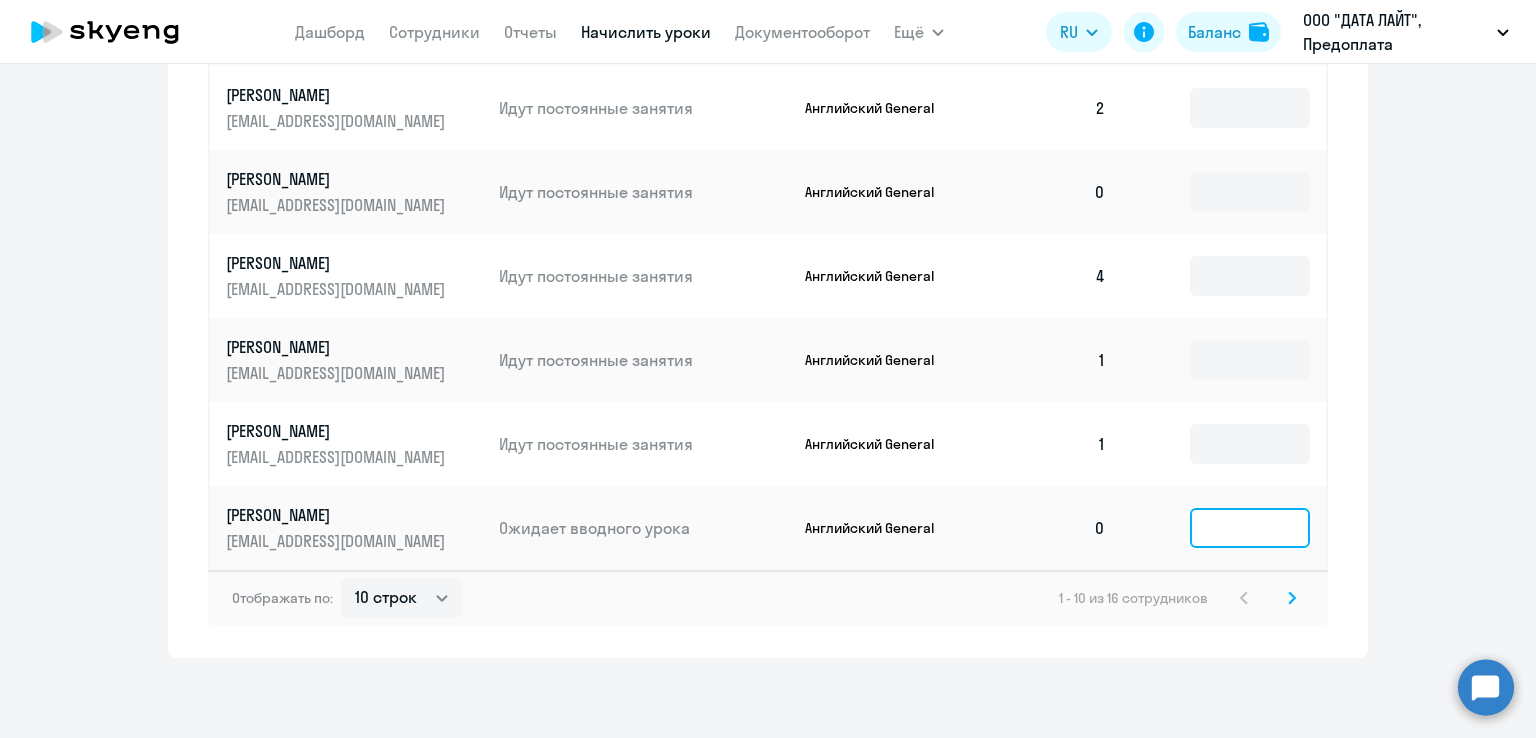 click 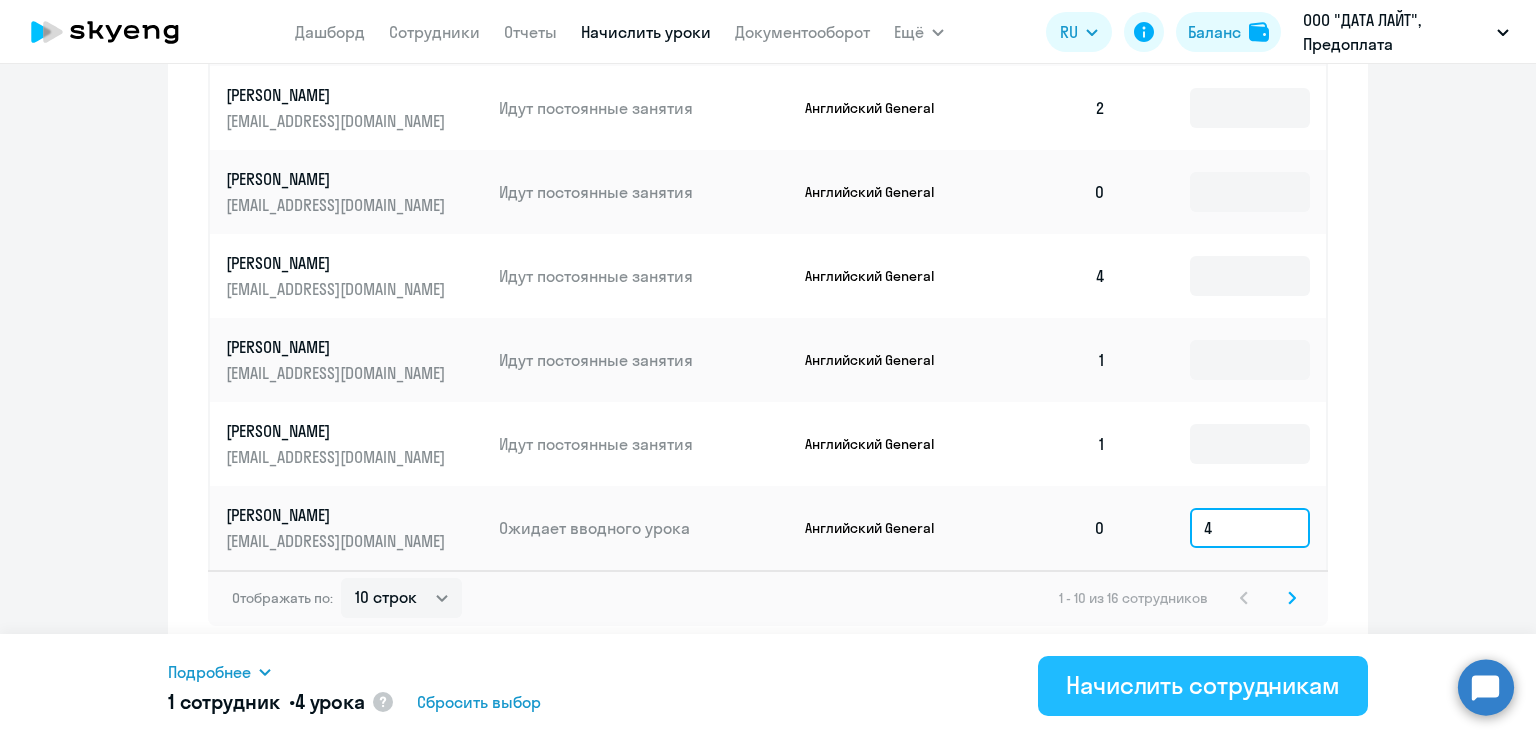 type on "4" 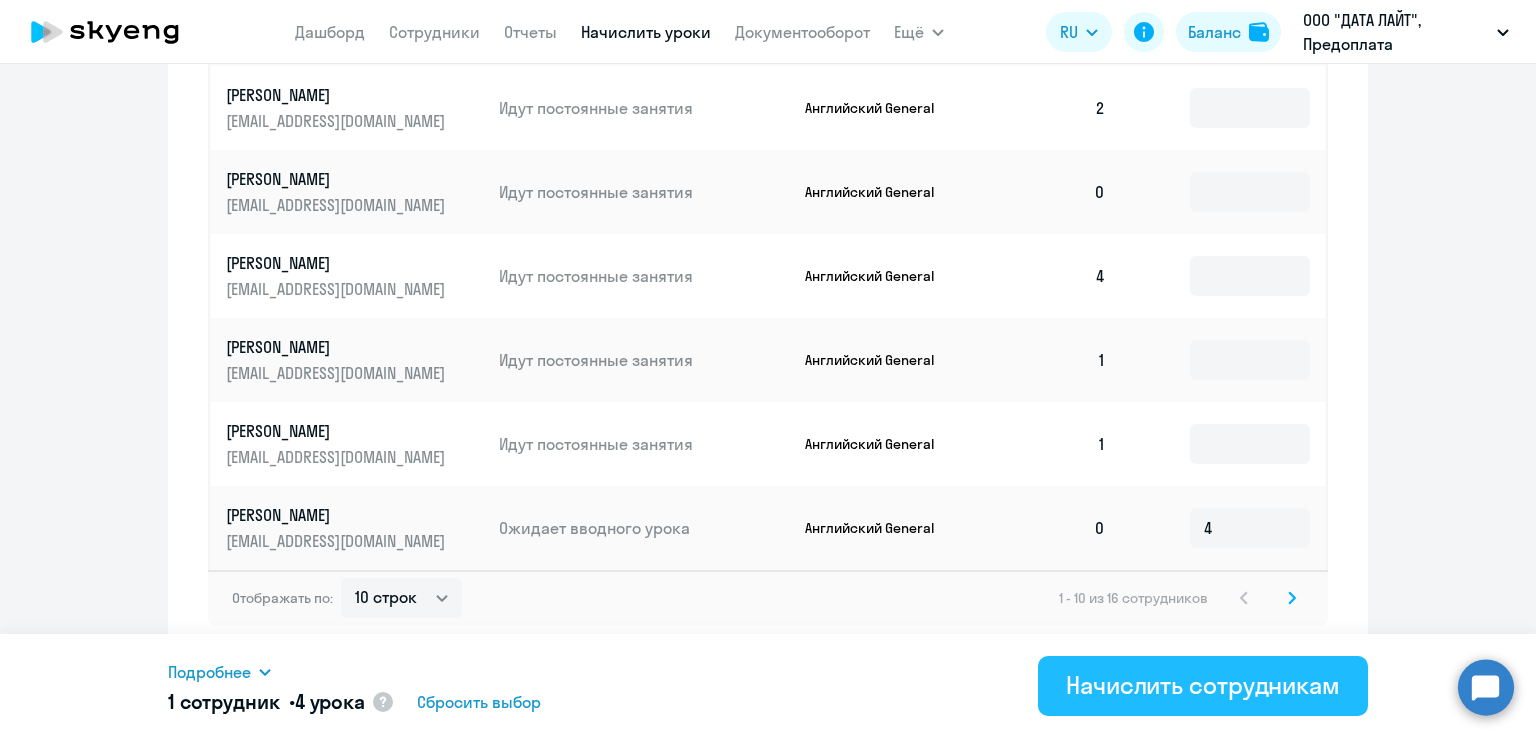 click on "Начислить сотрудникам" at bounding box center (1203, 685) 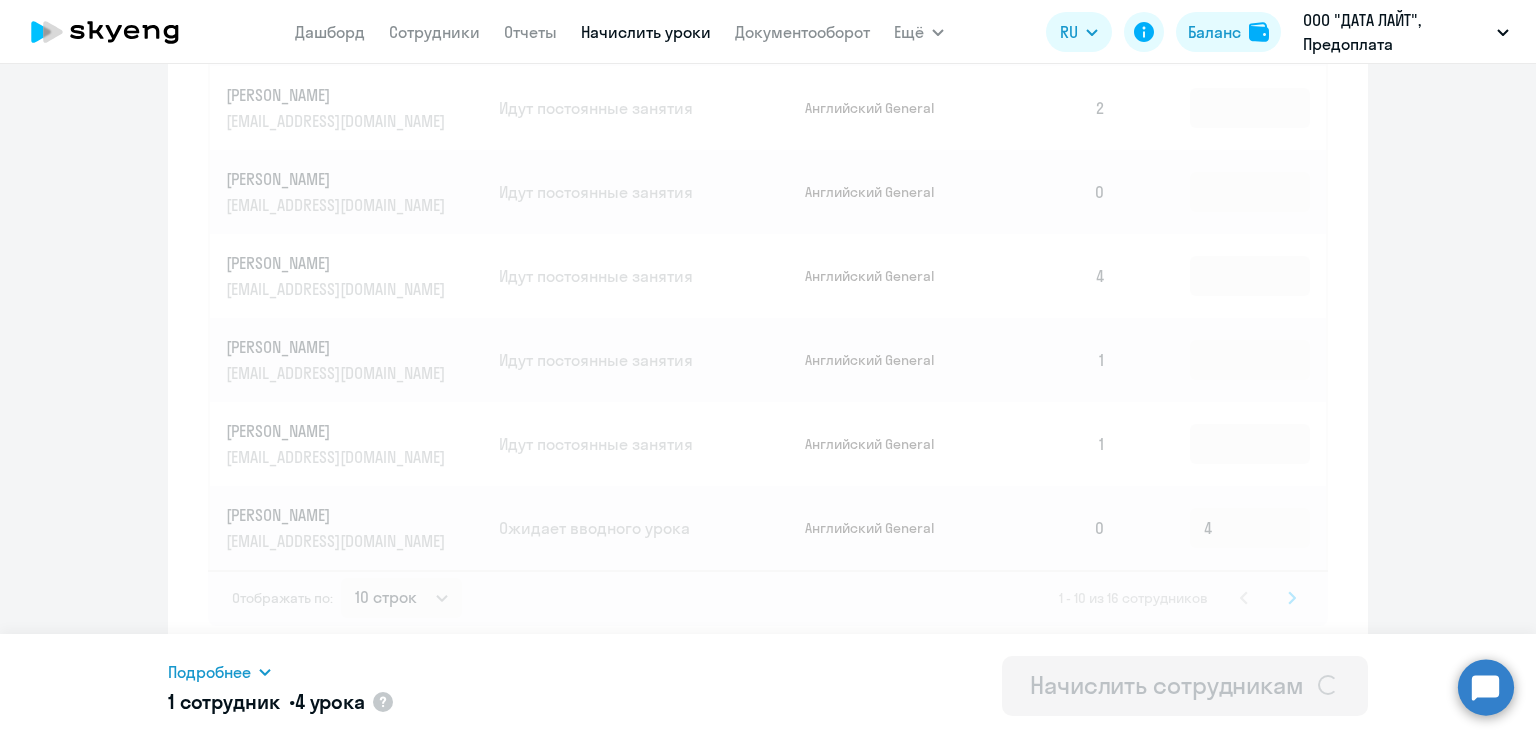 type 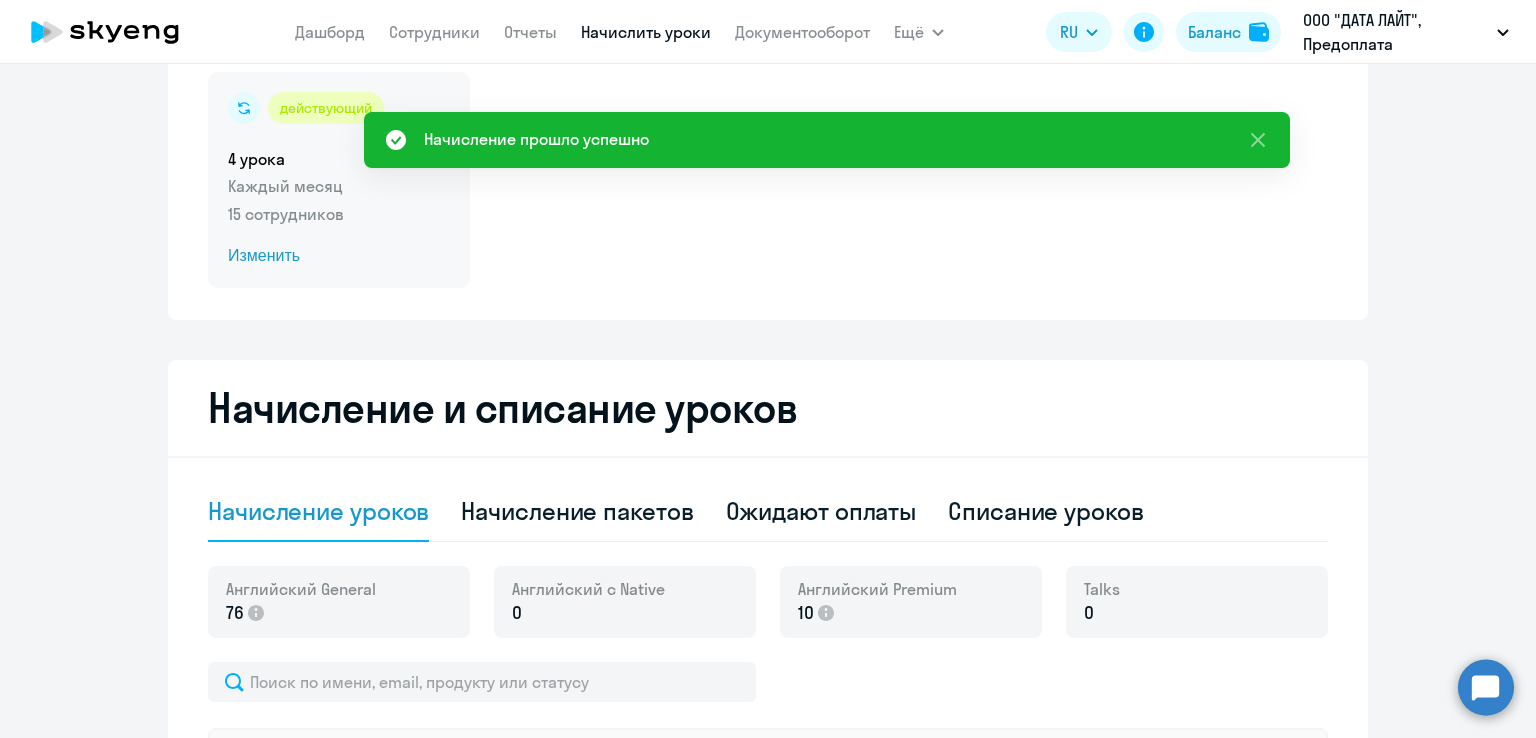 scroll, scrollTop: 96, scrollLeft: 0, axis: vertical 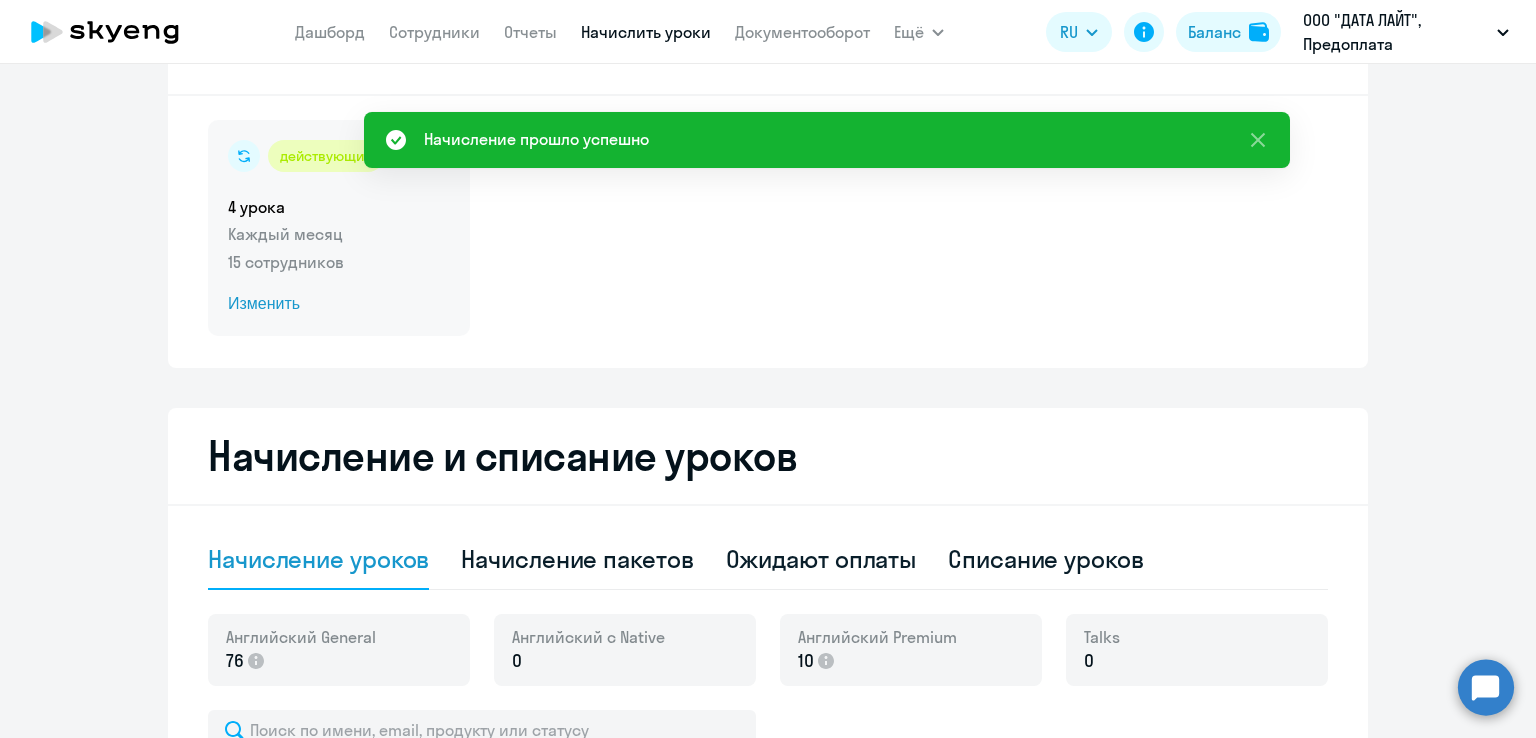 click on "действующий  4 урока  Каждый месяц   15 сотрудников  Изменить" 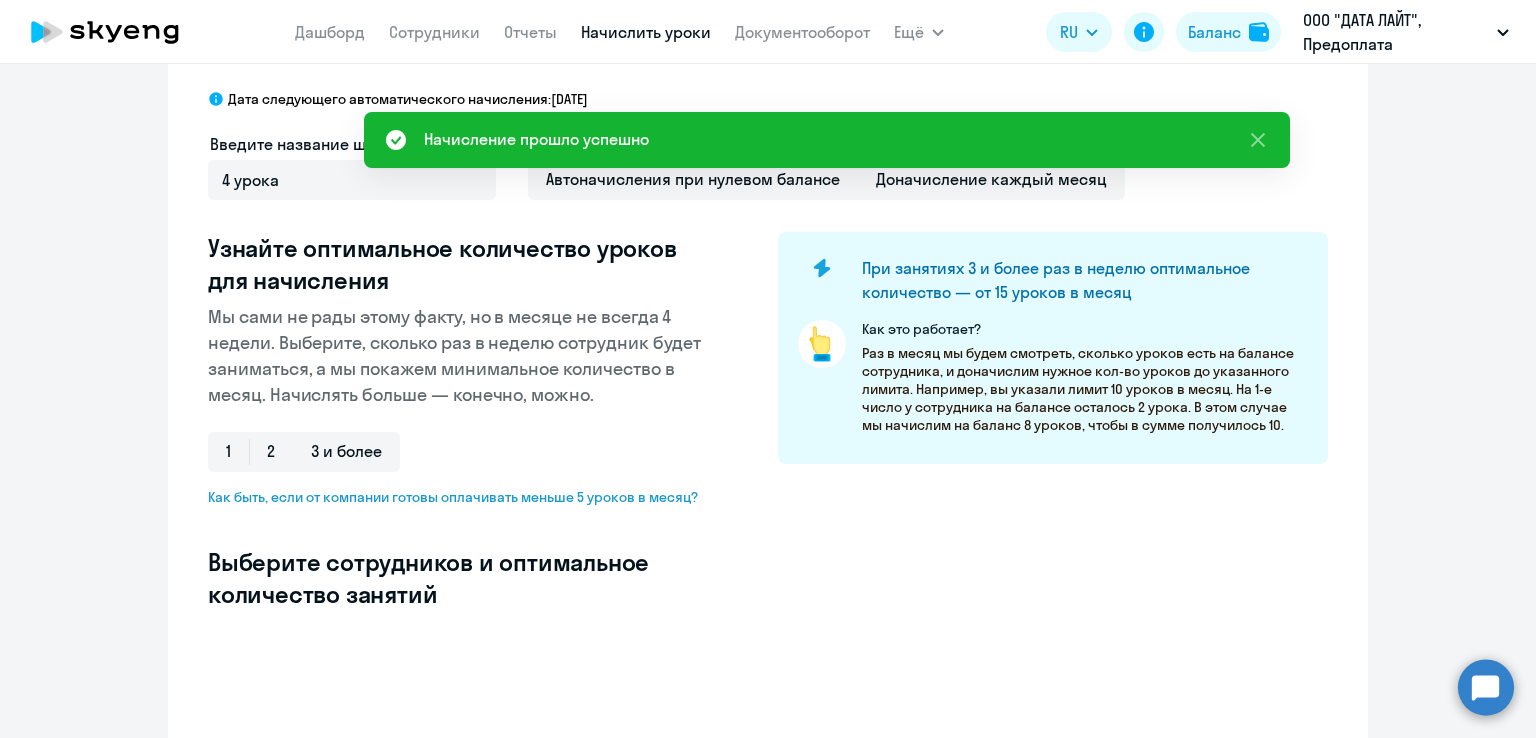 select on "10" 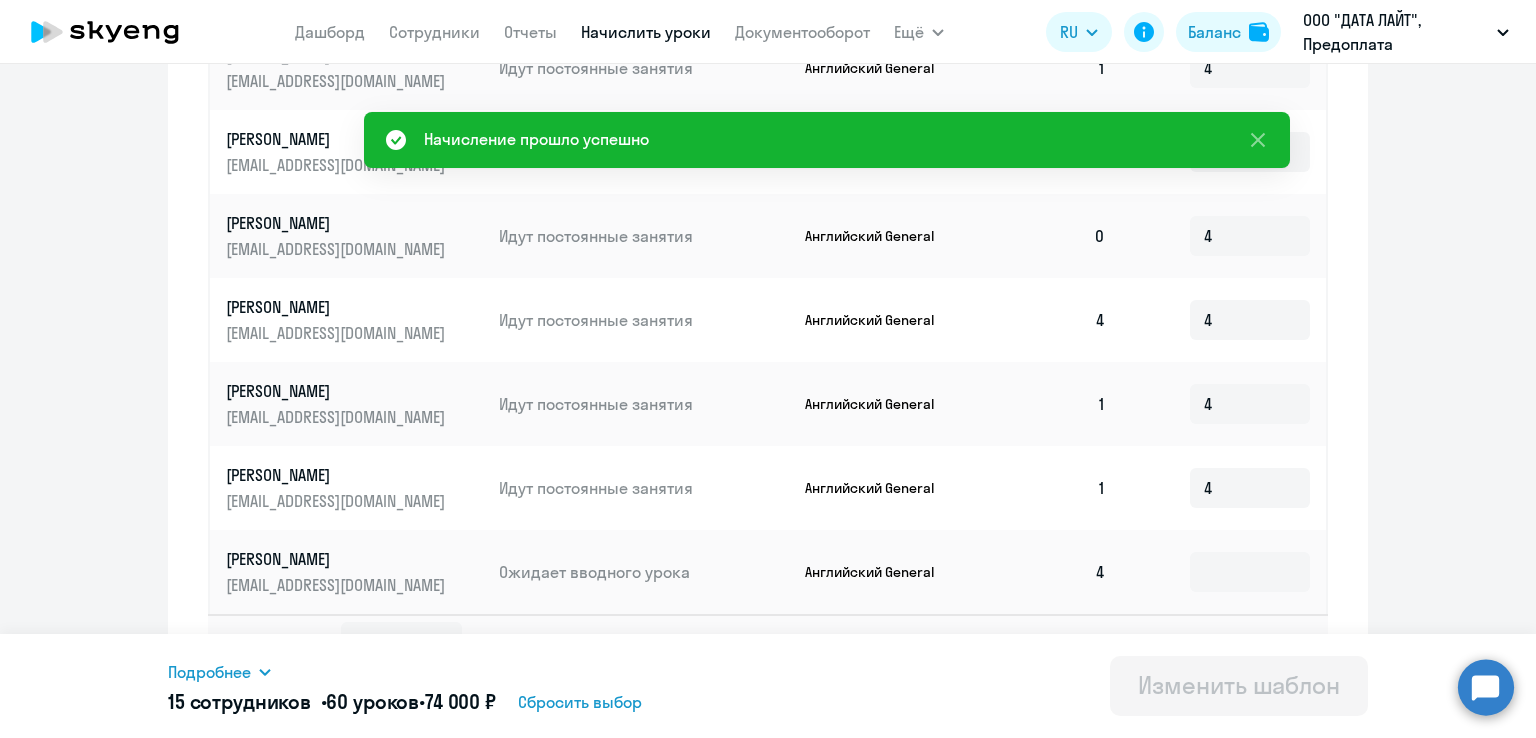 scroll, scrollTop: 1120, scrollLeft: 0, axis: vertical 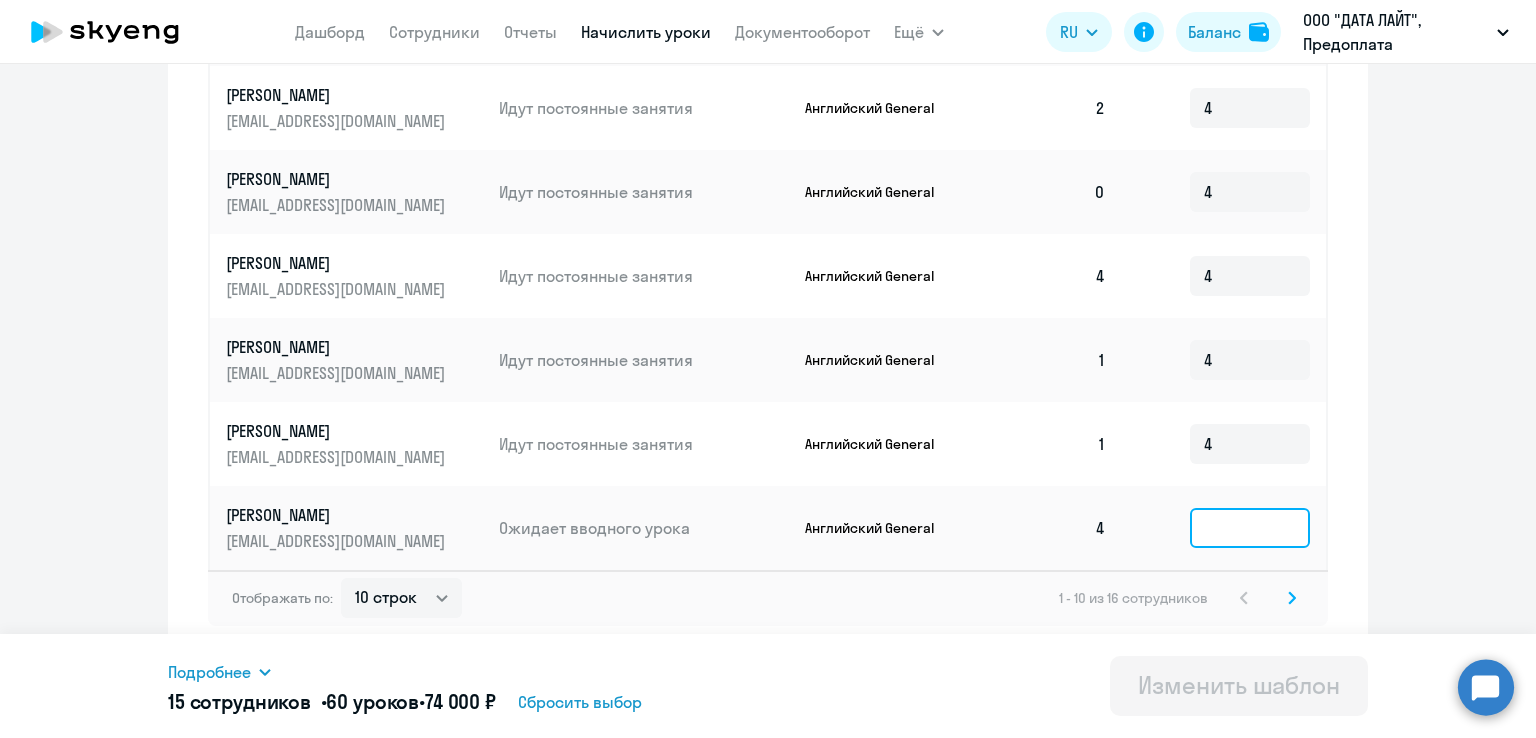 click 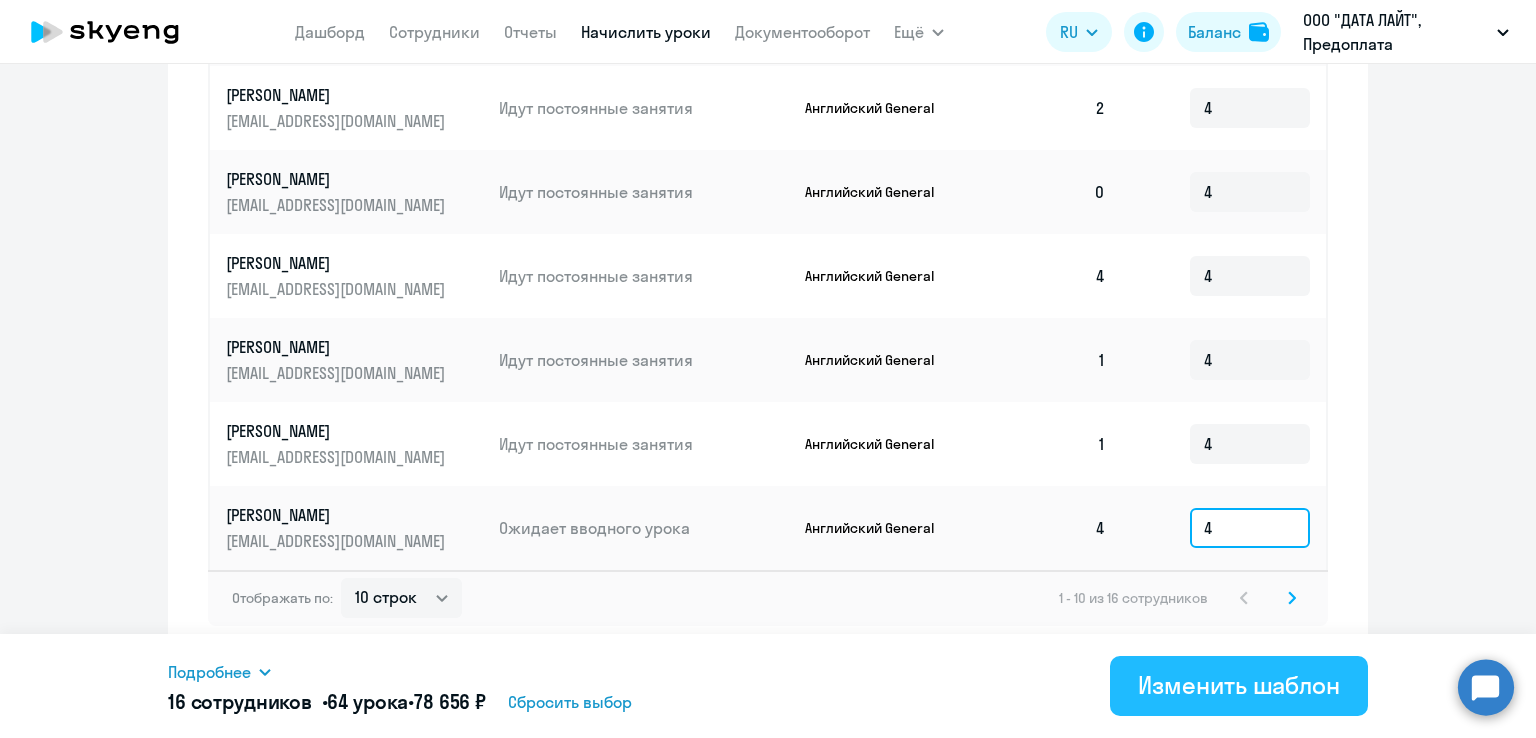 type on "4" 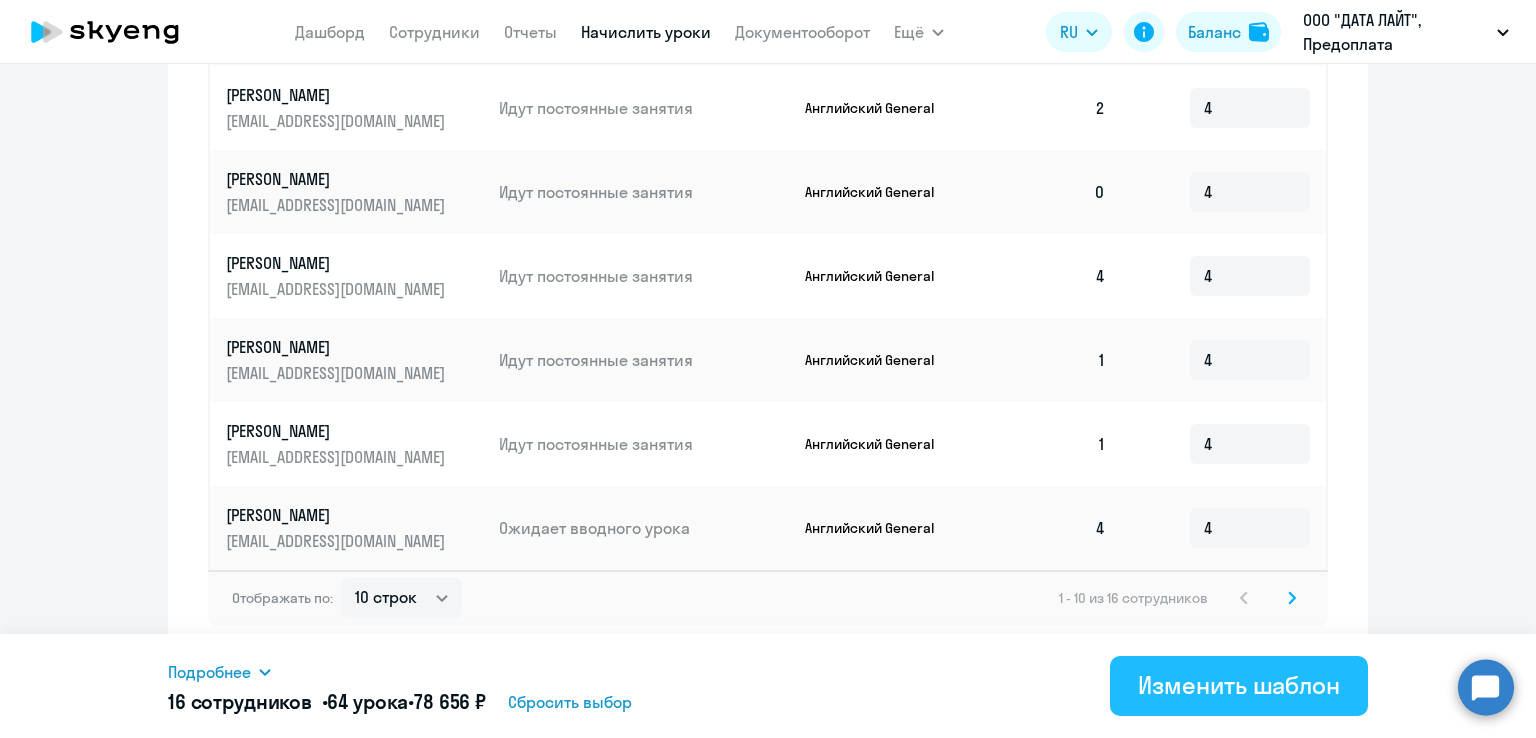 click on "Изменить шаблон" at bounding box center (1239, 685) 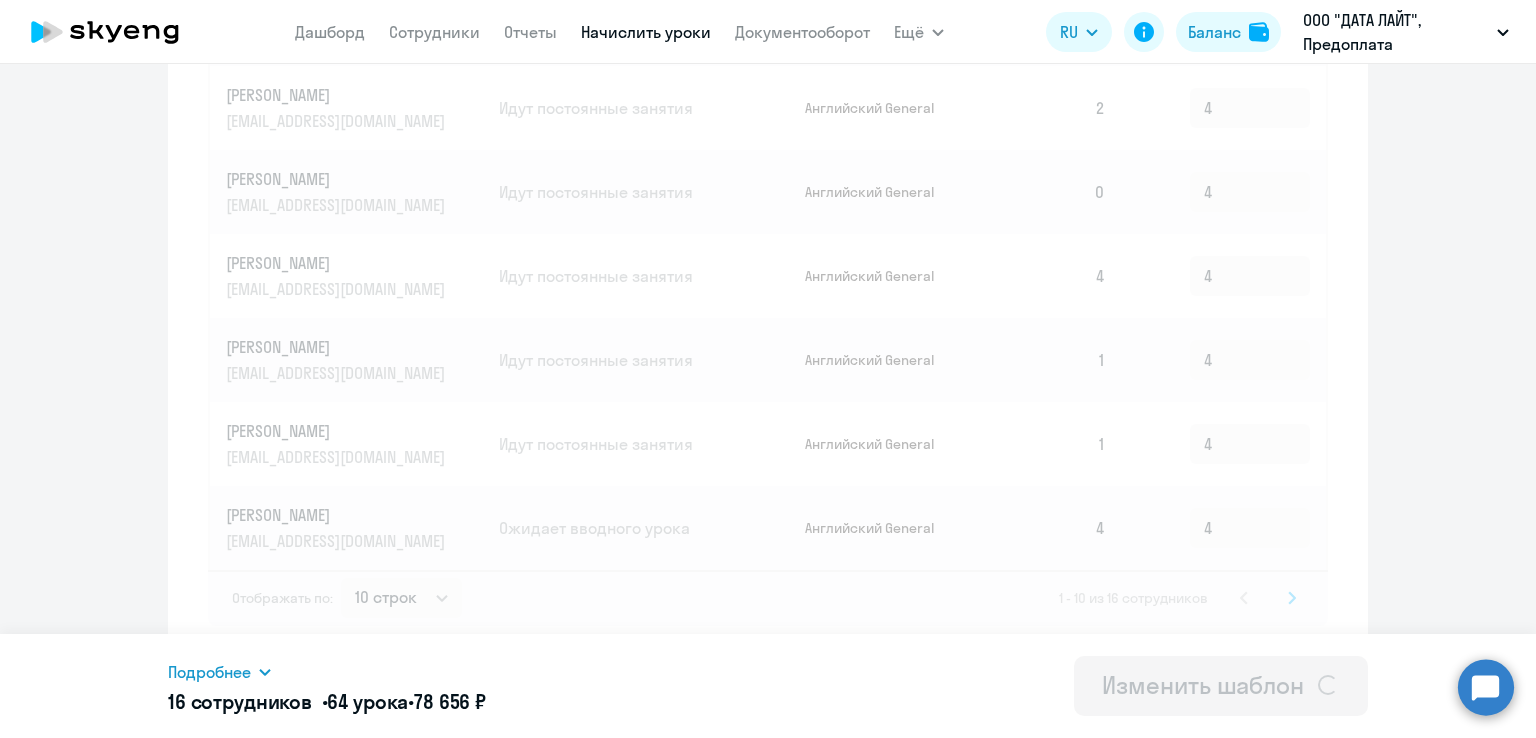 scroll, scrollTop: 0, scrollLeft: 0, axis: both 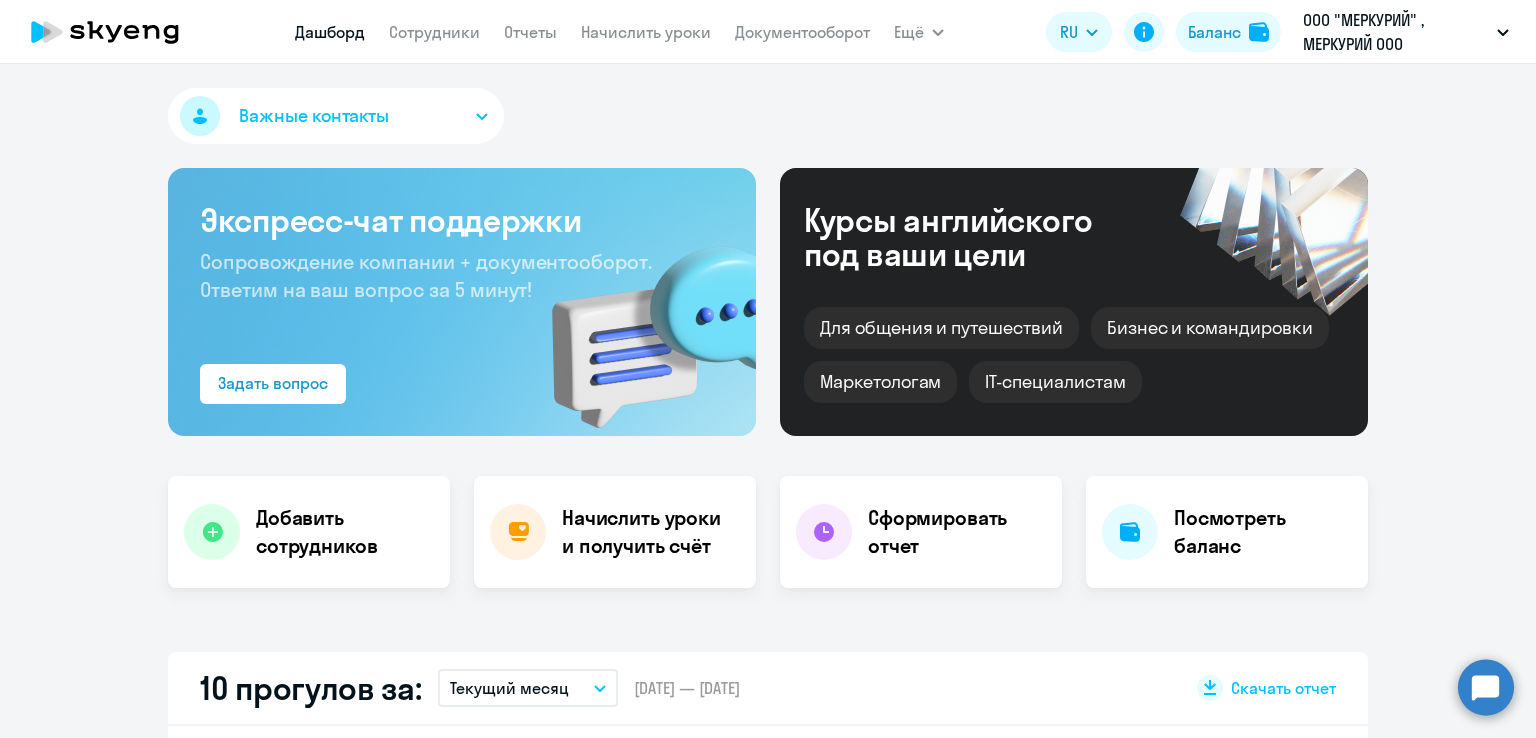 select on "30" 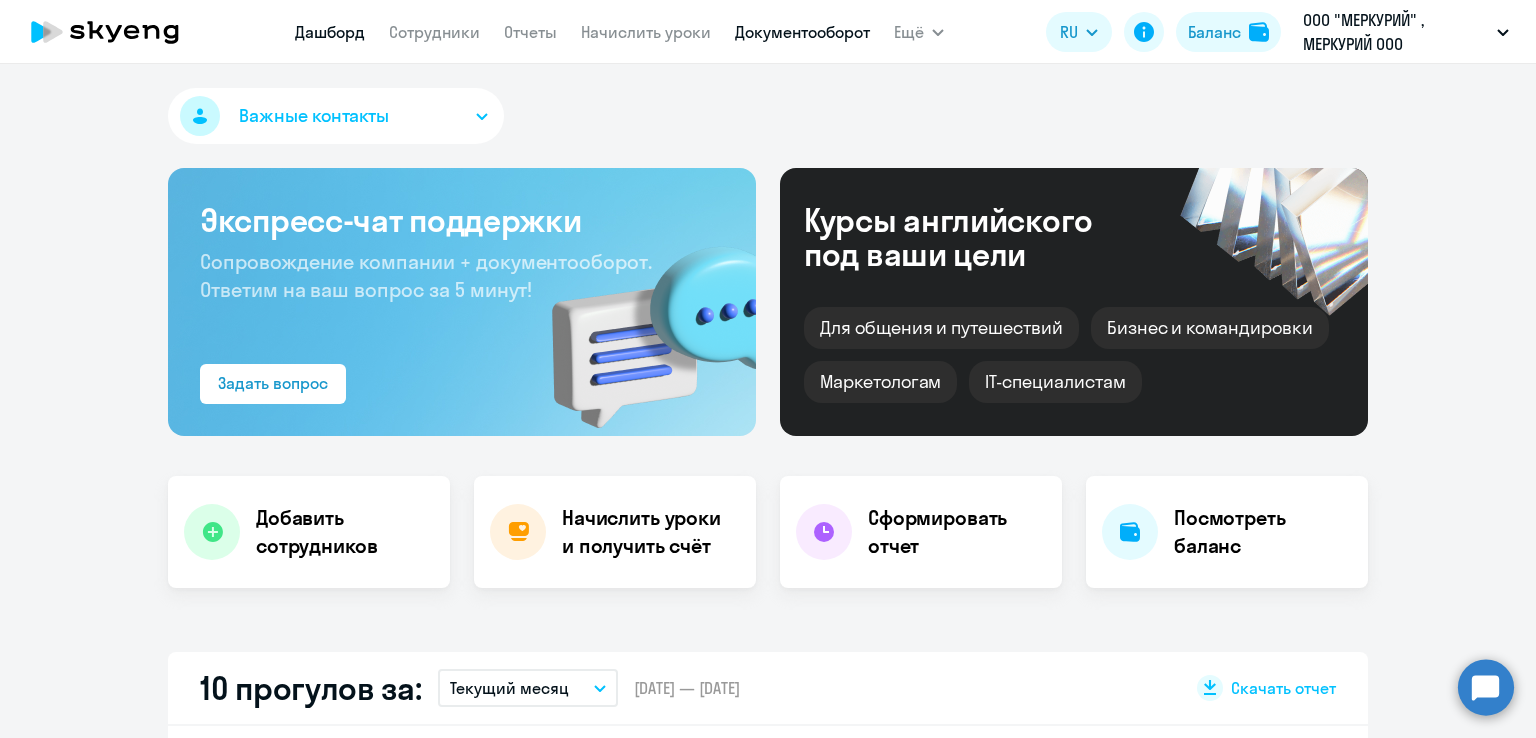 scroll, scrollTop: 0, scrollLeft: 0, axis: both 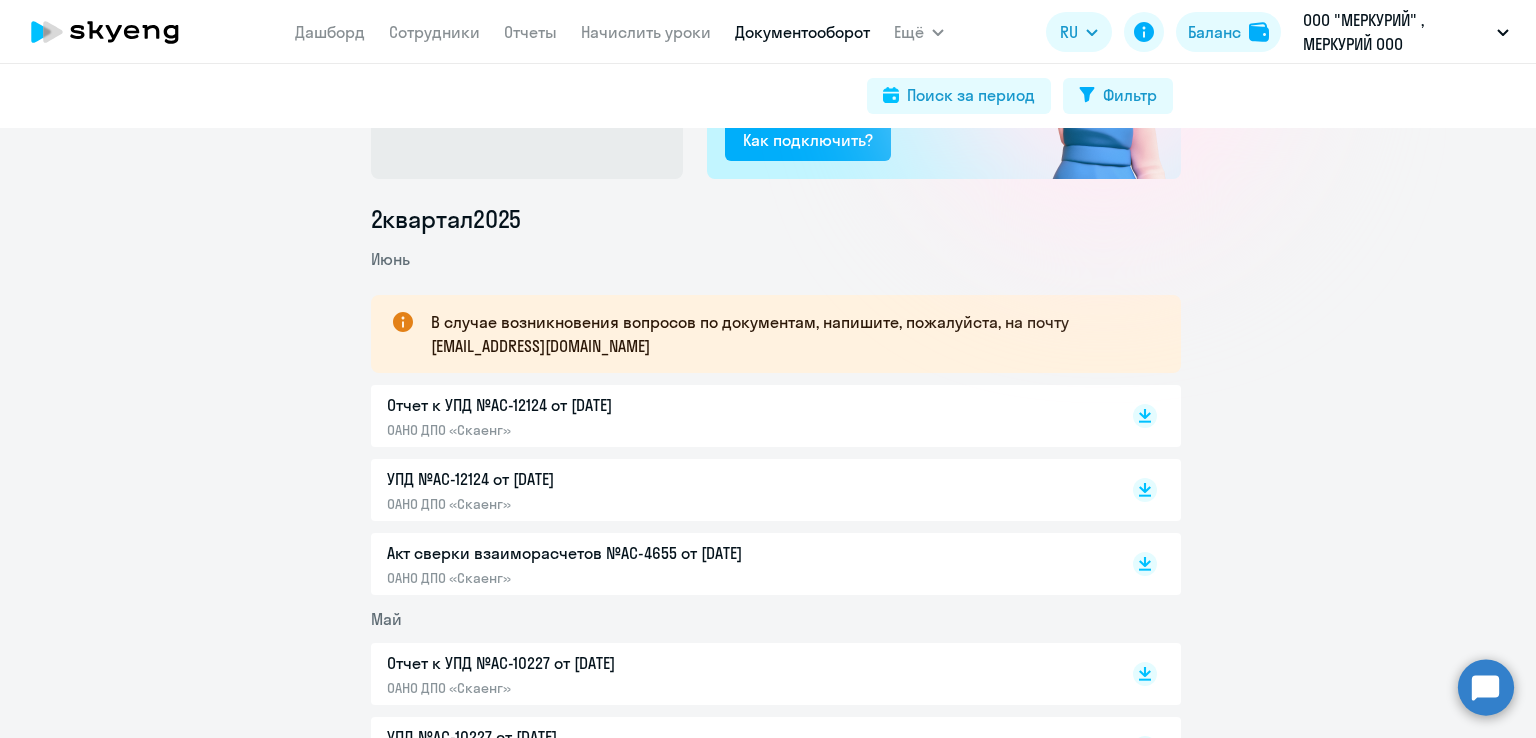 click on "Отчет к УПД №AC-12124 от 30.06.2025" 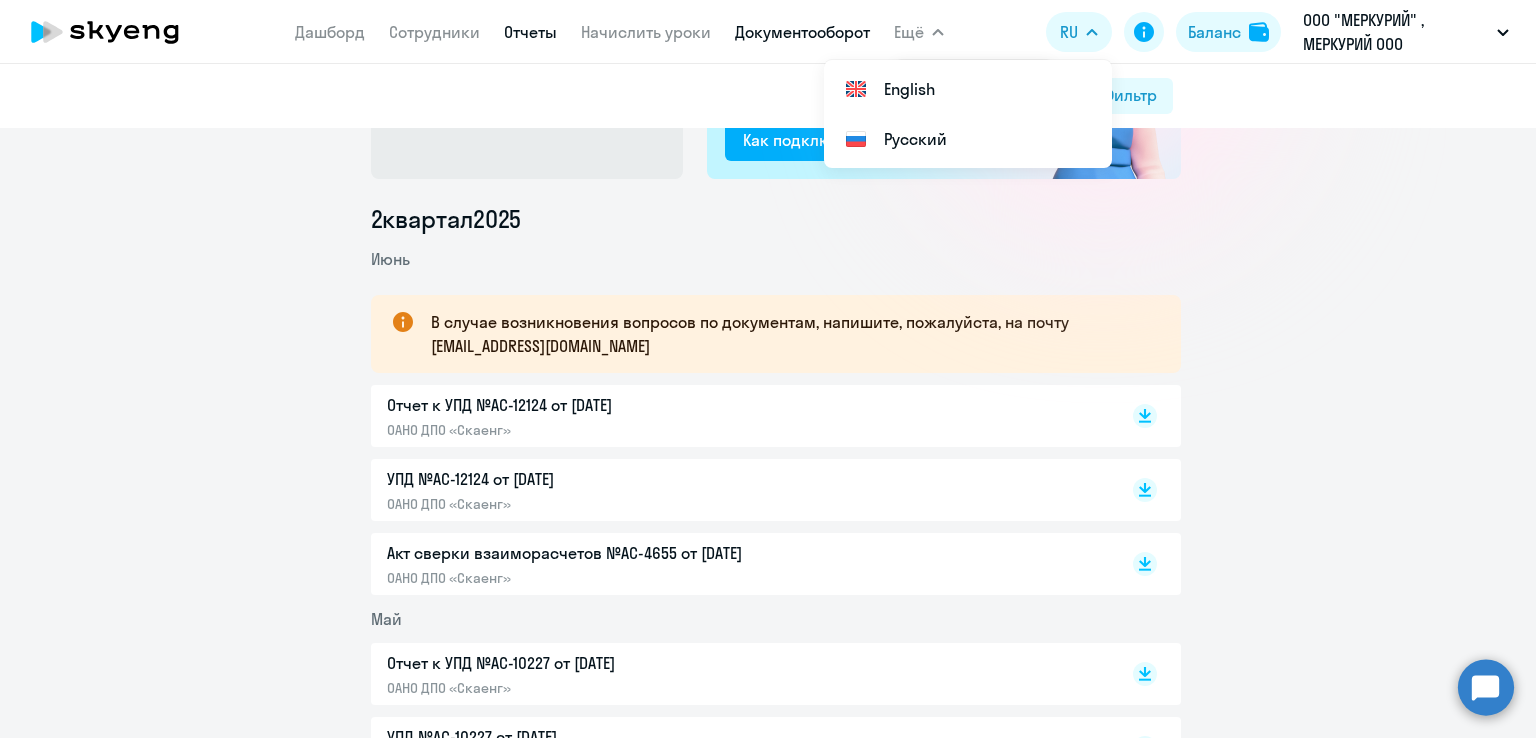 click on "Отчеты" at bounding box center [530, 32] 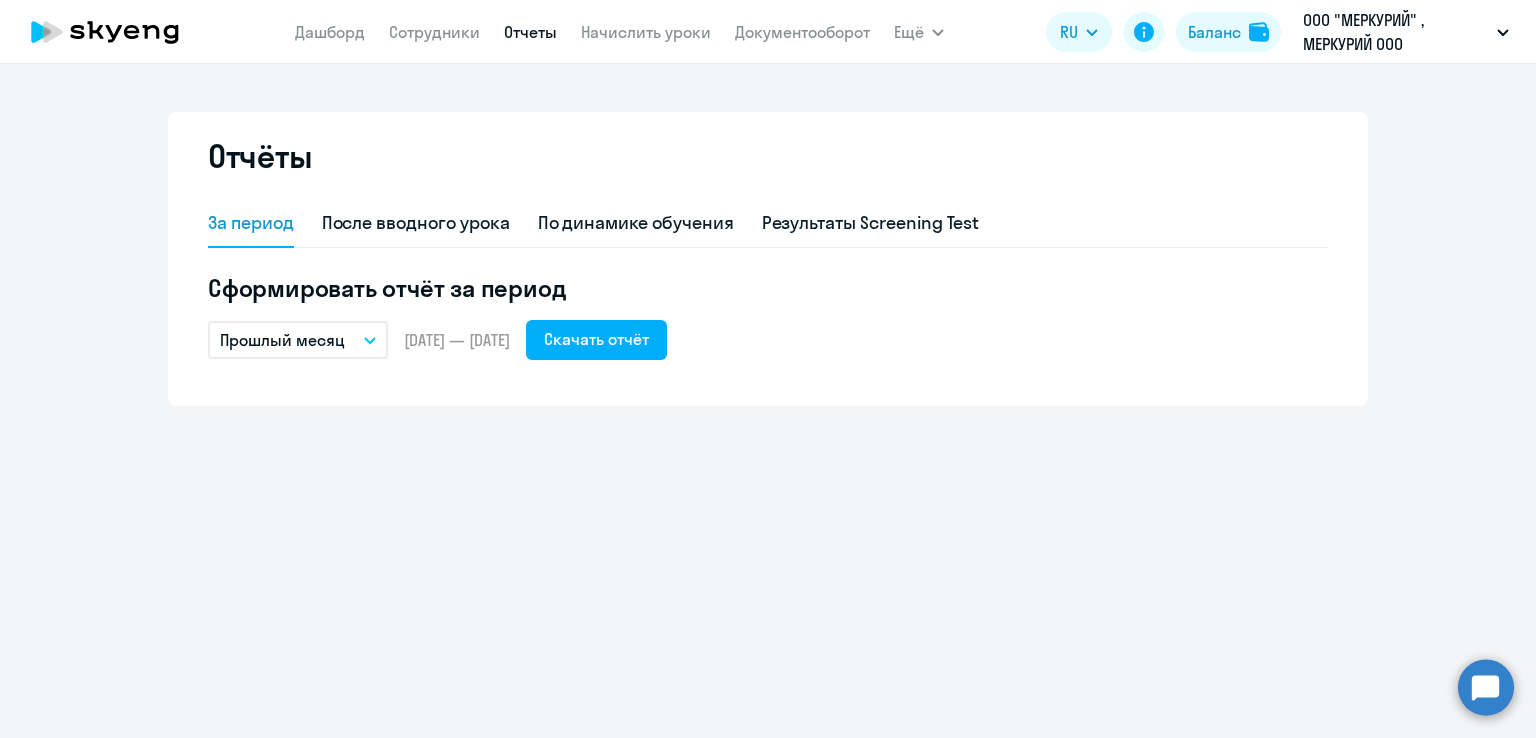 click 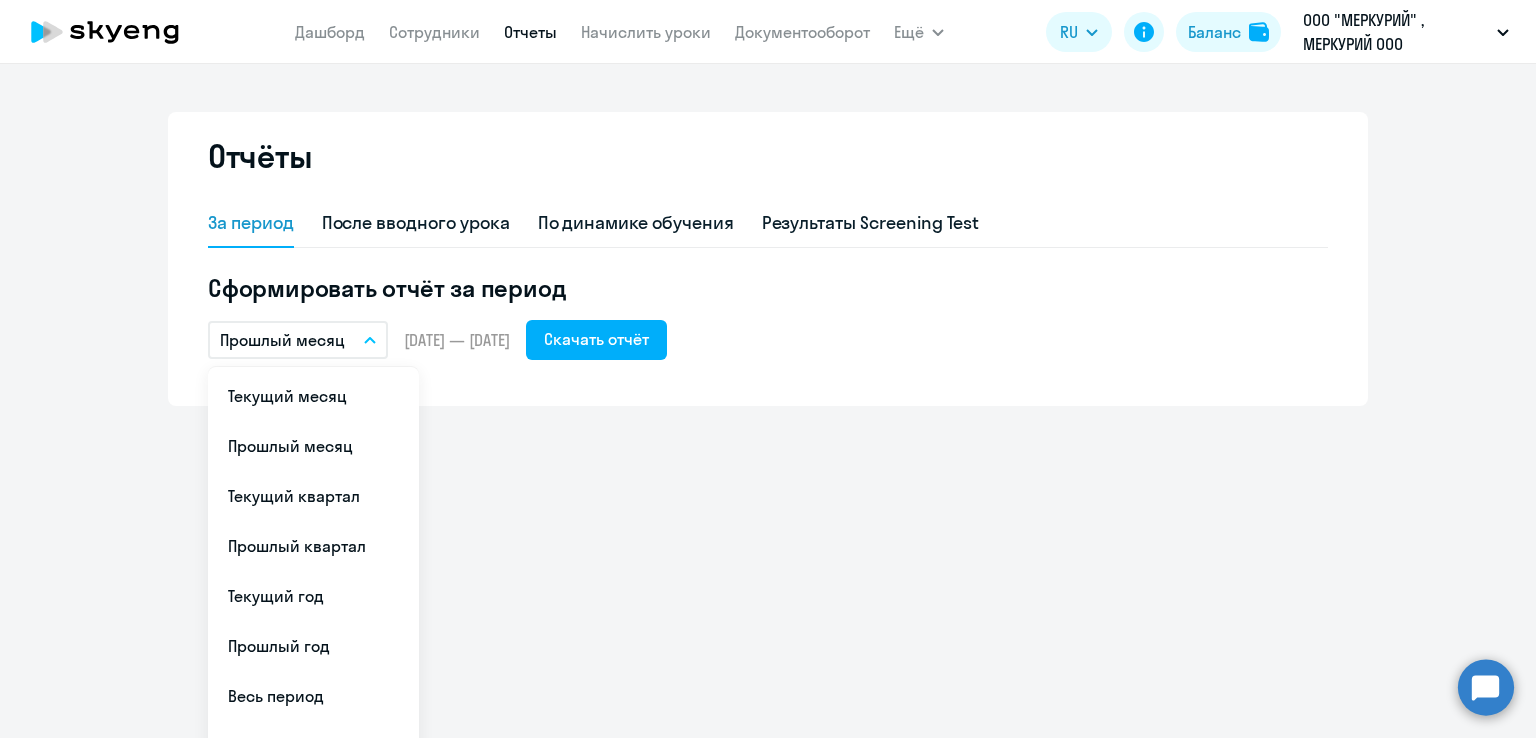 click on "Отчёты За период После вводного урока По динамике обучения Результаты Screening Test Сформировать отчёт за период  Прошлый месяц
Текущий месяц   Прошлый месяц   Текущий квартал   Прошлый квартал   Текущий год   Прошлый год   Весь период   Собственный период...  –  01.06.2025 — 30.06.2025   Скачать отчёт" at bounding box center (768, 401) 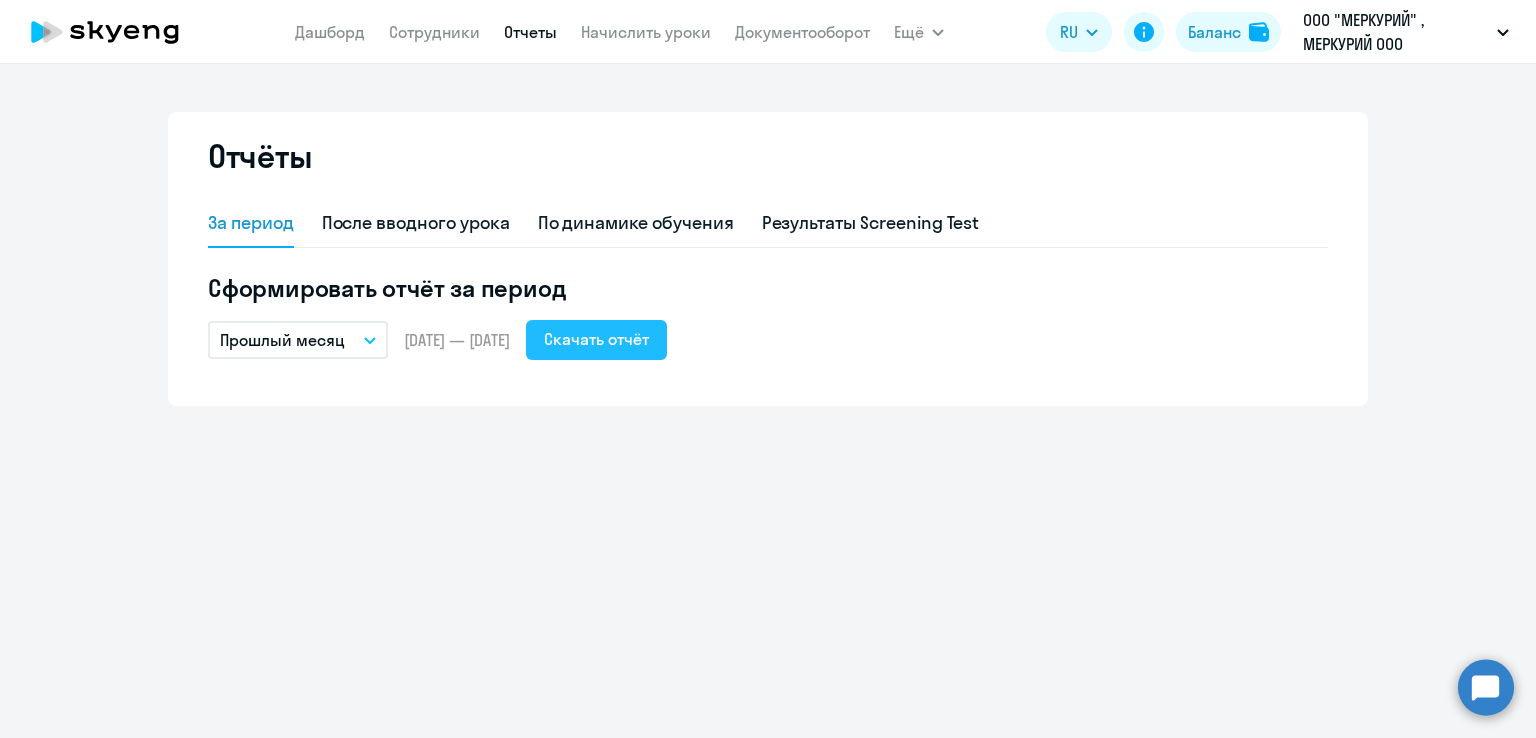 click on "Скачать отчёт" 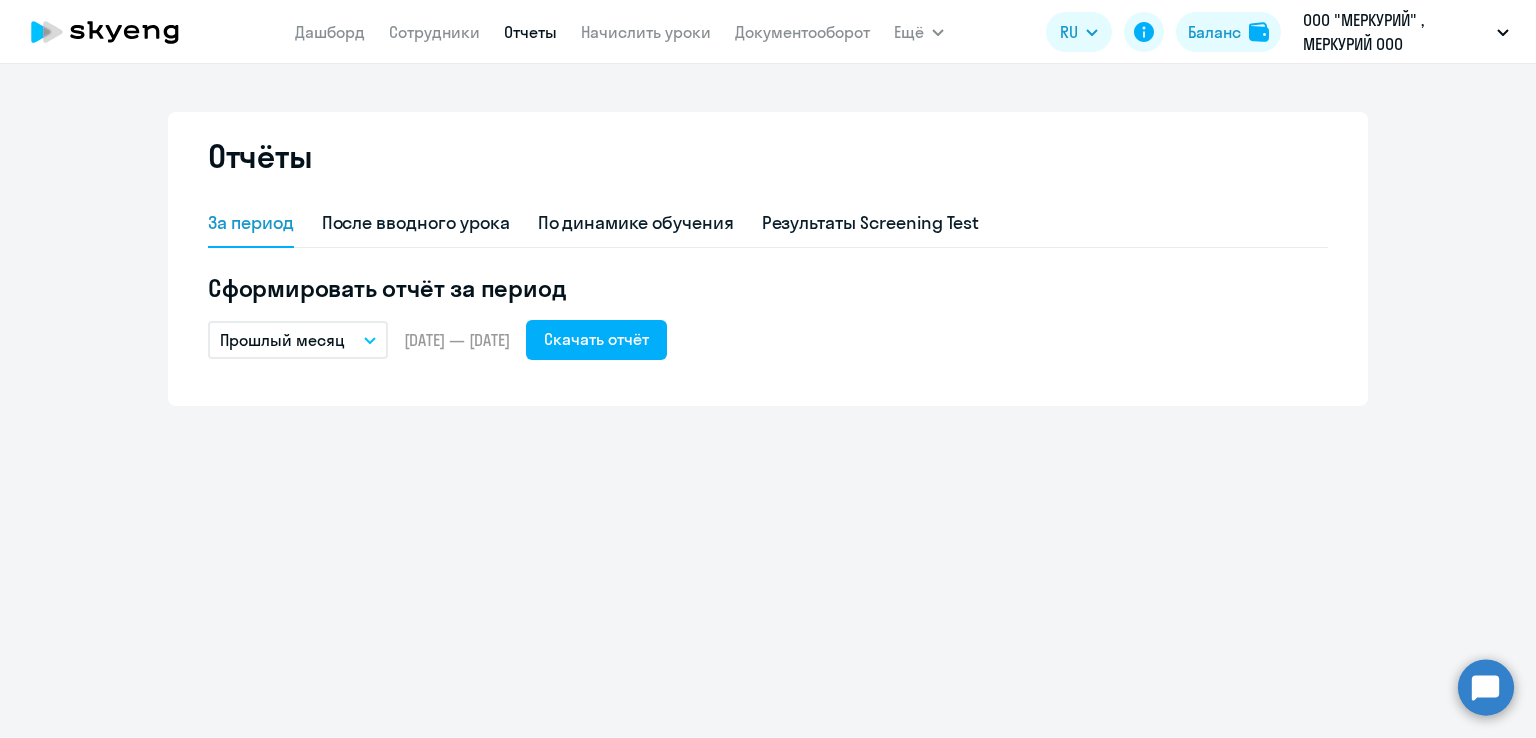 click 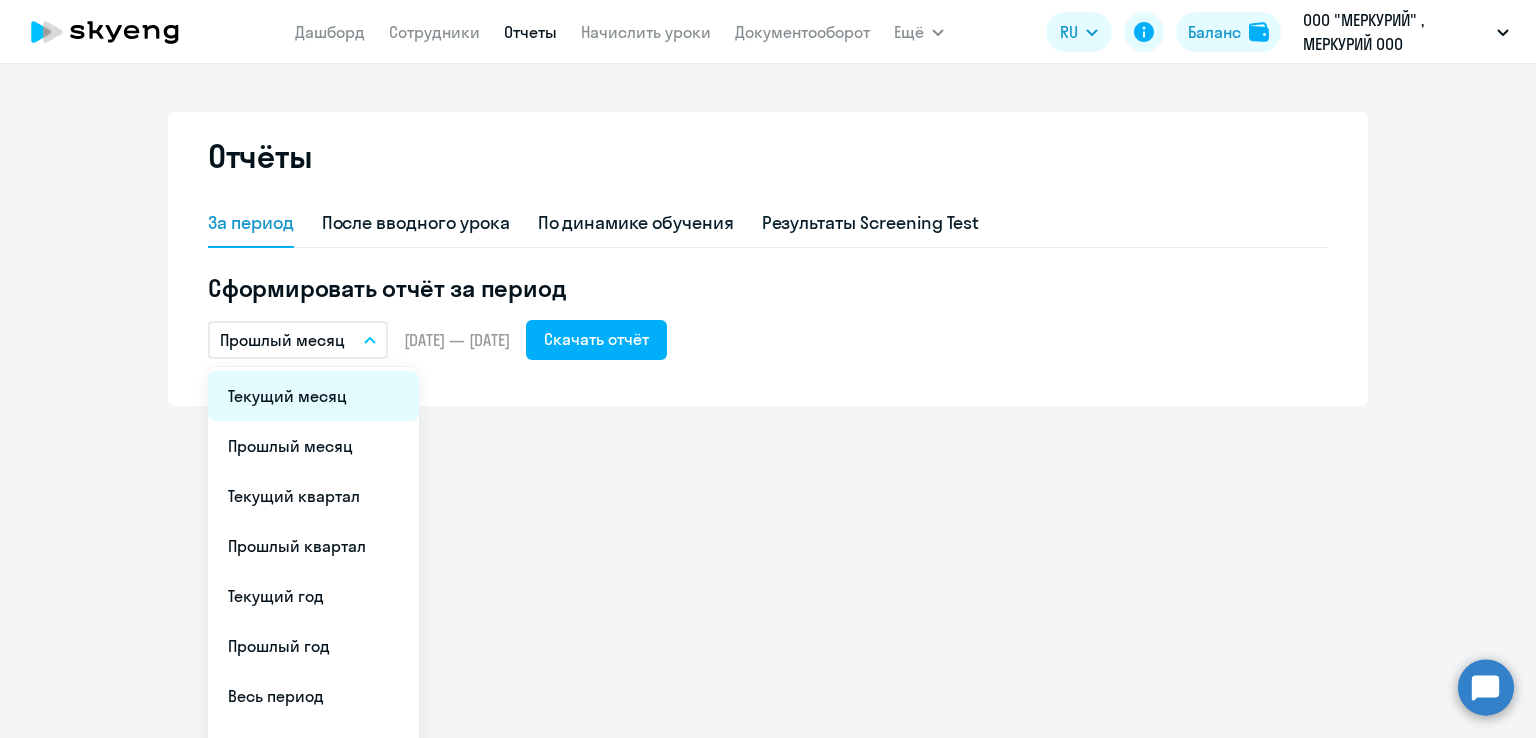 click on "Текущий месяц" at bounding box center (313, 396) 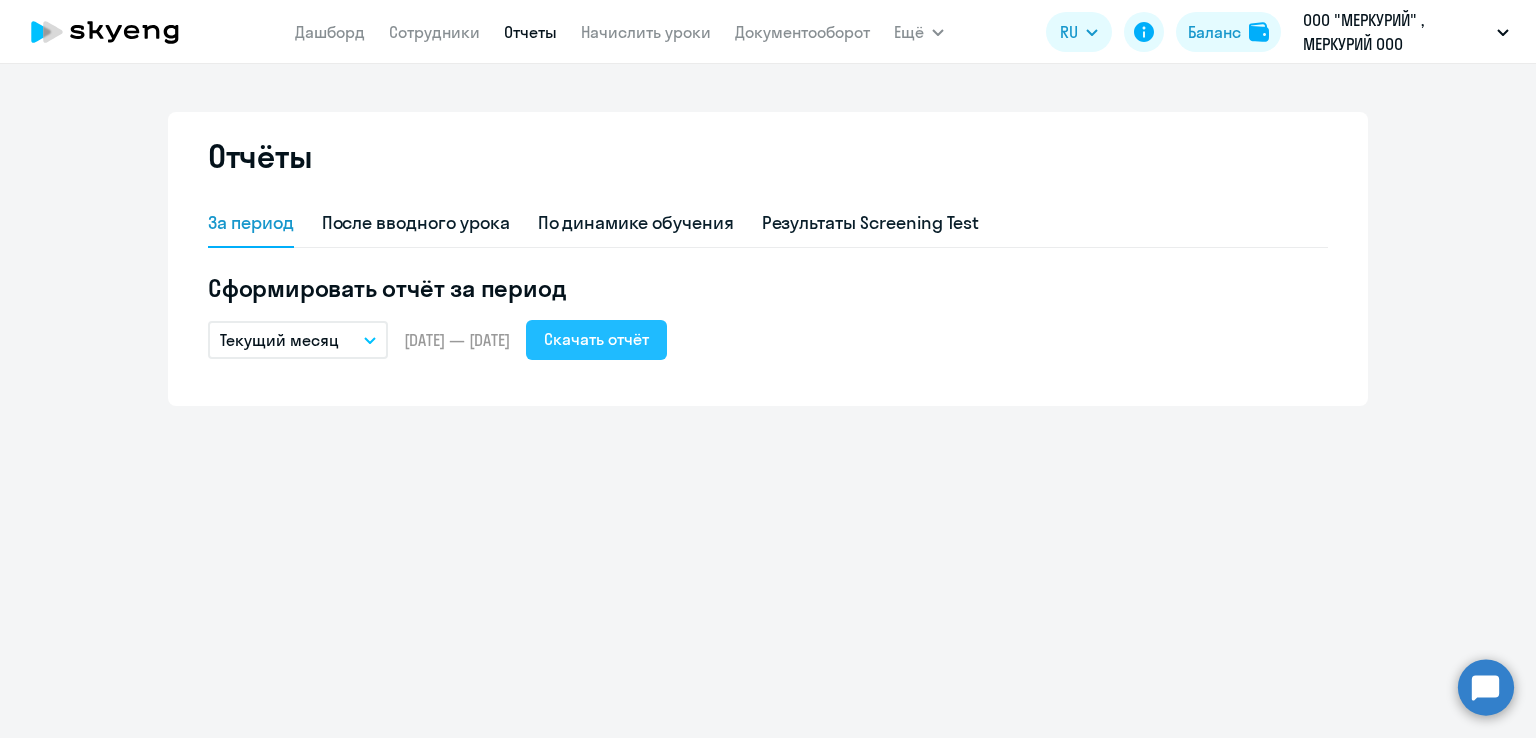 click on "Скачать отчёт" 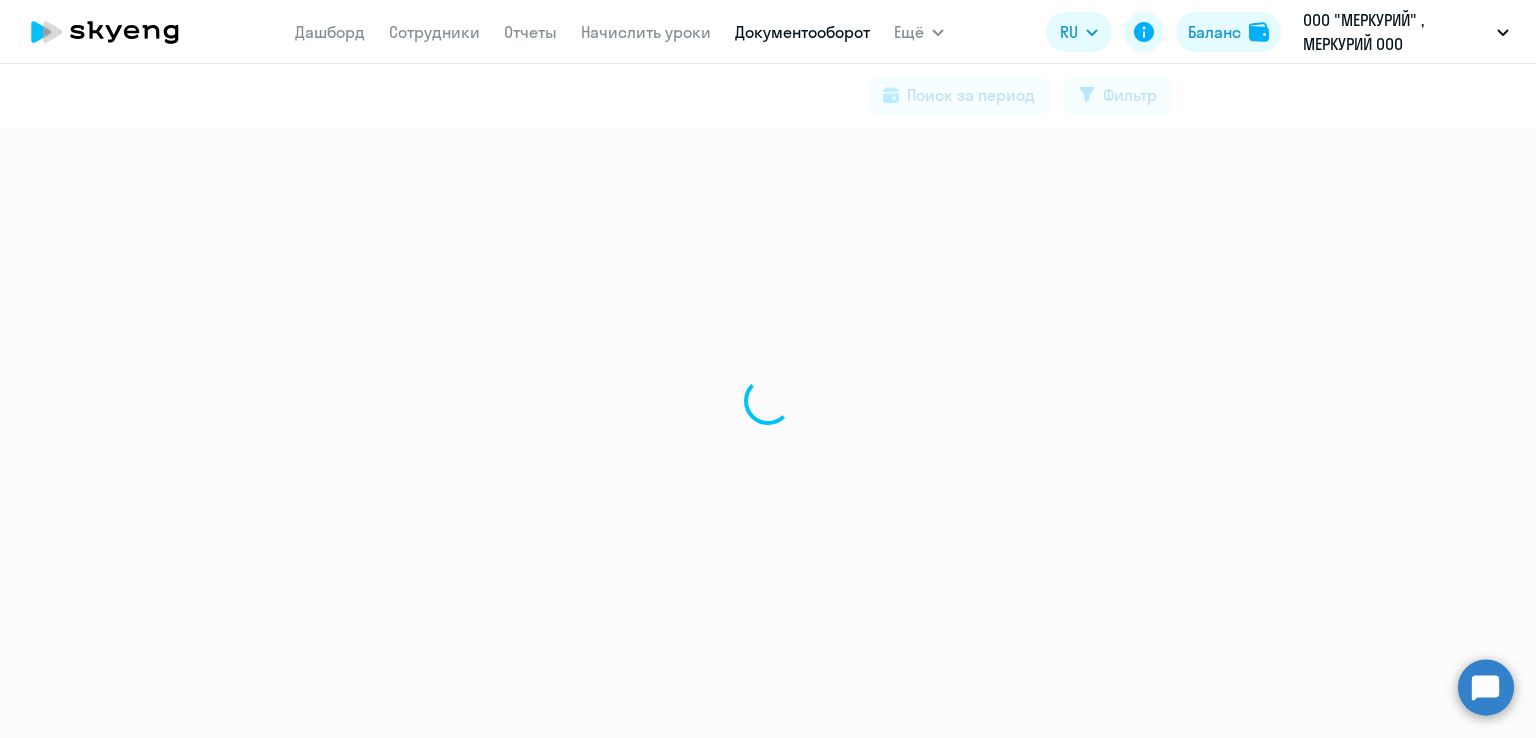 scroll, scrollTop: 0, scrollLeft: 0, axis: both 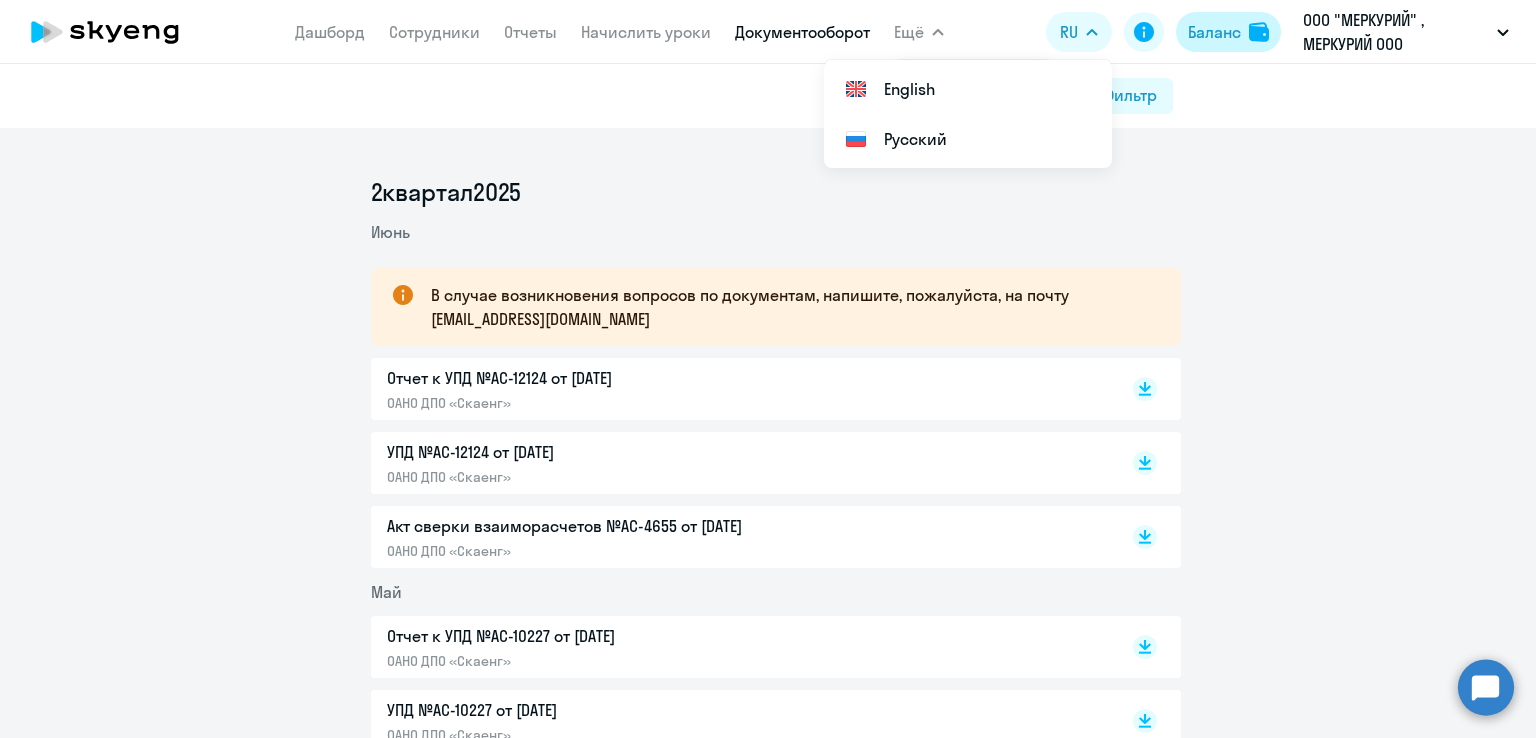 click 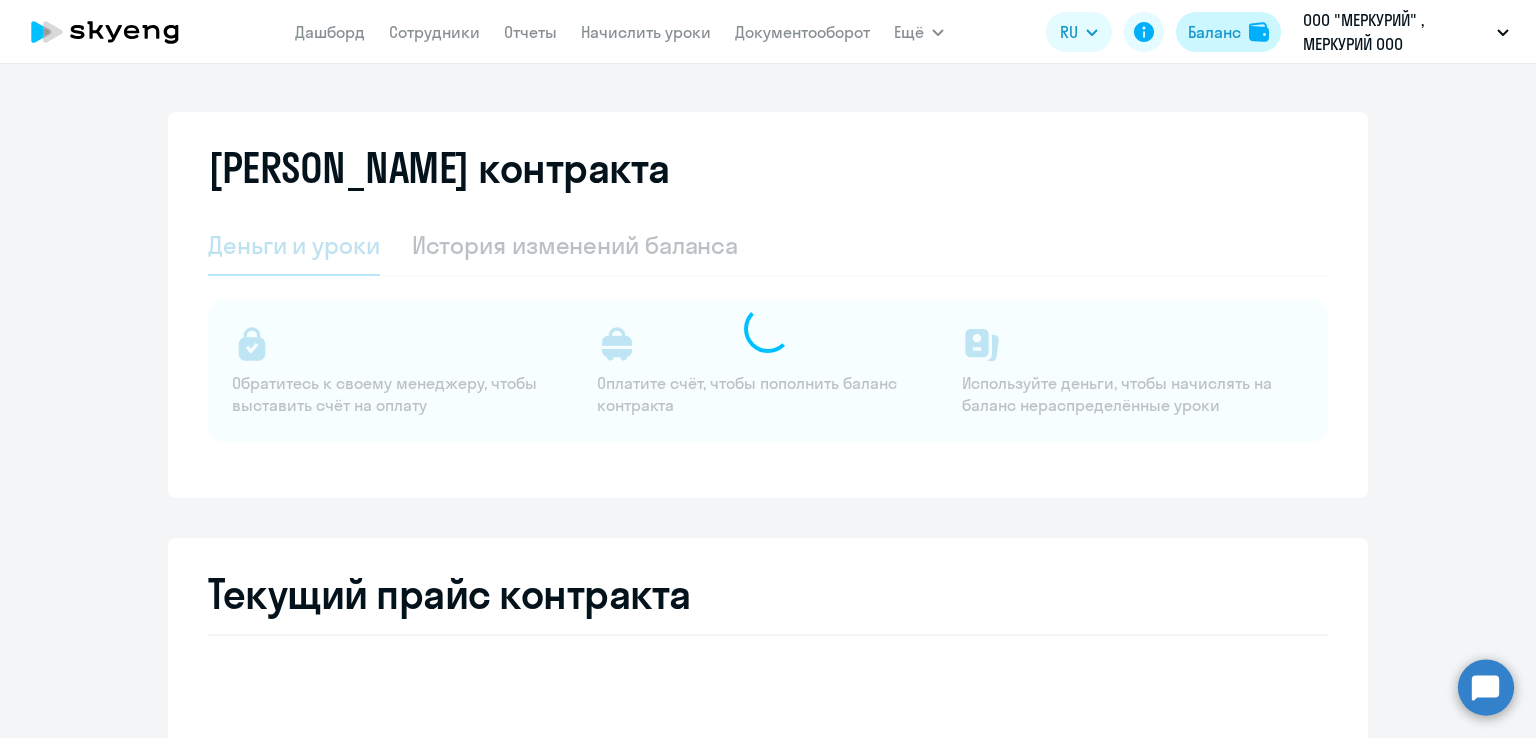 select on "english_adult_not_native_speaker" 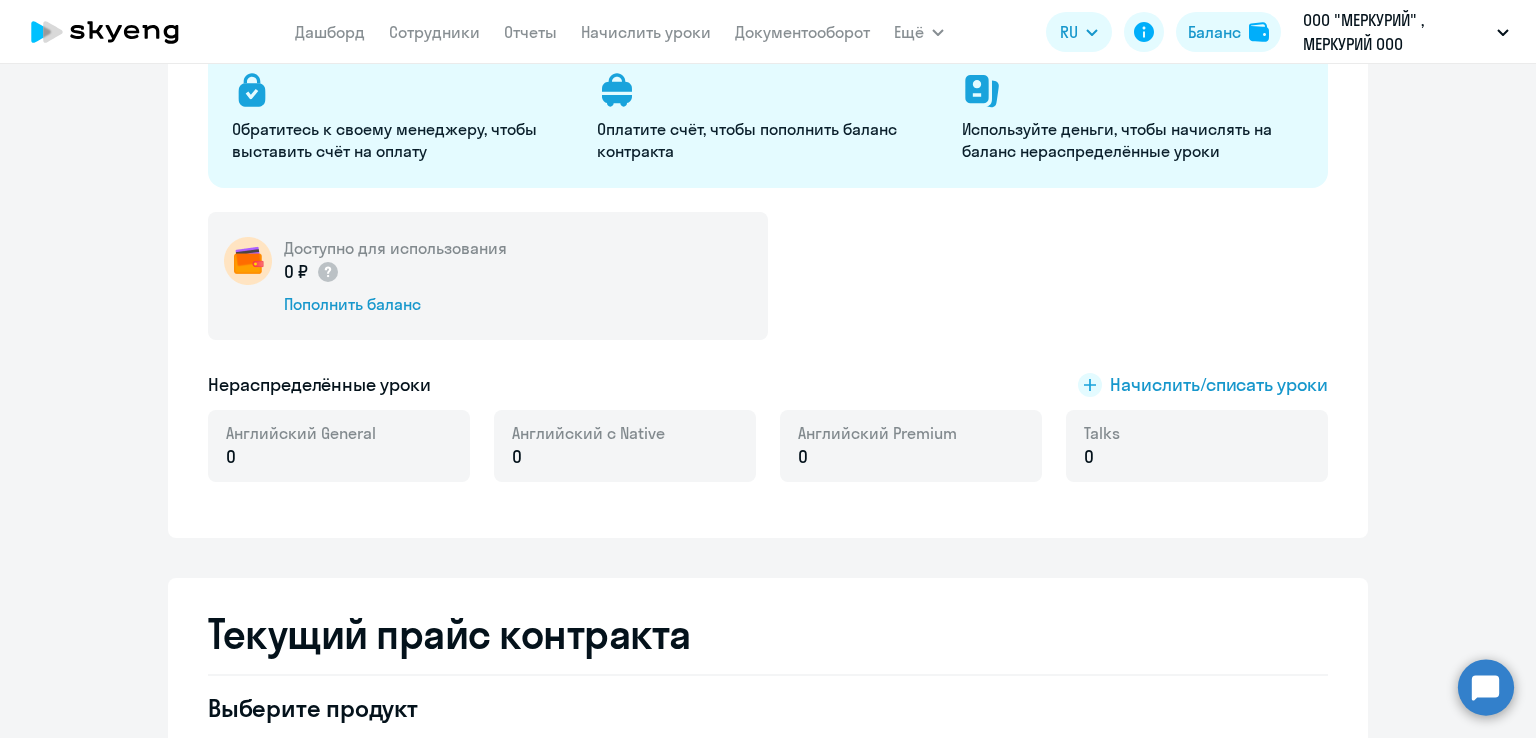 scroll, scrollTop: 200, scrollLeft: 0, axis: vertical 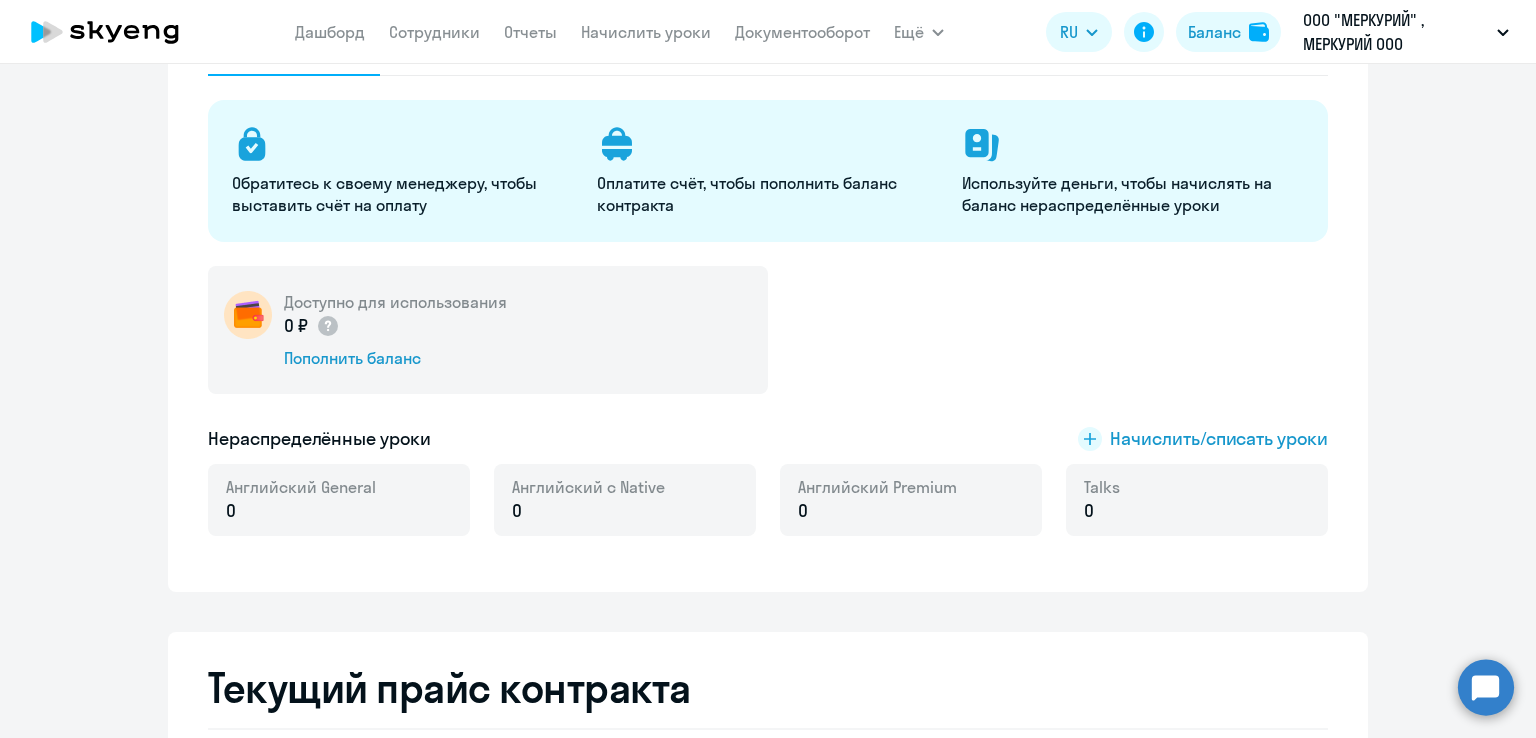 click on "Сотрудники" at bounding box center (434, 32) 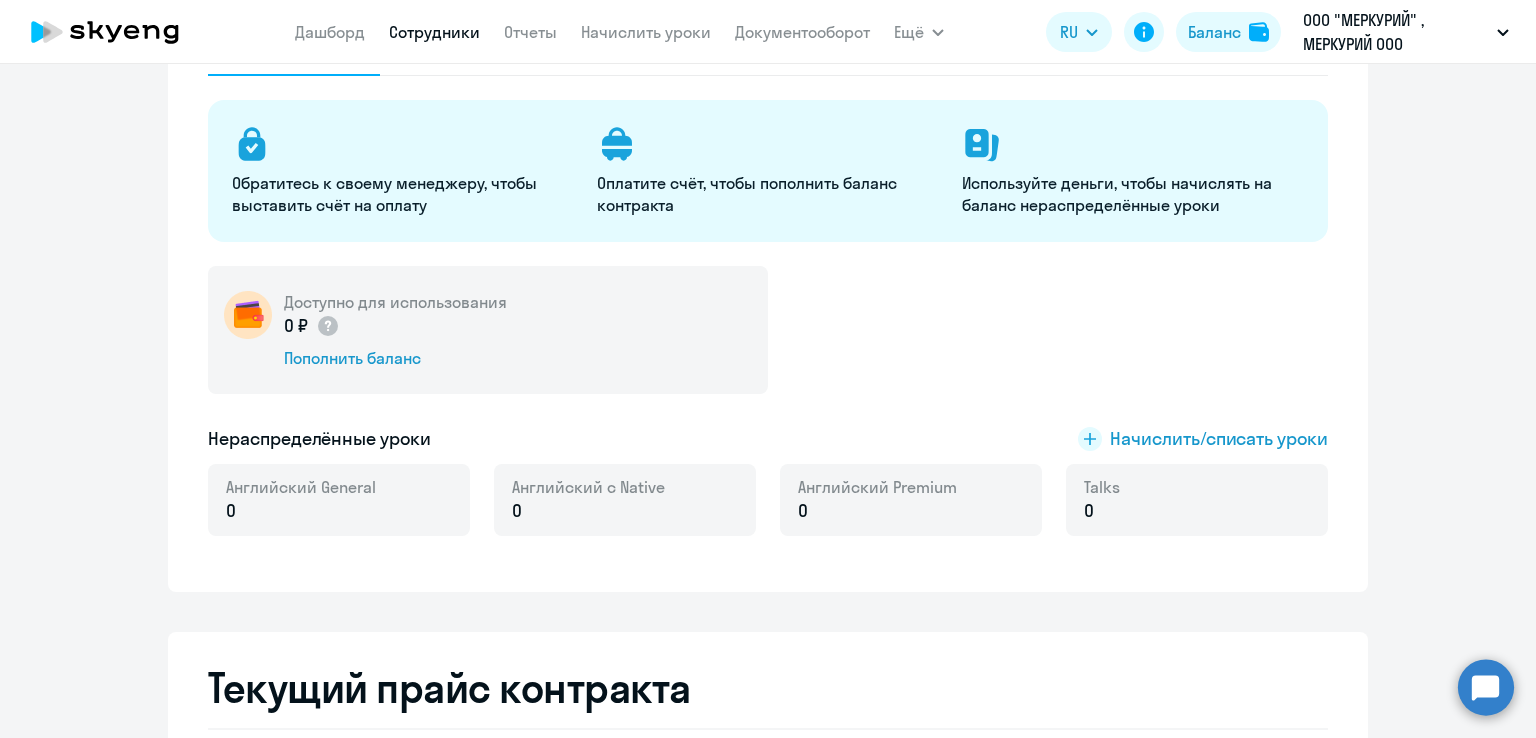 click on "Сотрудники" at bounding box center (434, 32) 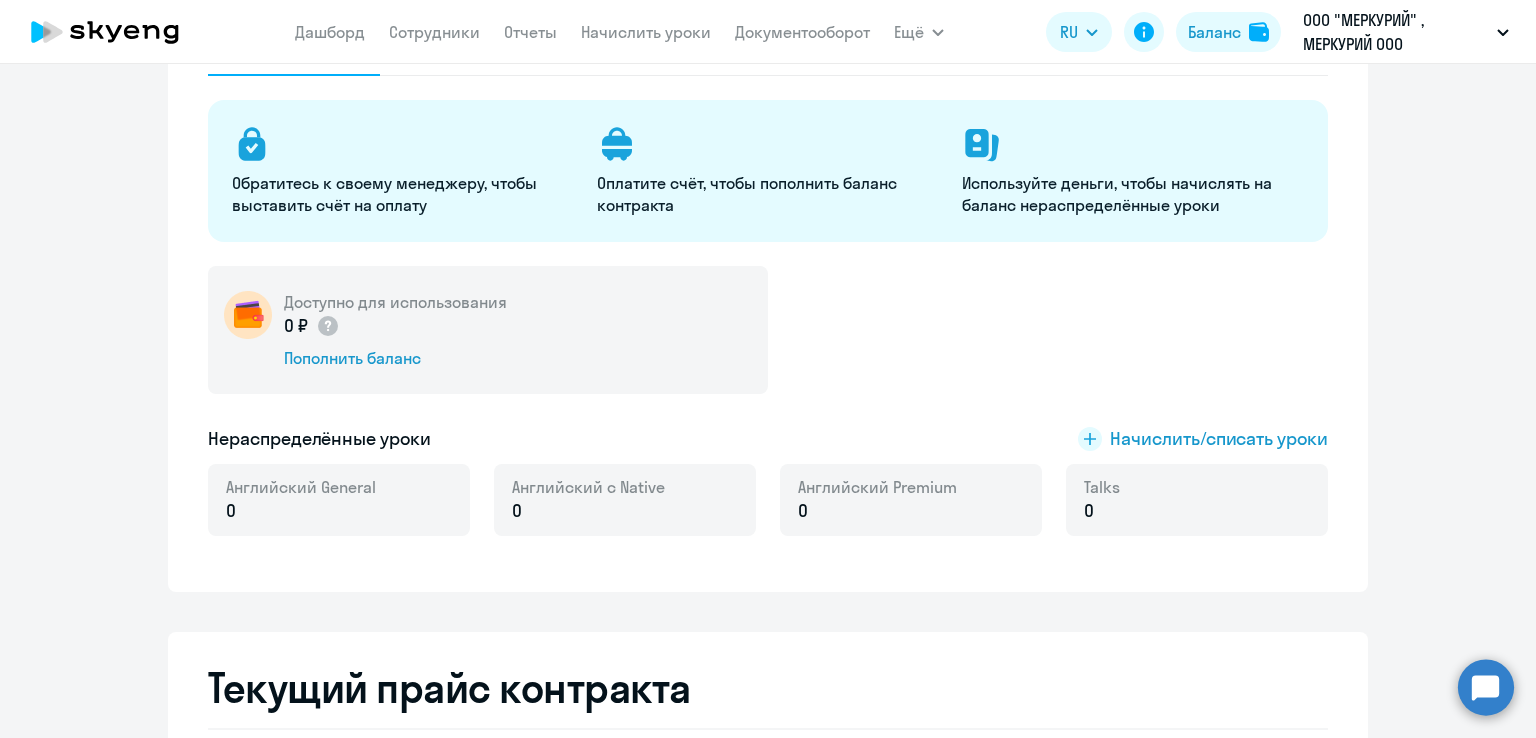 select on "30" 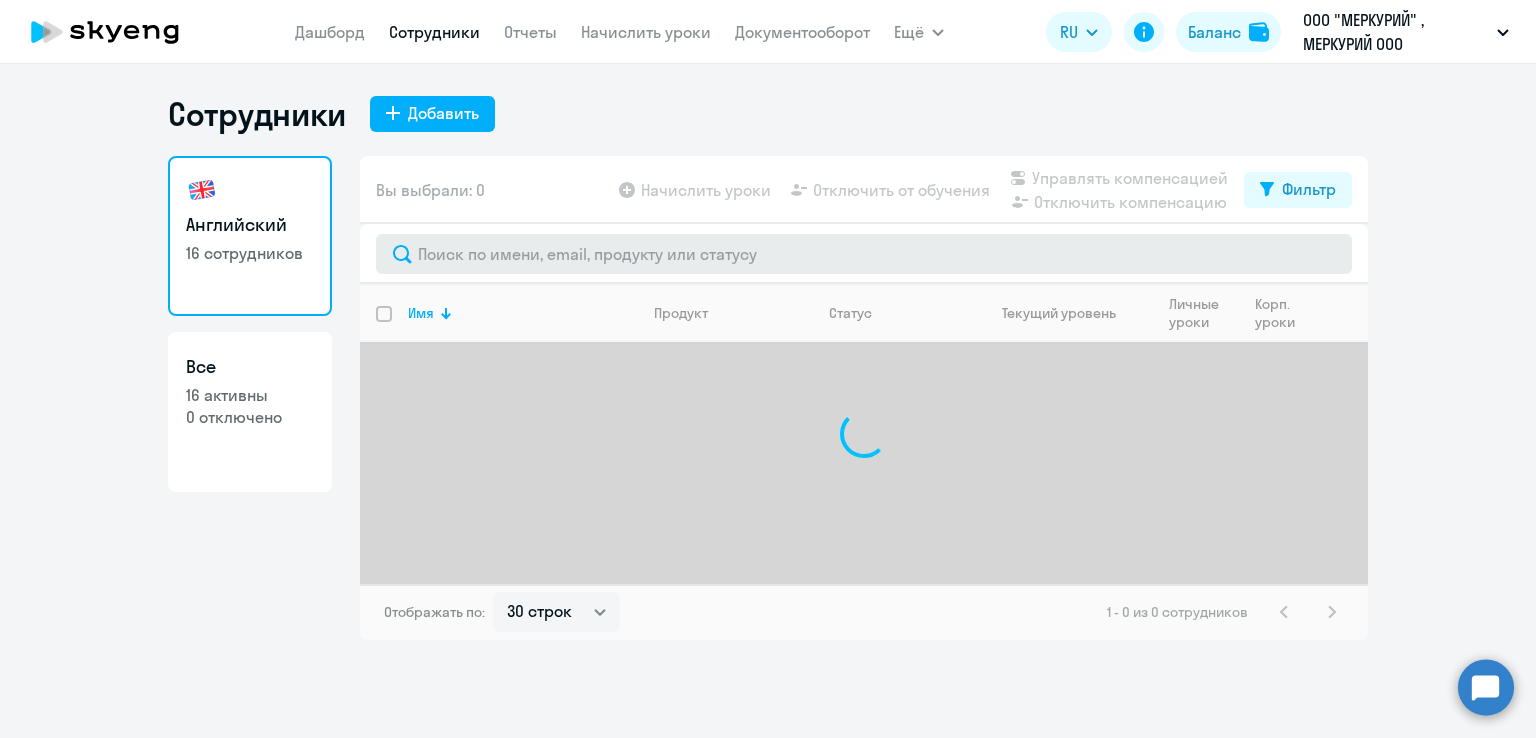 scroll, scrollTop: 0, scrollLeft: 0, axis: both 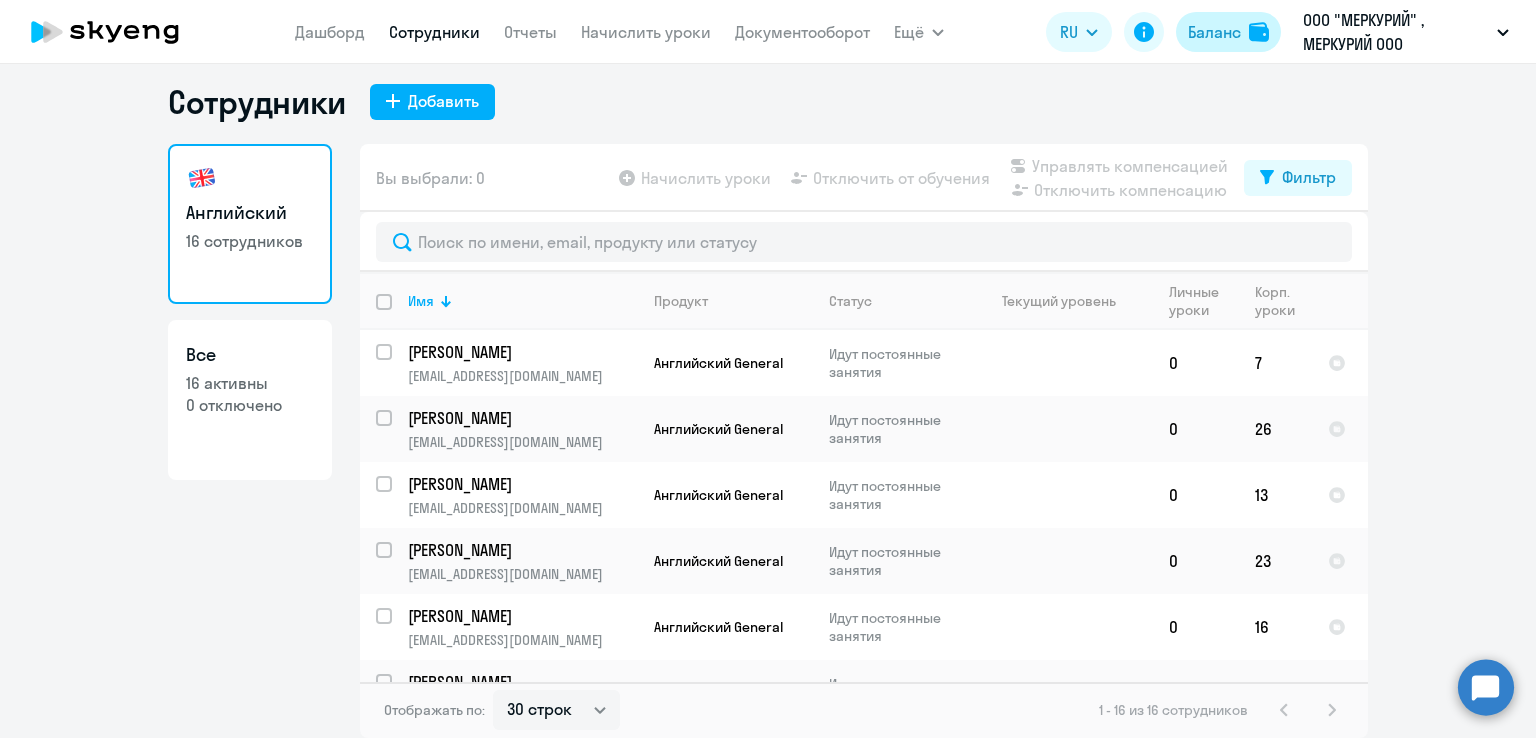 click on "Баланс" 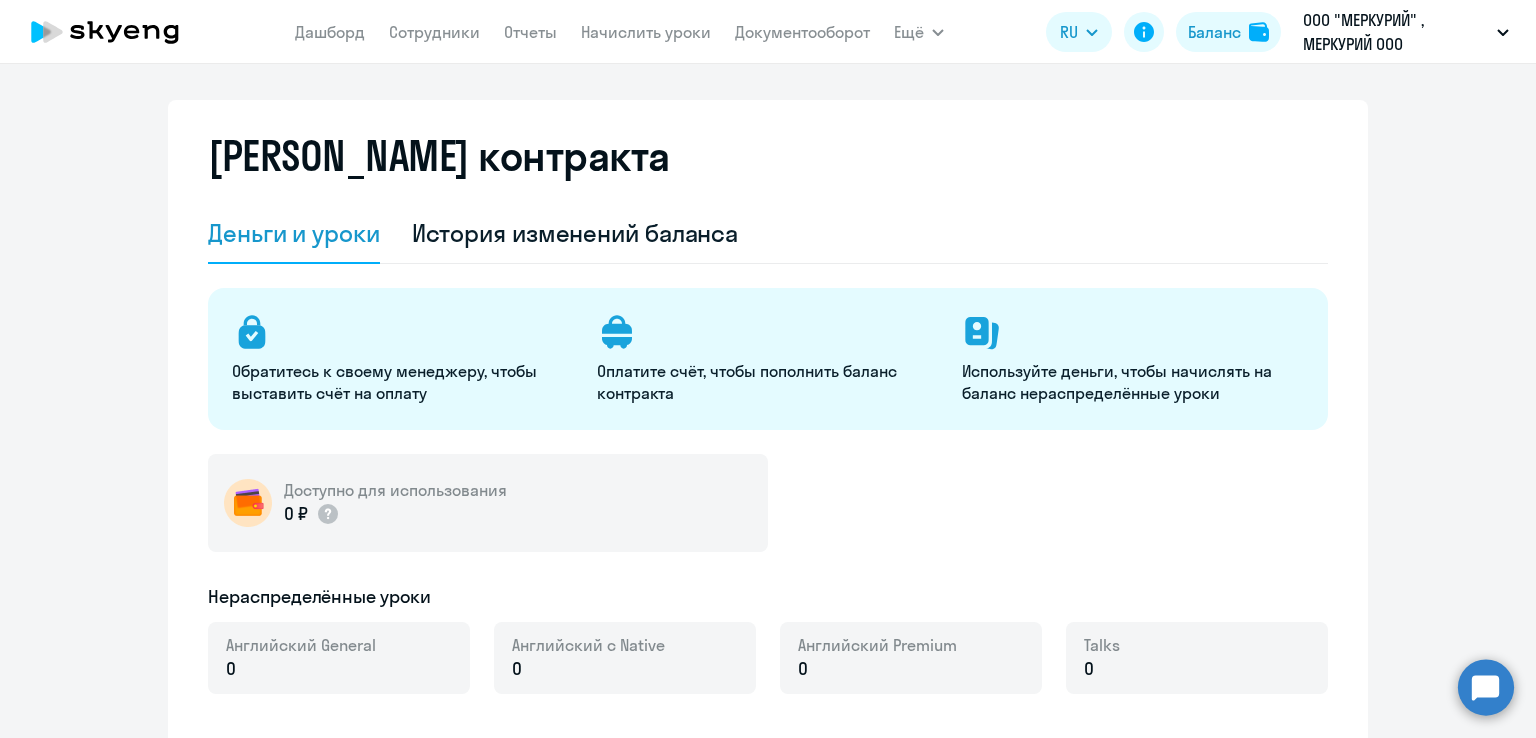 select on "english_adult_not_native_speaker" 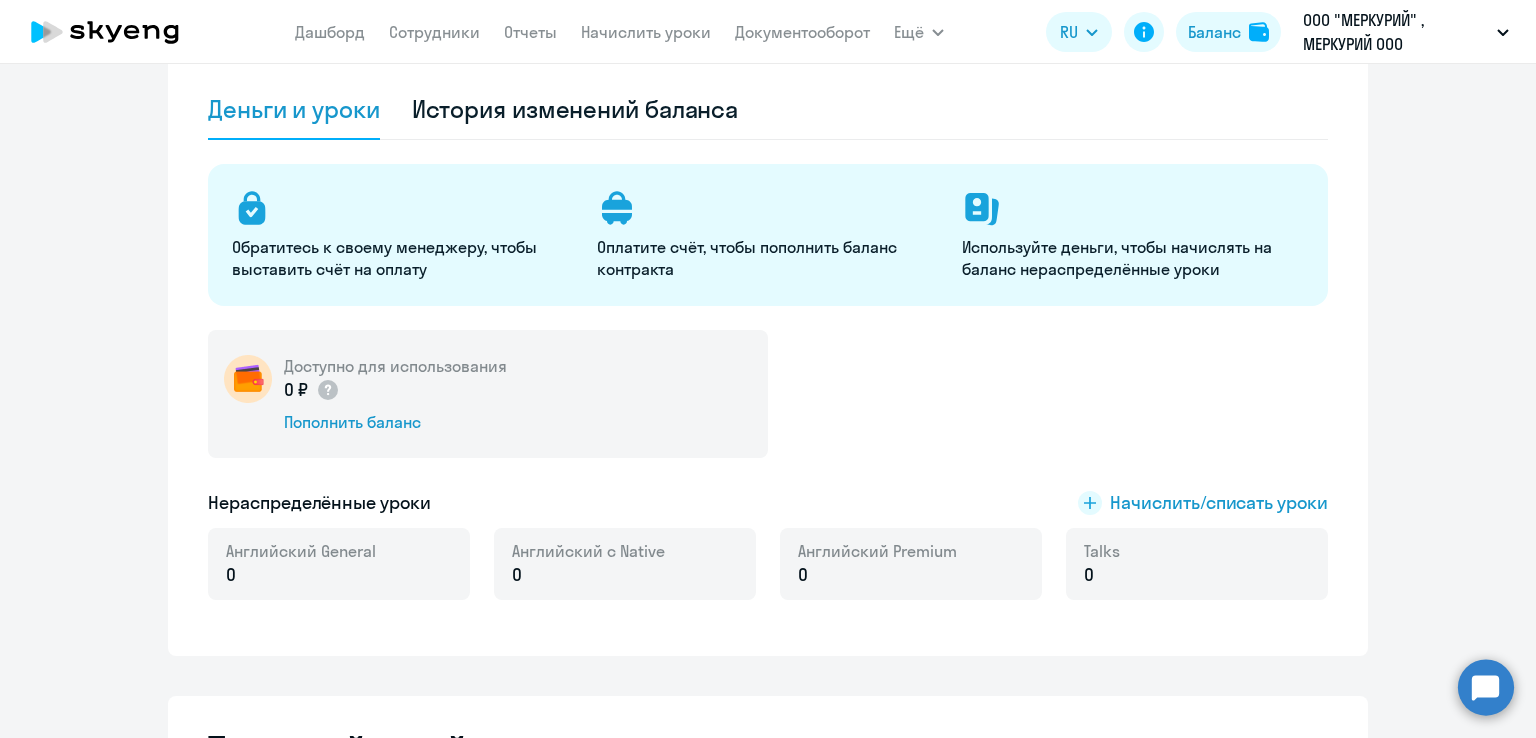 scroll, scrollTop: 212, scrollLeft: 0, axis: vertical 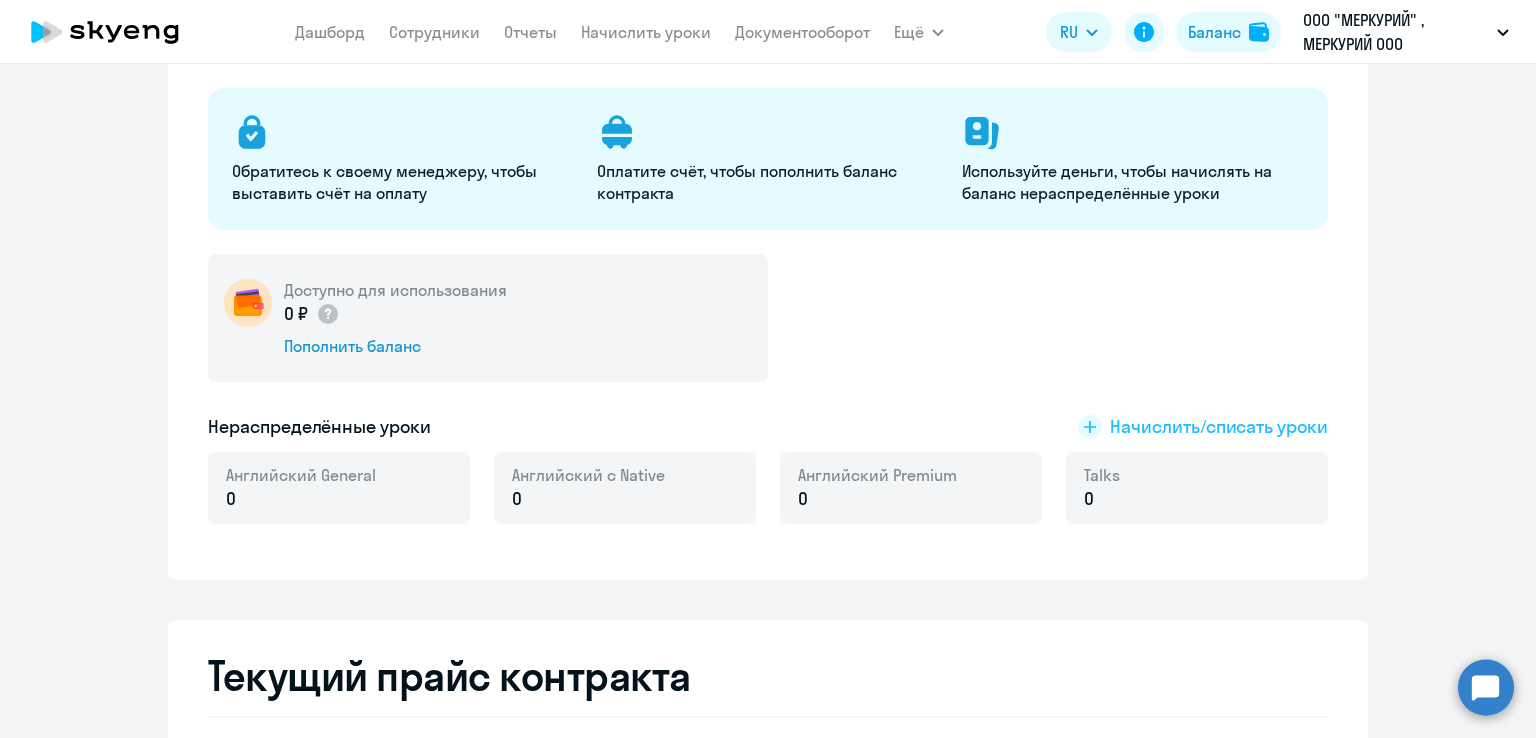 click on "Начислить/списать уроки" 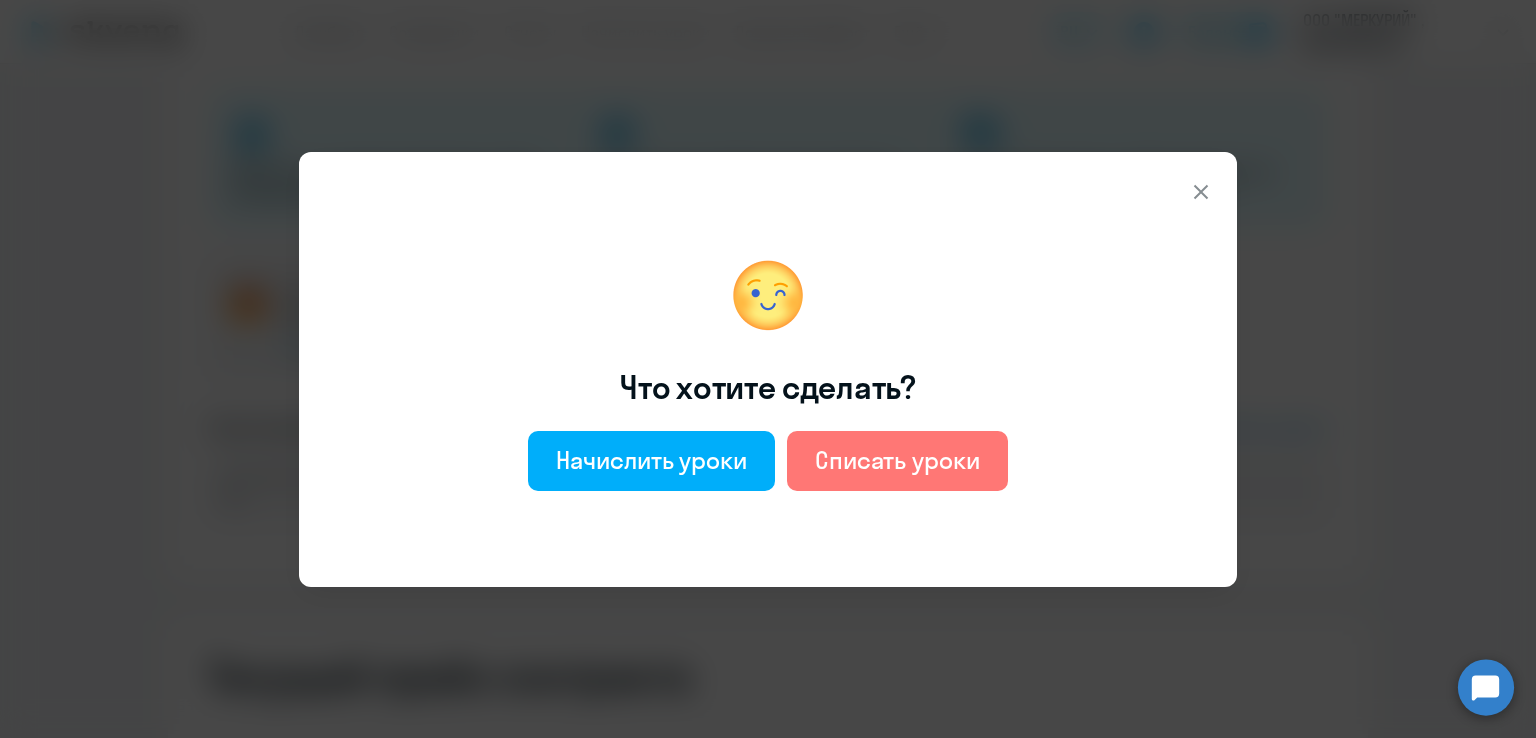 click at bounding box center (1201, 192) 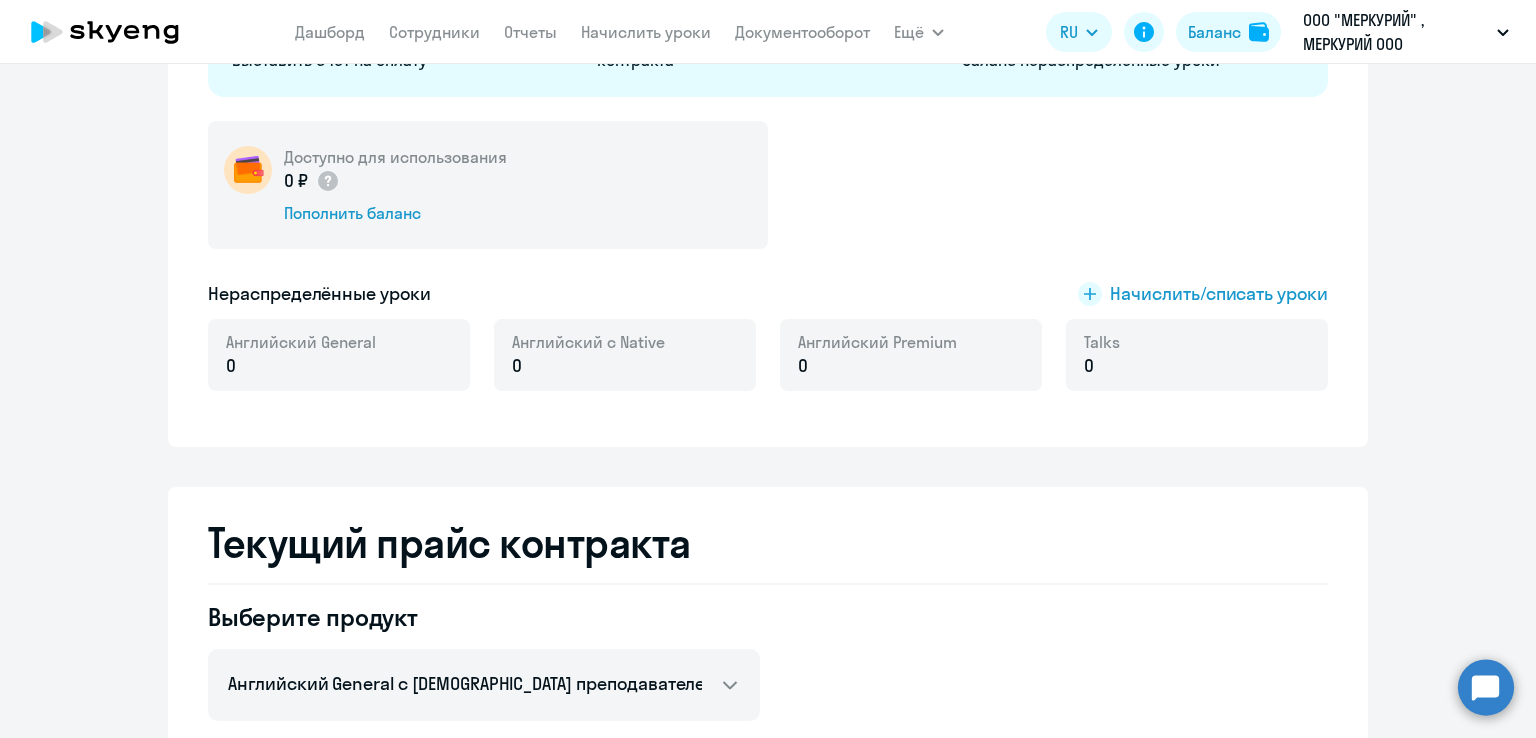 scroll, scrollTop: 300, scrollLeft: 0, axis: vertical 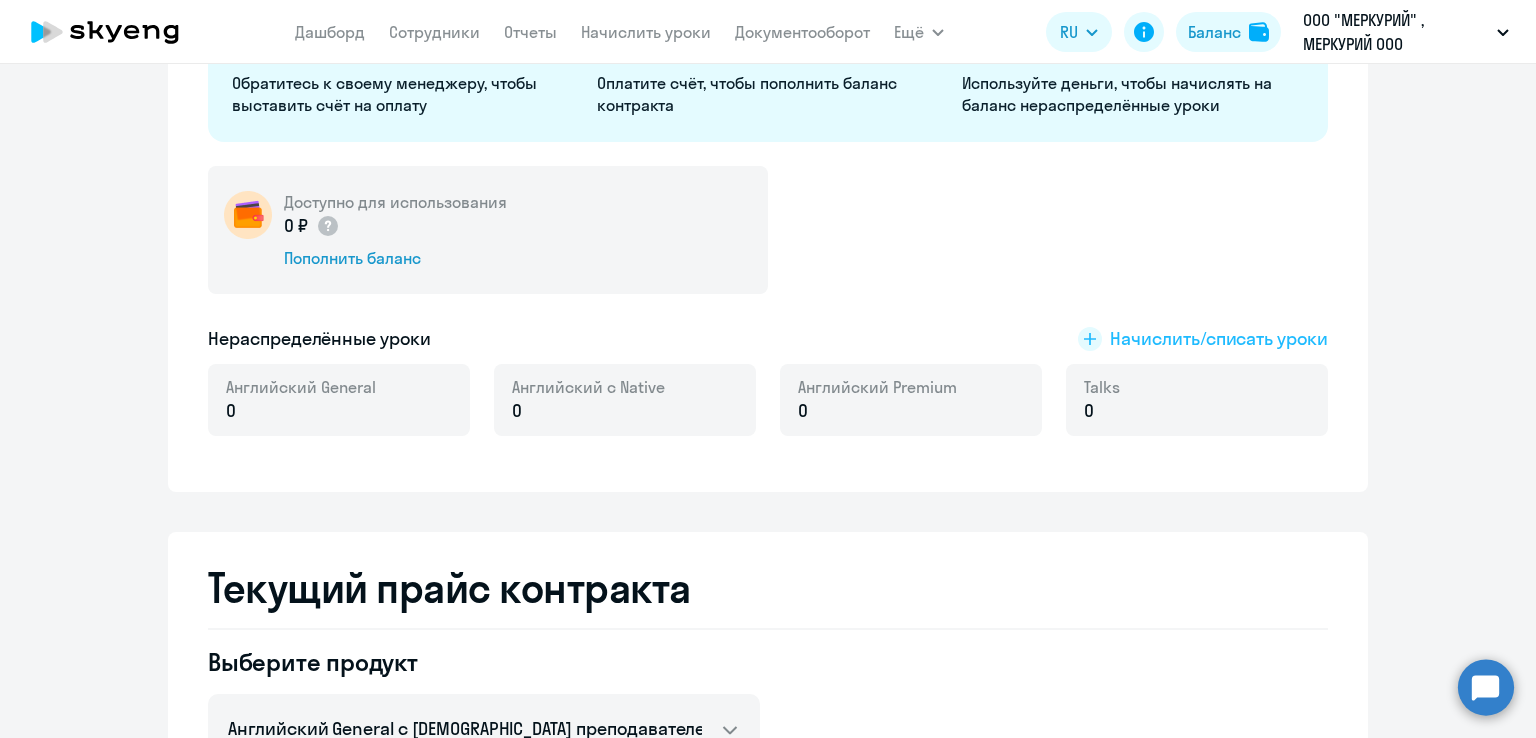 click on "Начислить/списать уроки" 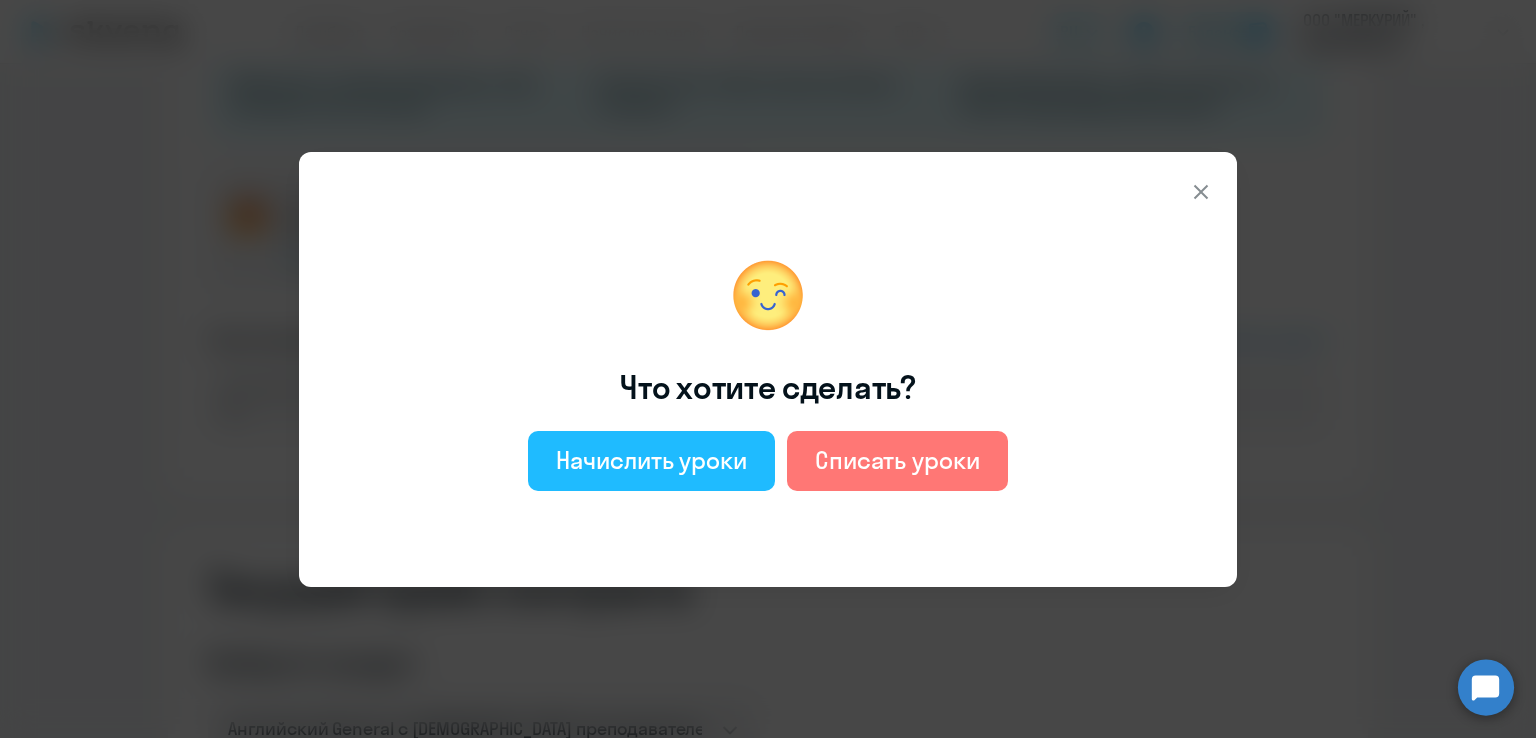 click on "Начислить уроки" at bounding box center (651, 460) 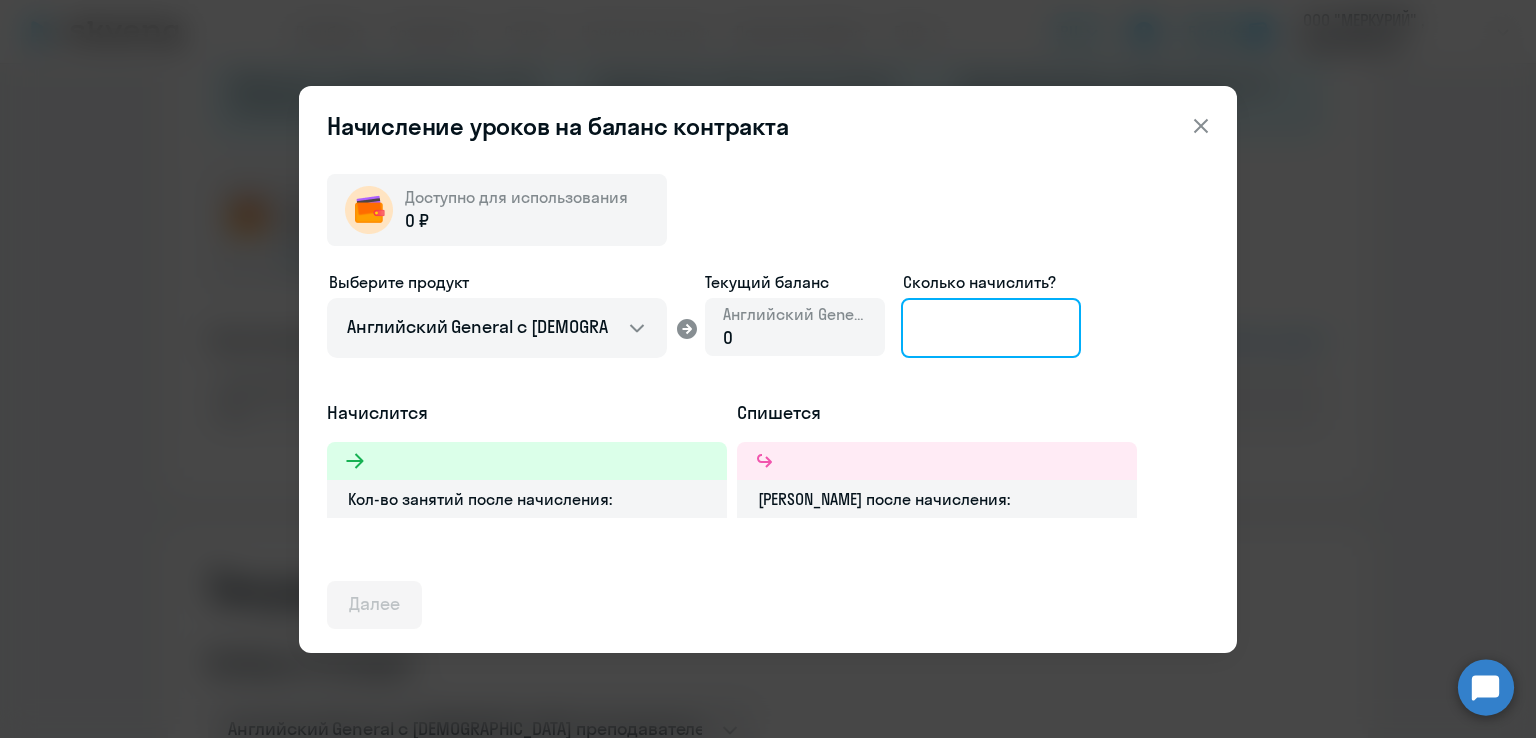 click 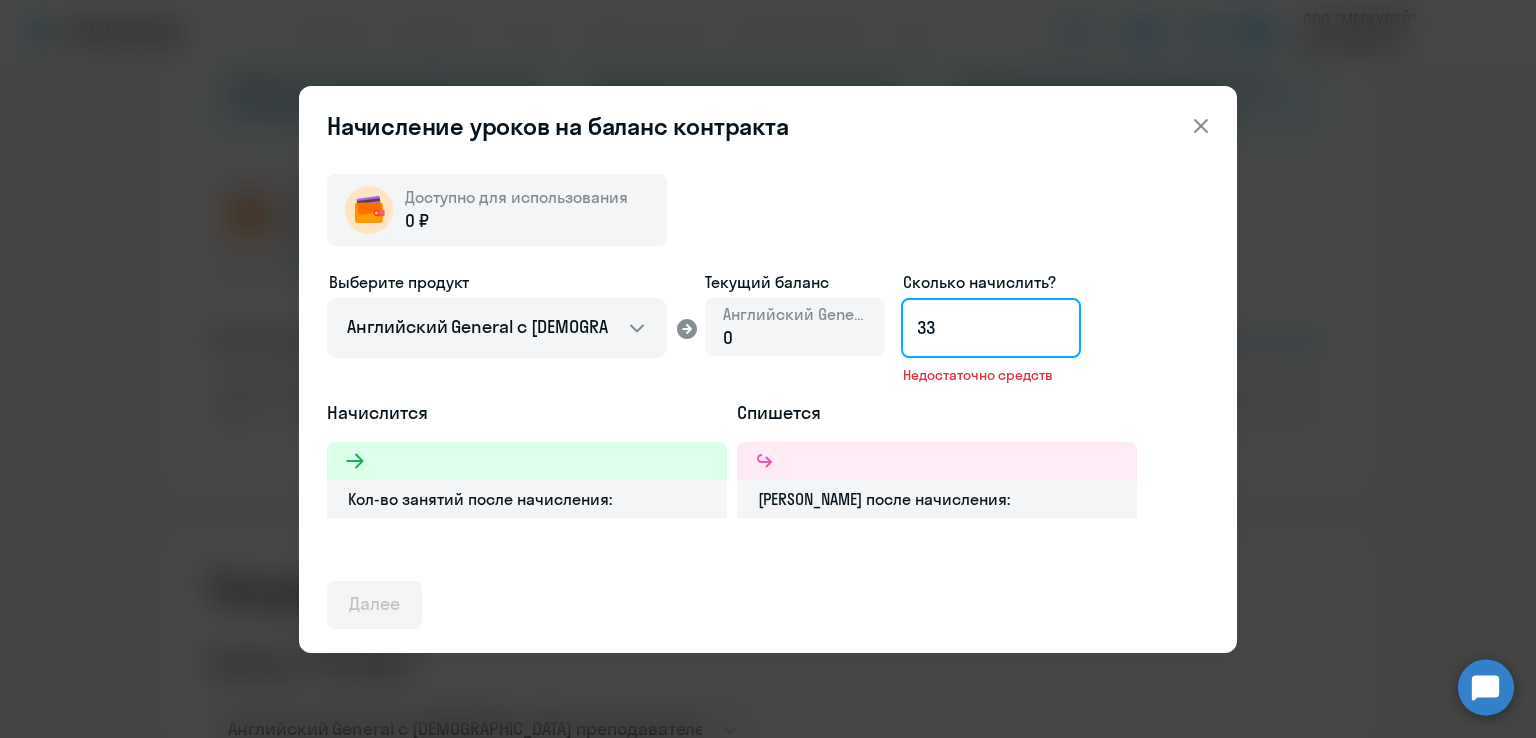 type on "33" 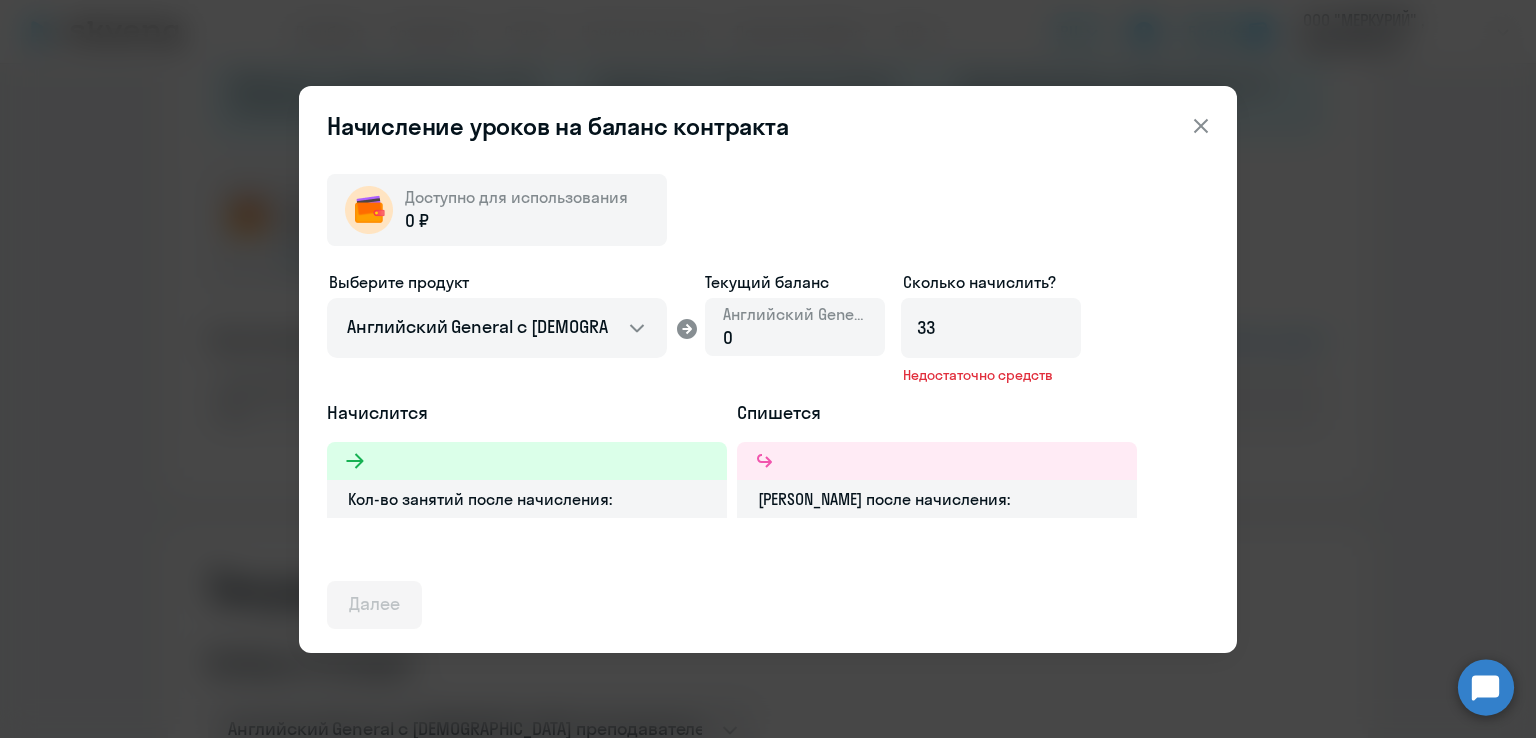 click 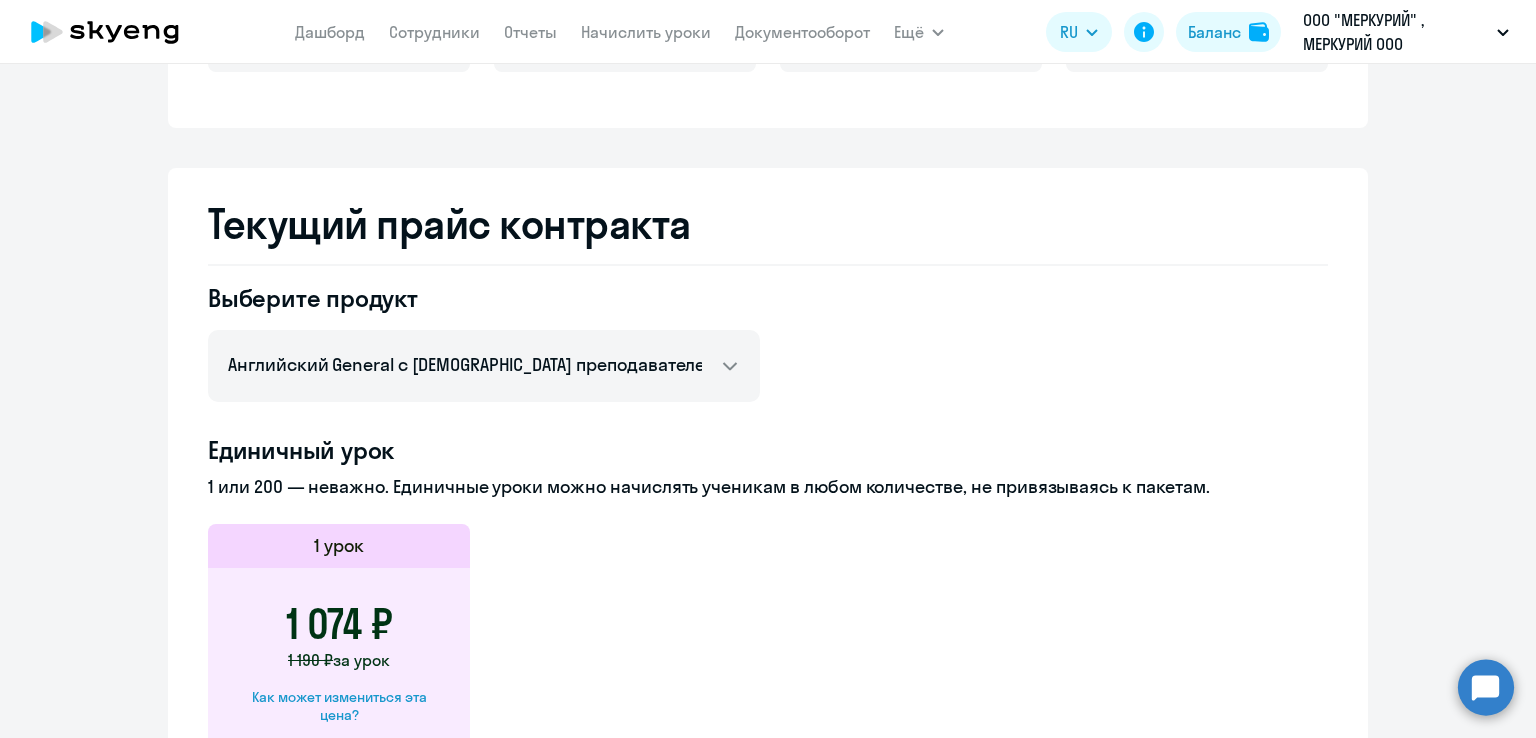 scroll, scrollTop: 600, scrollLeft: 0, axis: vertical 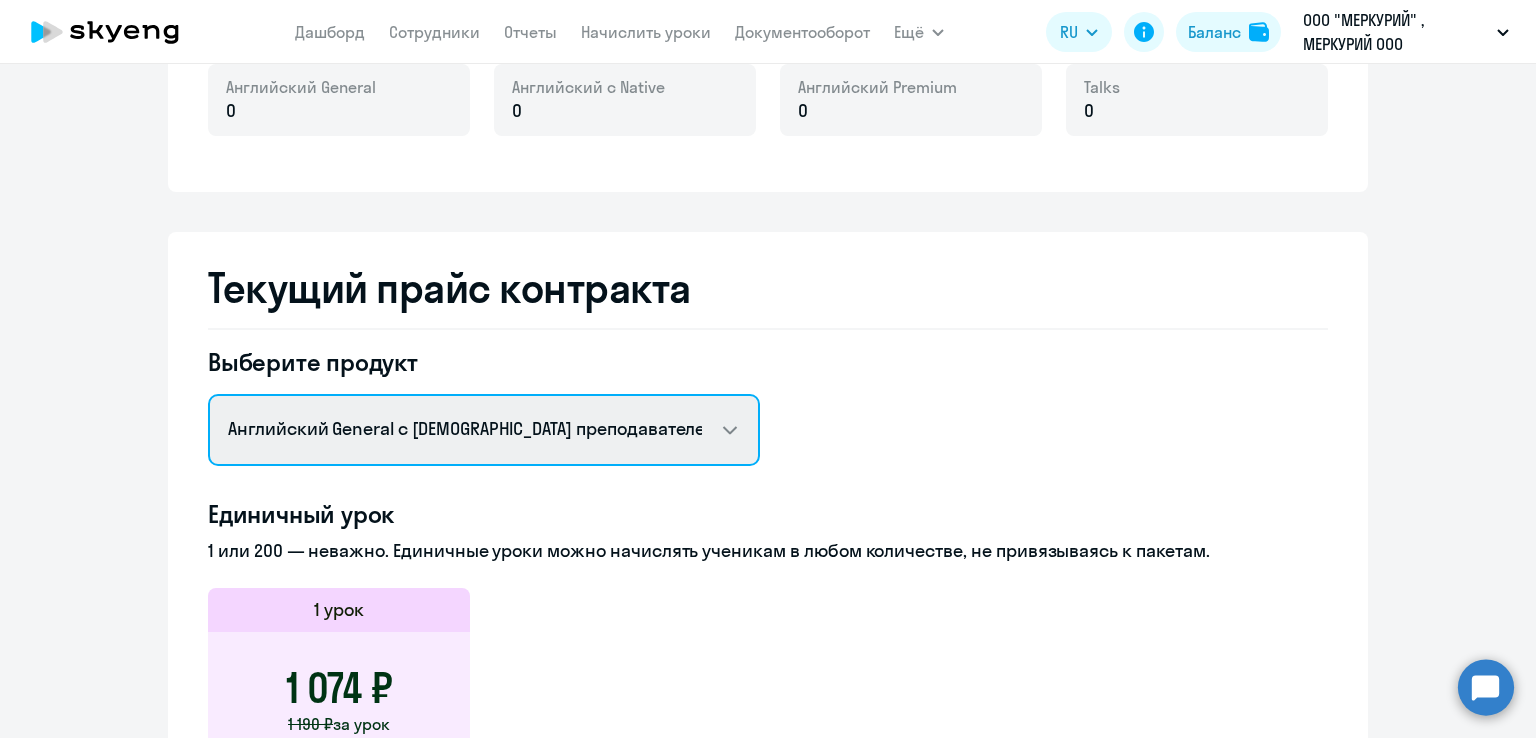 click on "Английский General с русскоговорящим преподавателем   Английский General с англоговорящим преподавателем   Премиум английский с русскоговорящим преподавателем   Групповые уроки по английскому языку для взрослых   Talks 15 минутные разговоры на английском" 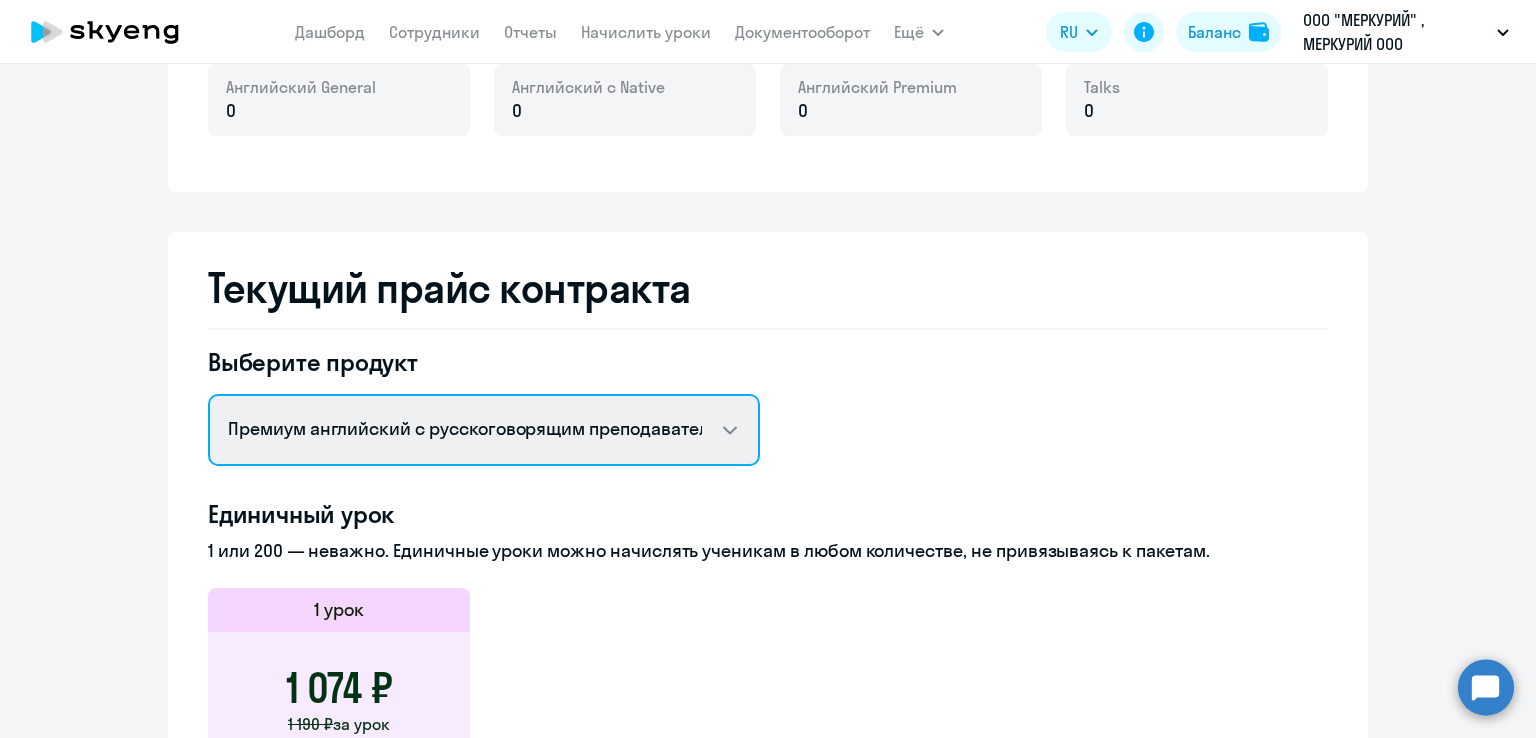 click on "Английский General с русскоговорящим преподавателем   Английский General с англоговорящим преподавателем   Премиум английский с русскоговорящим преподавателем   Групповые уроки по английскому языку для взрослых   Talks 15 минутные разговоры на английском" 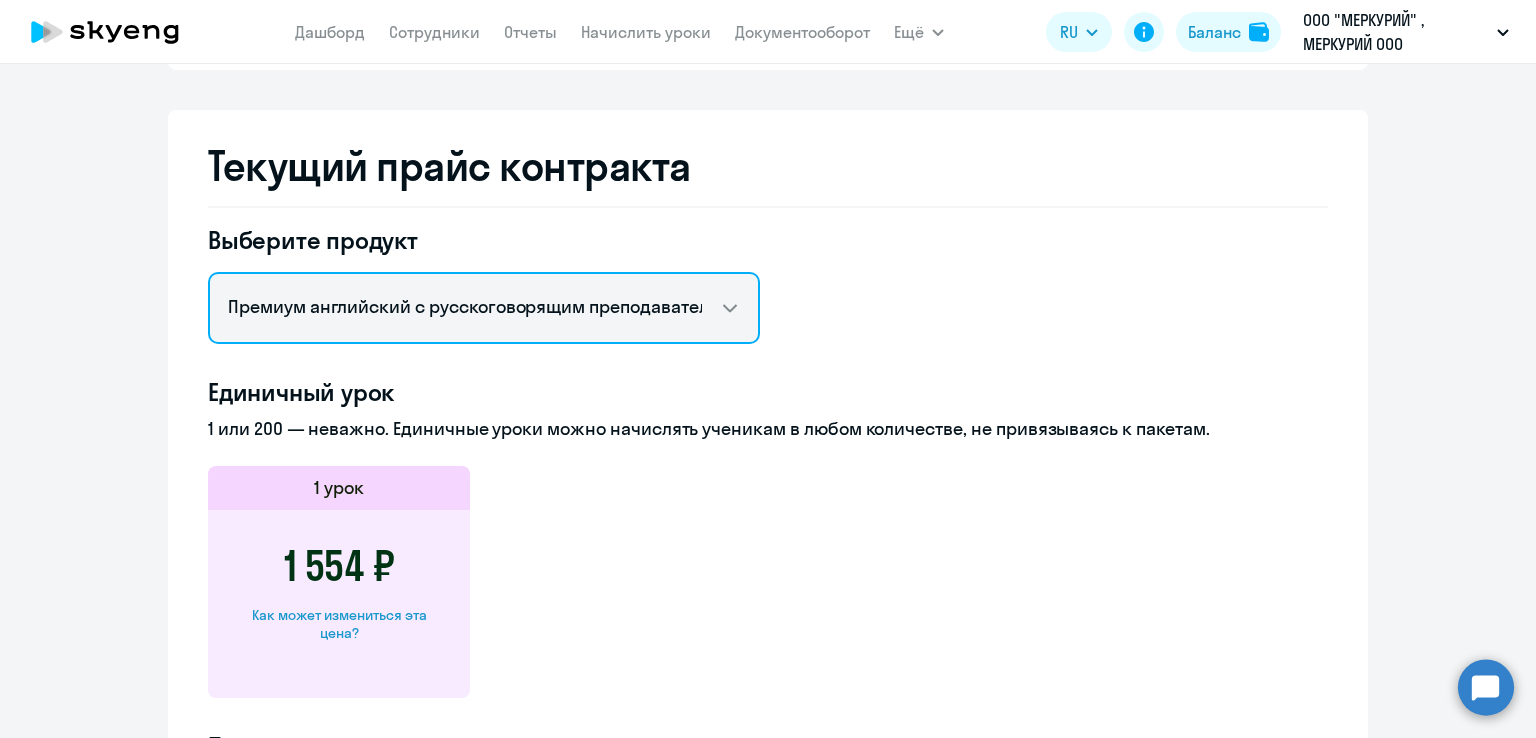 scroll, scrollTop: 800, scrollLeft: 0, axis: vertical 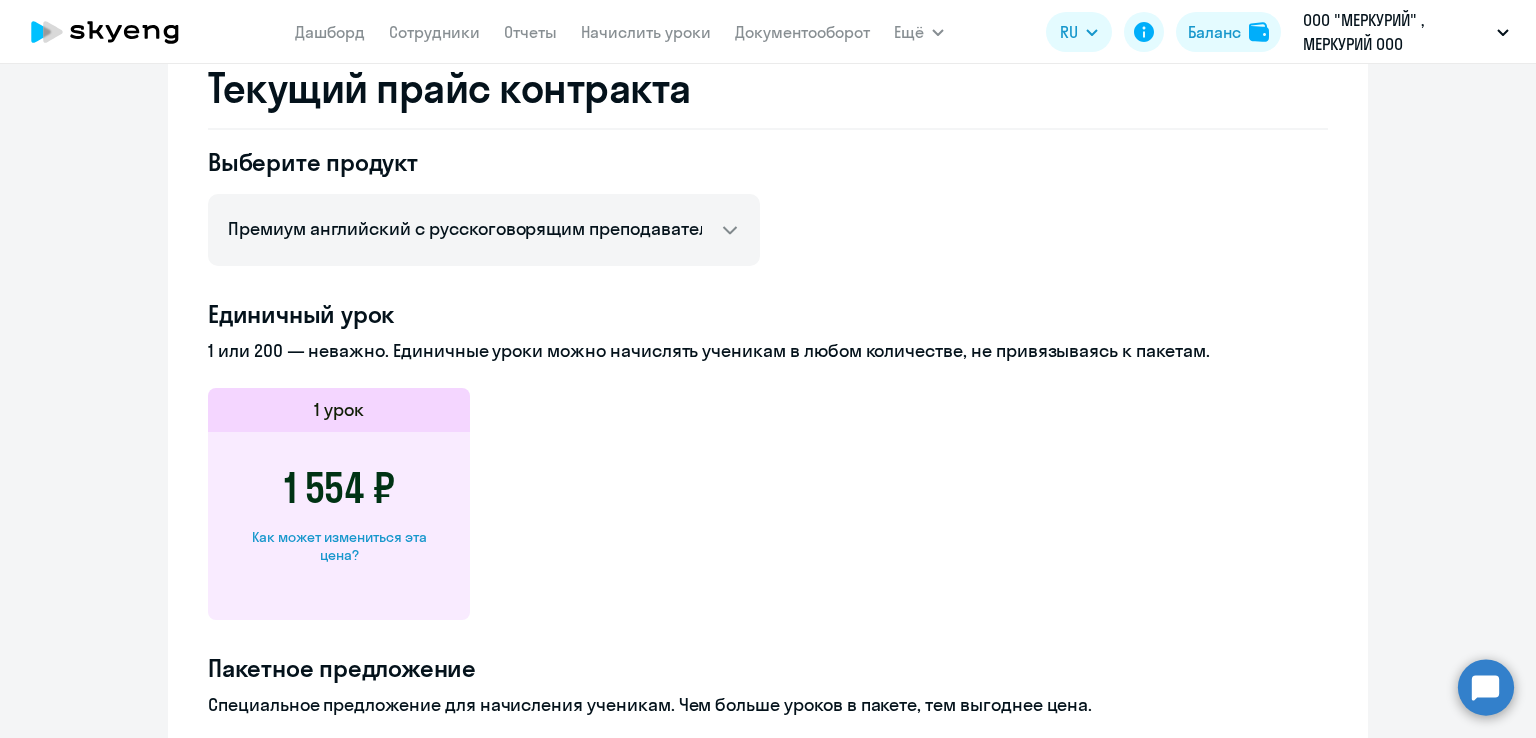 drag, startPoint x: 60, startPoint y: 335, endPoint x: 97, endPoint y: 279, distance: 67.11929 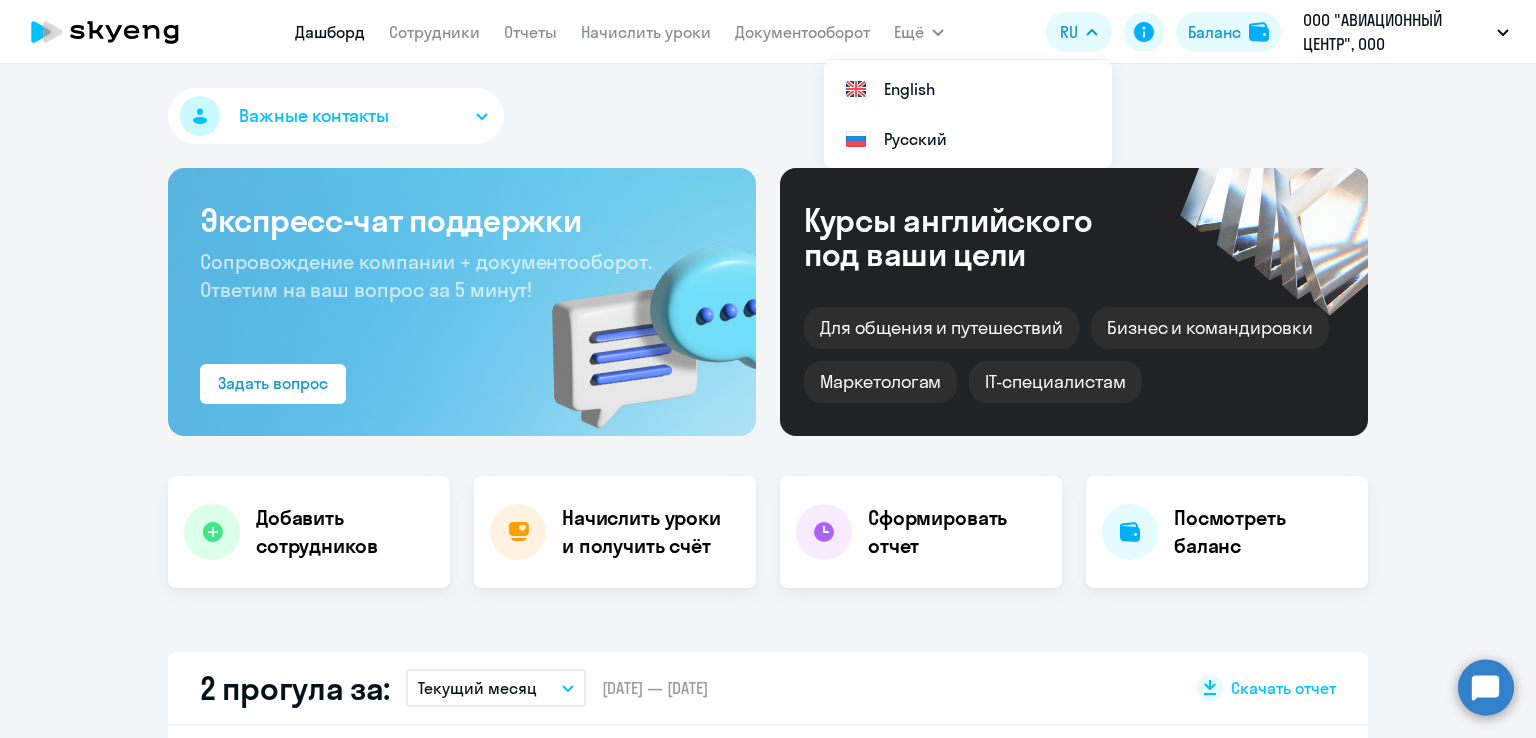 select on "30" 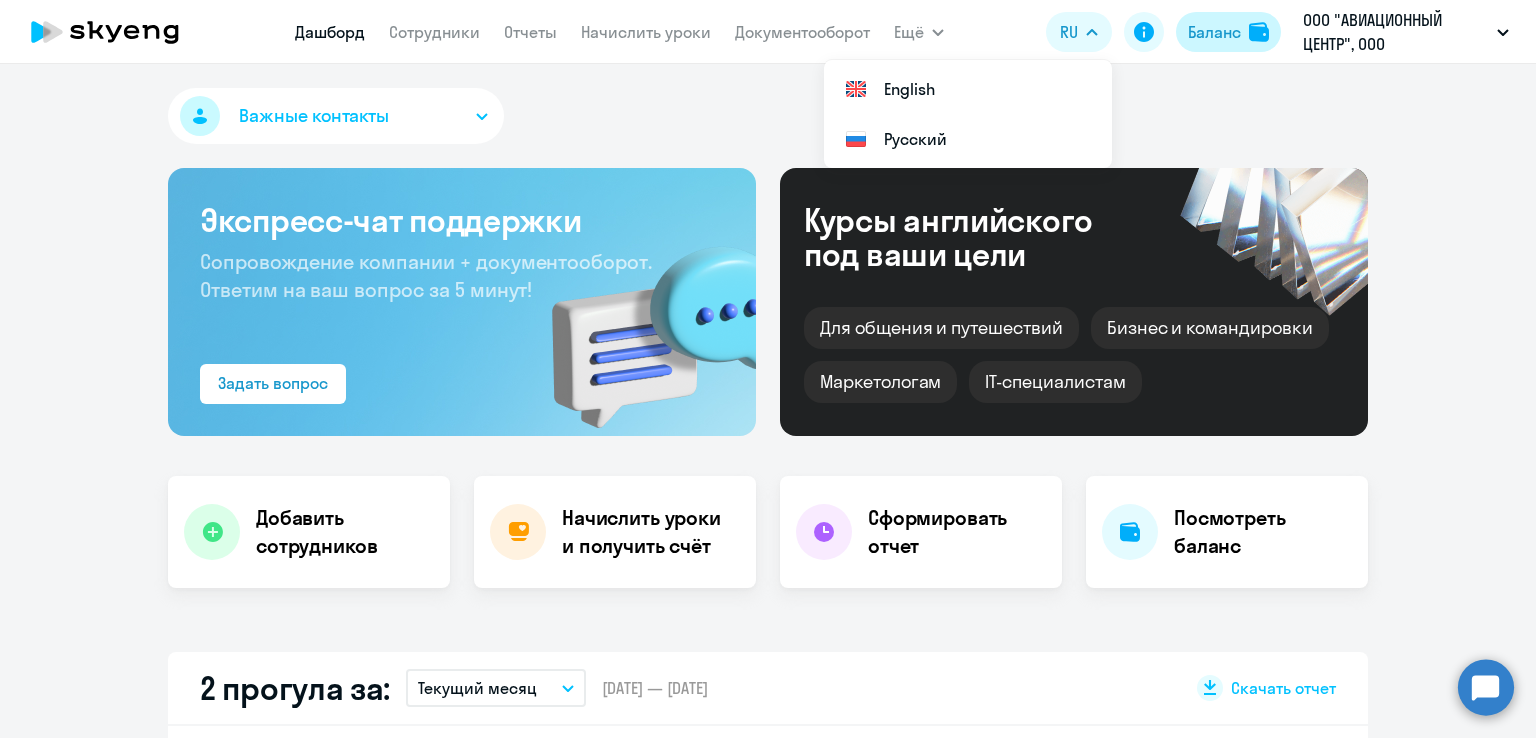 scroll, scrollTop: 0, scrollLeft: 0, axis: both 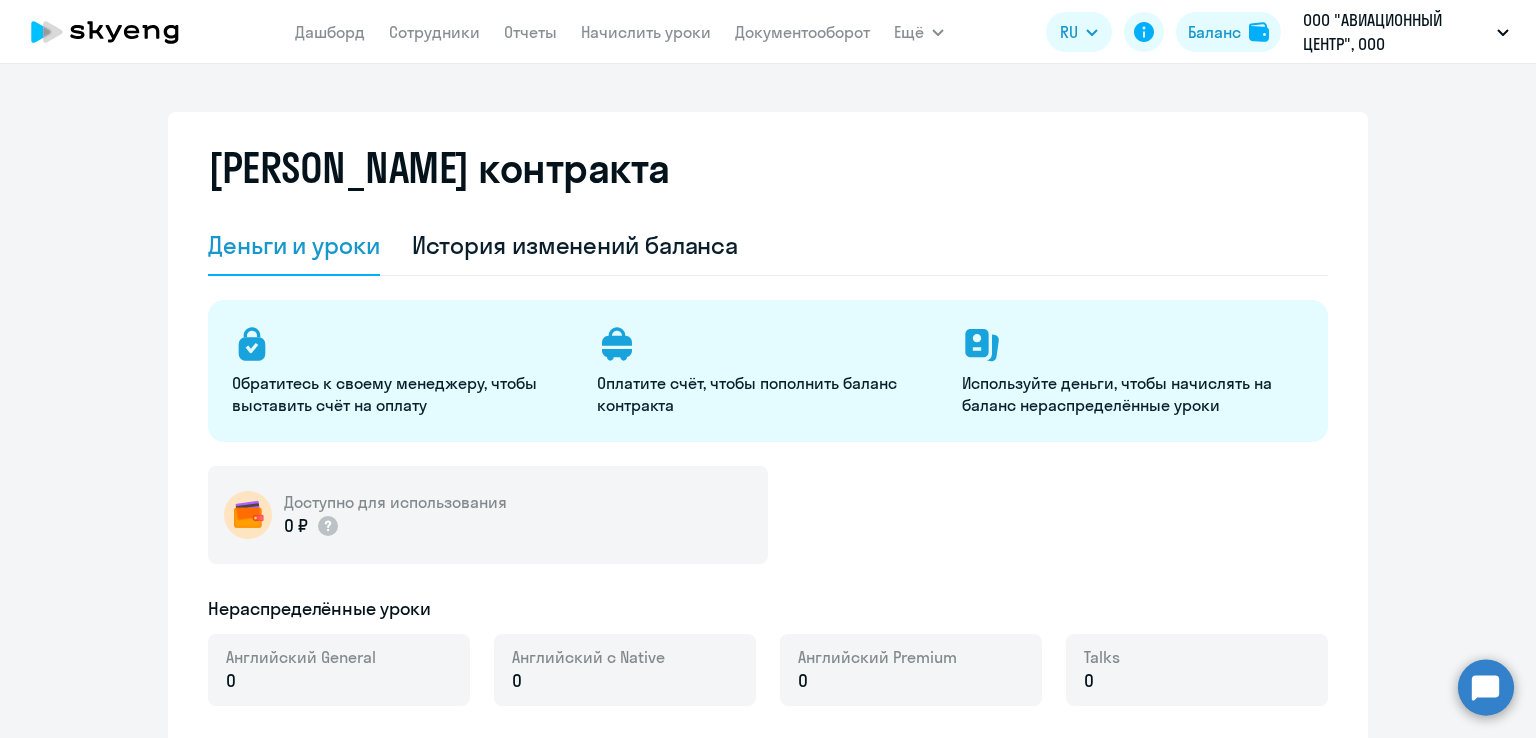 select on "english_adult_not_native_speaker" 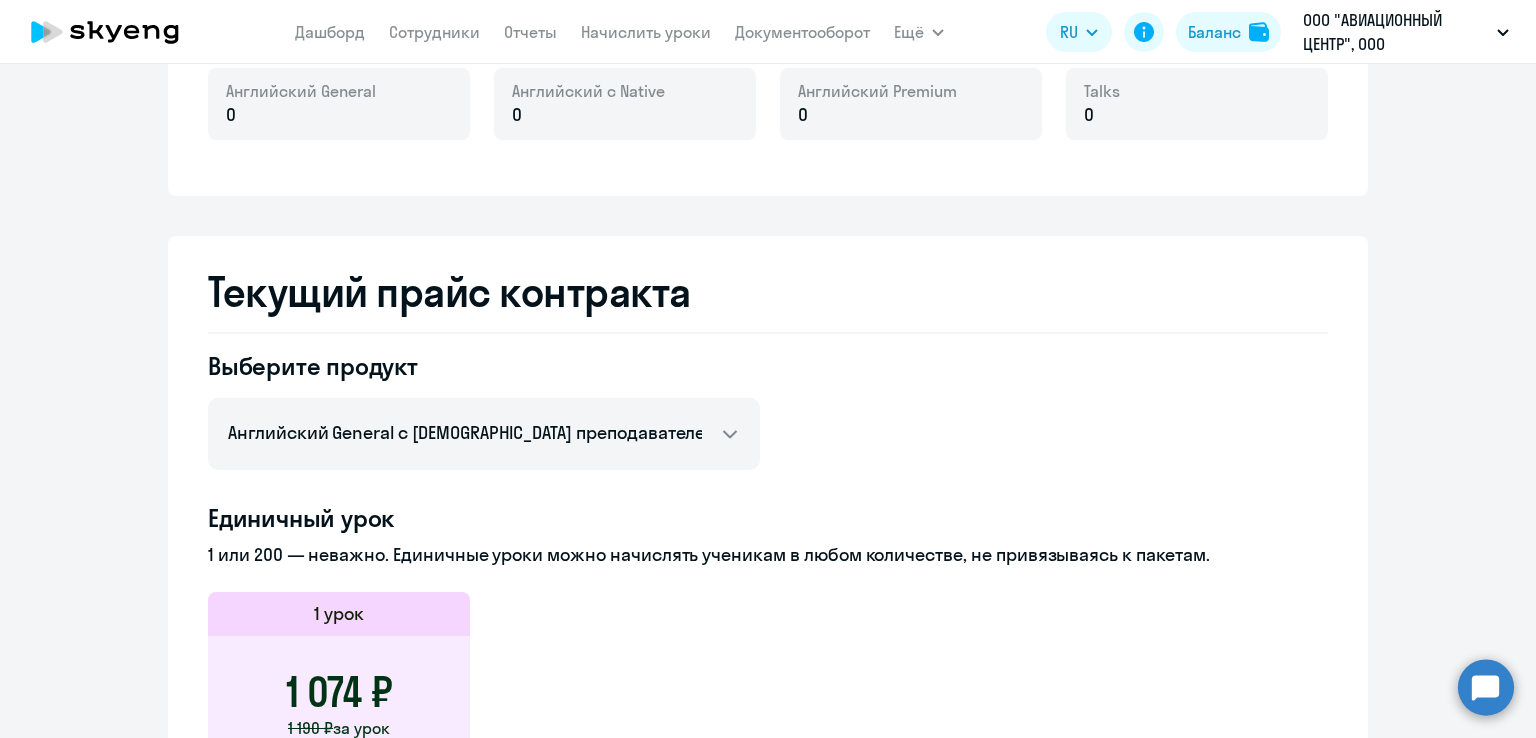scroll, scrollTop: 600, scrollLeft: 0, axis: vertical 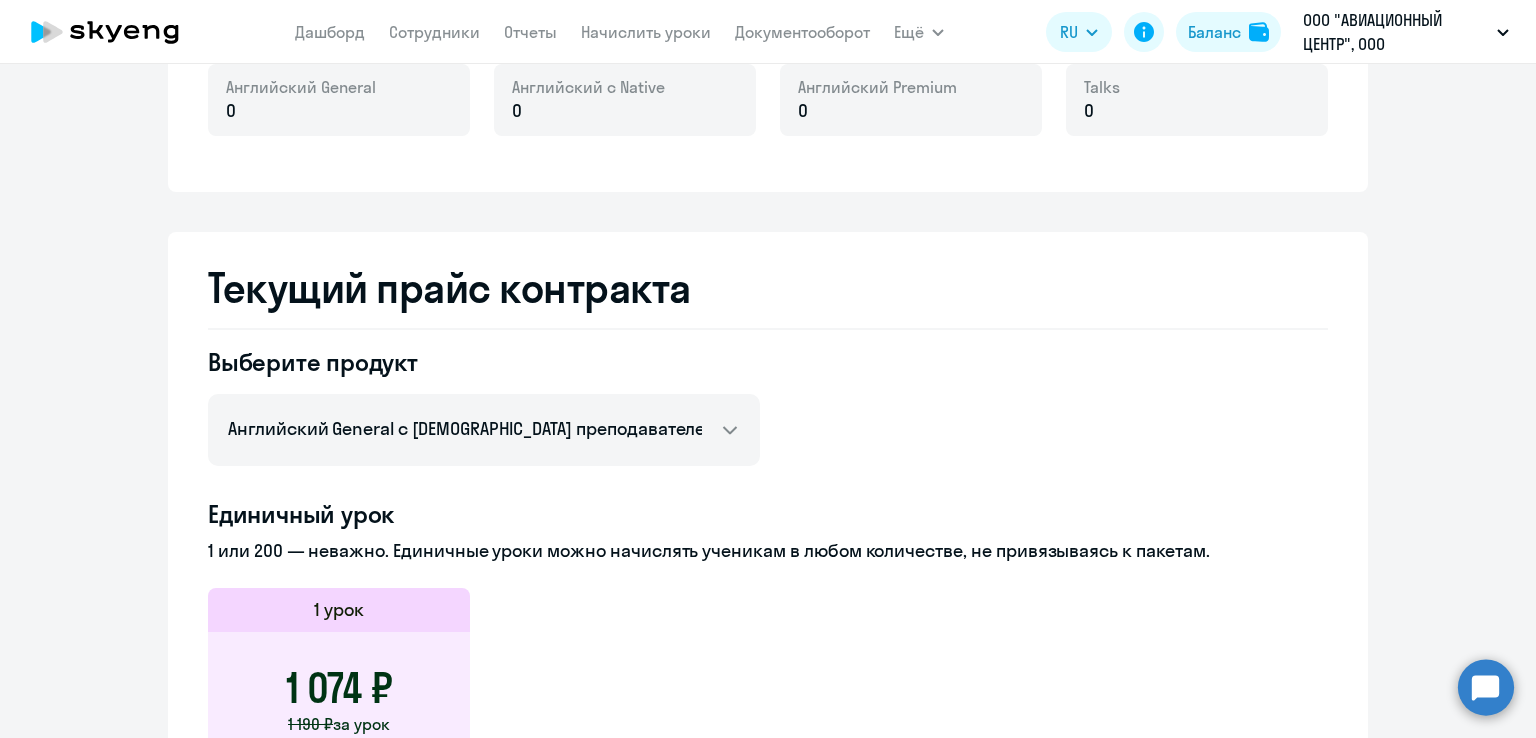 click on "Баланс контракта Деньги и уроки История изменений баланса
Обратитесь к своему менеджеру, чтобы выставить счёт на оплату
Оплатите счёт, чтобы пополнить баланс контракта
Используйте деньги, чтобы начислять на баланс нераспределённые уроки Доступно для использования  0 ₽
Пополнить баланс  Нераспределённые уроки
Начислить/списать уроки Английский General 0 Английский с Native 0 Английский Premium 0 Talks 0 Текущий прайс контракта Выберите продукт  Английский General с русскоговорящим преподавателем   Английский General с англоговорящим преподавателем" 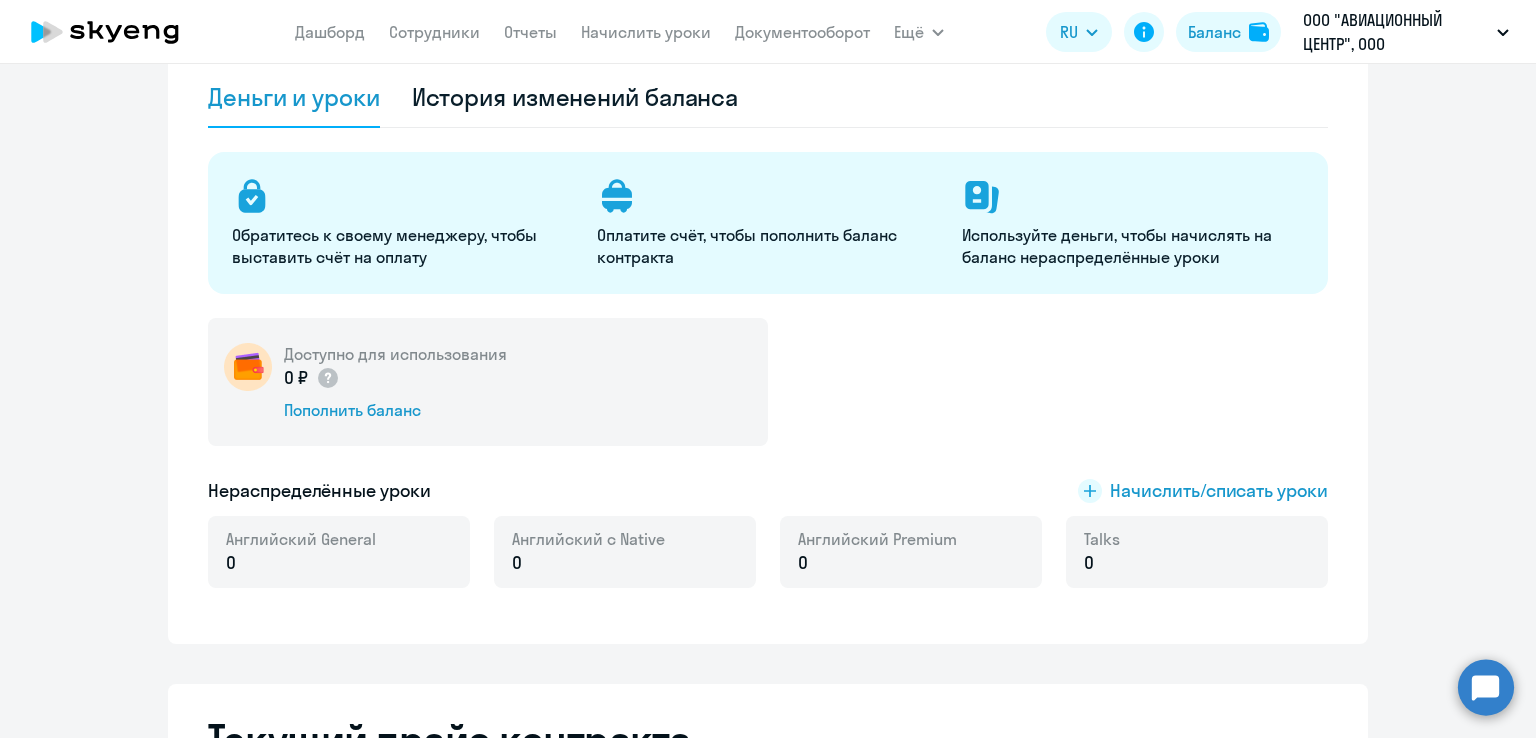 scroll, scrollTop: 100, scrollLeft: 0, axis: vertical 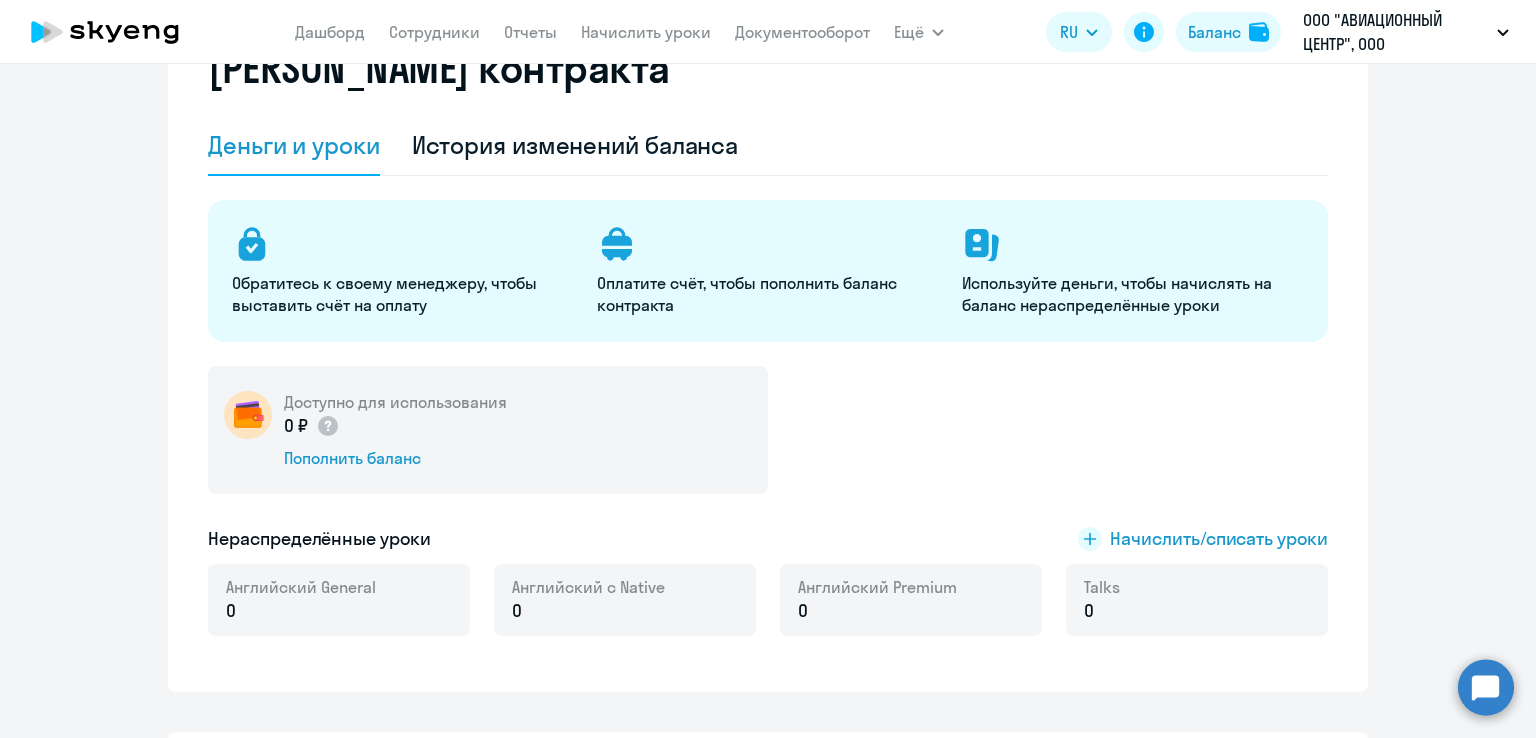 click on "Доступно для использования  0 ₽
Пополнить баланс" 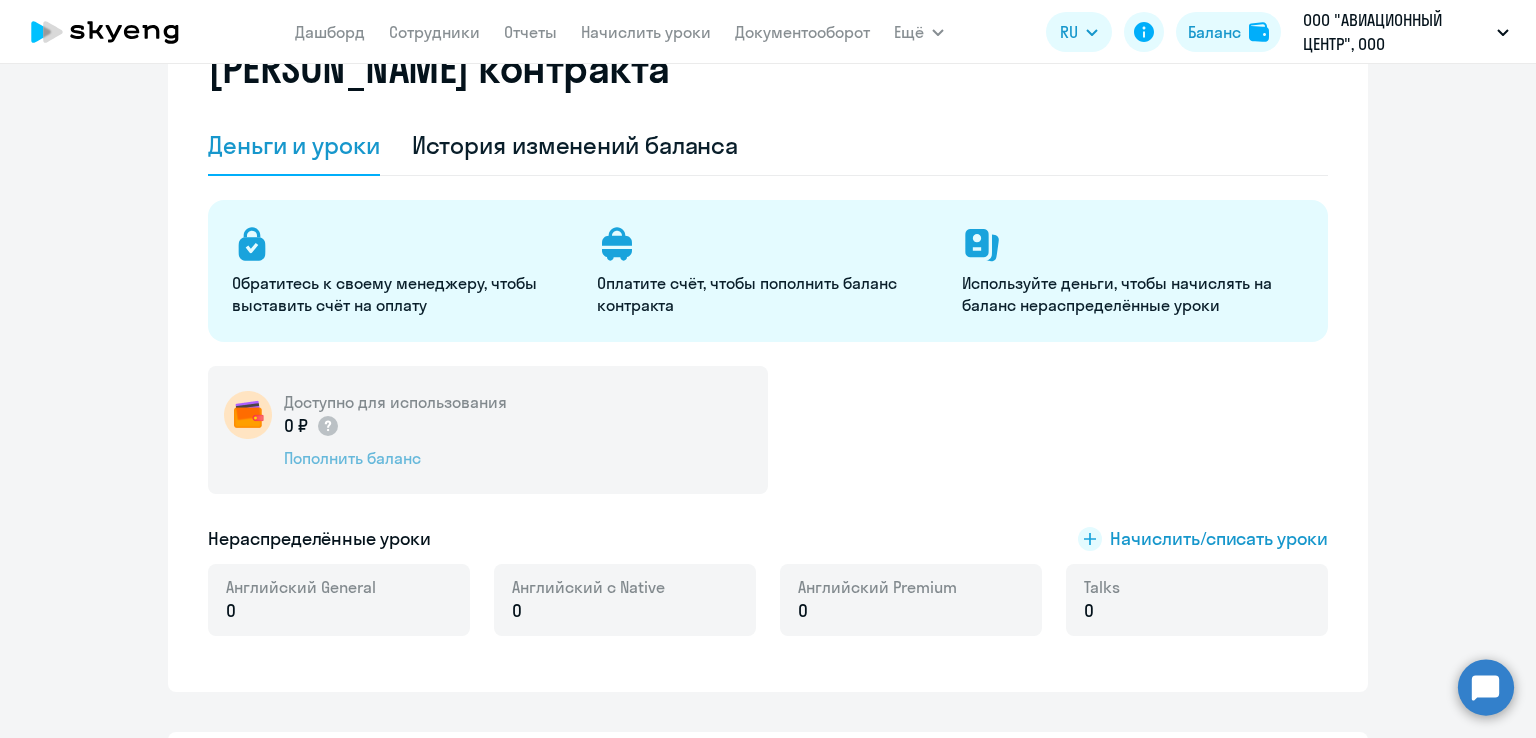 click on "Пополнить баланс" 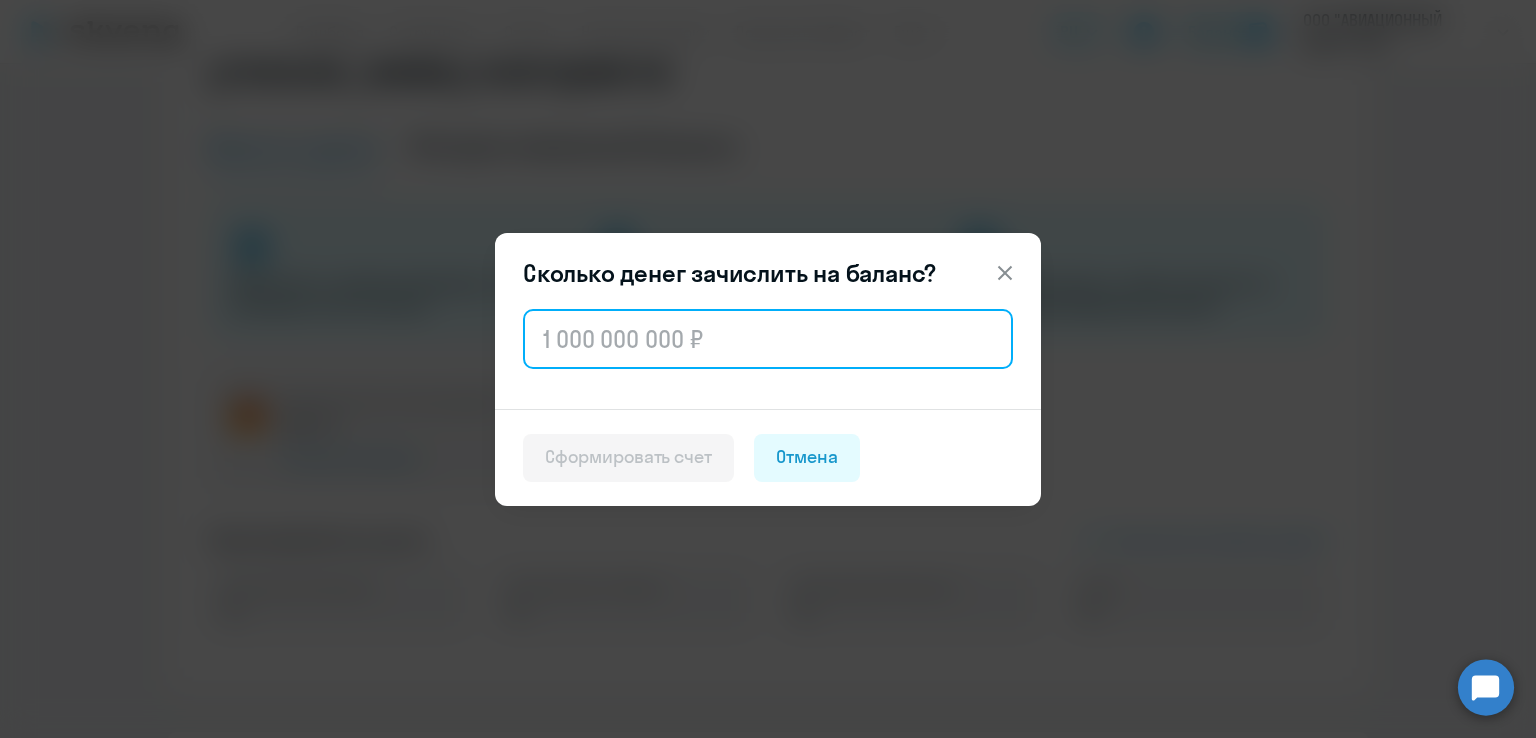 click at bounding box center (768, 339) 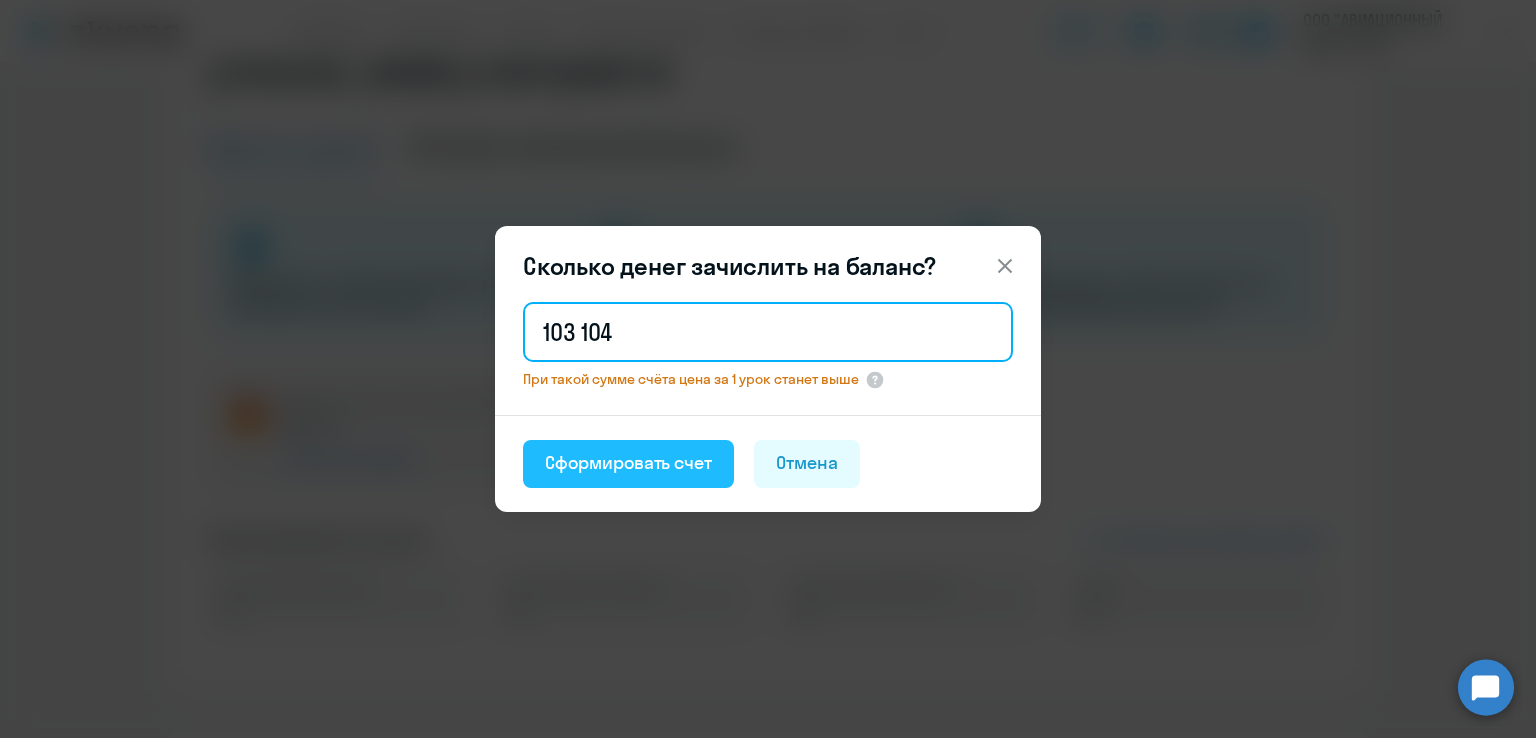 type on "103 104" 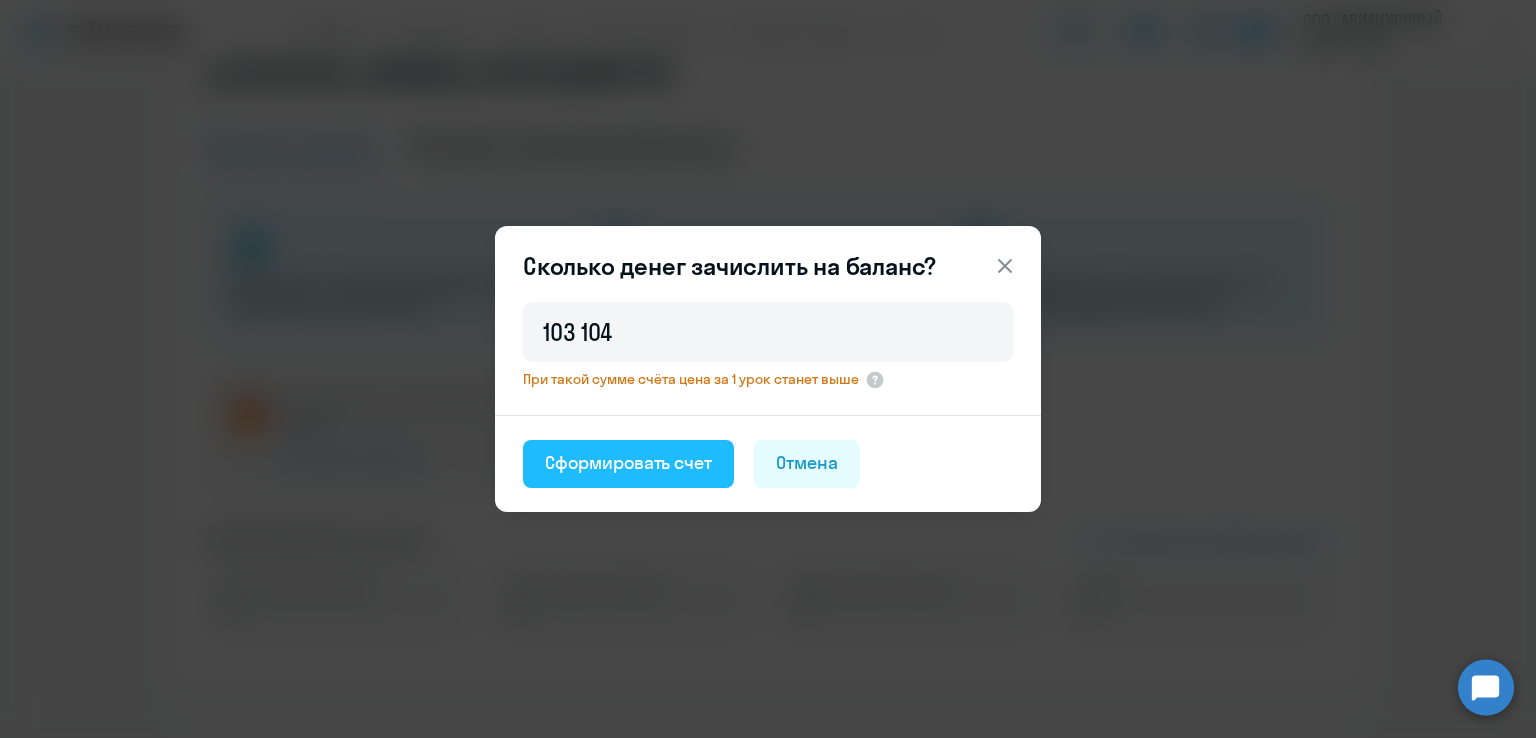 click on "Сформировать счет" at bounding box center [628, 463] 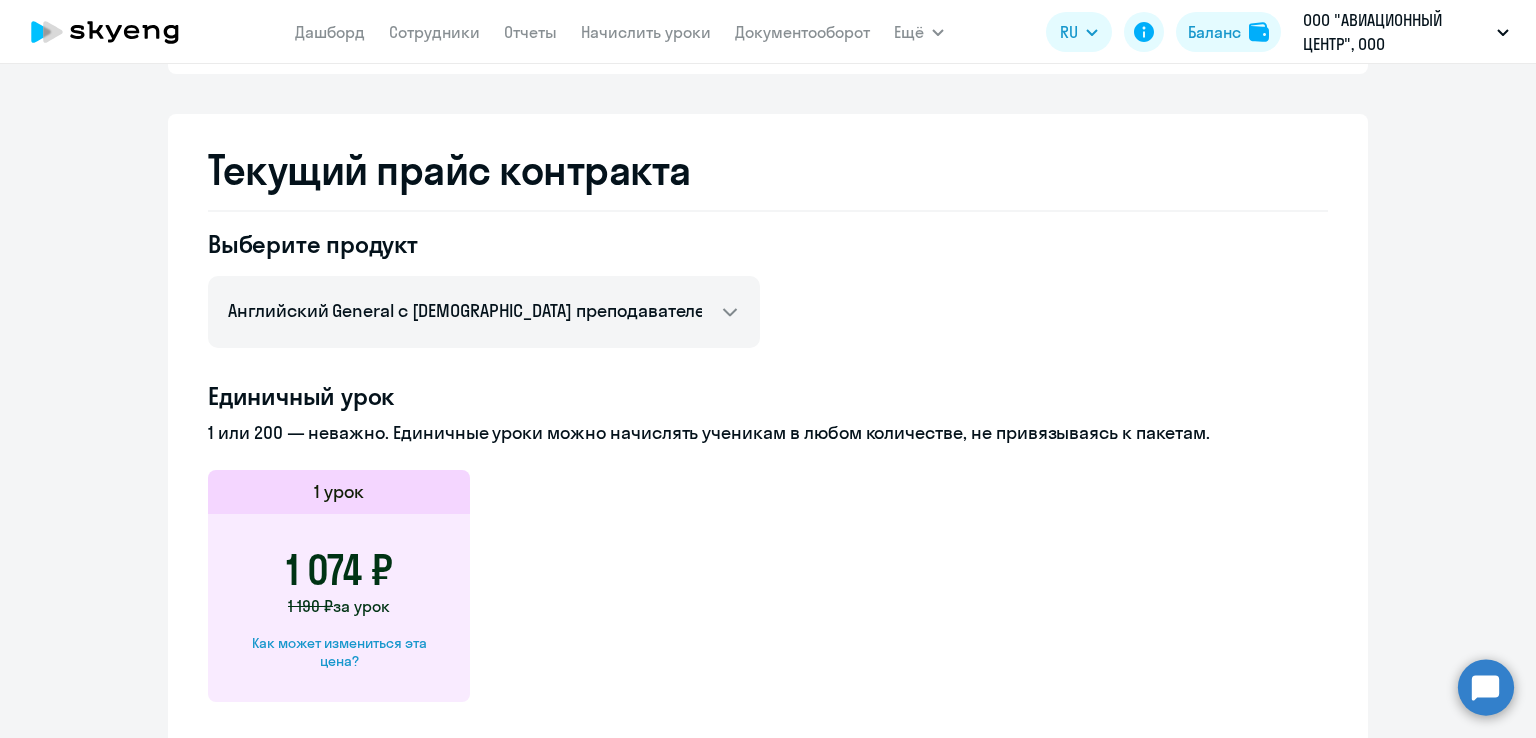 scroll, scrollTop: 600, scrollLeft: 0, axis: vertical 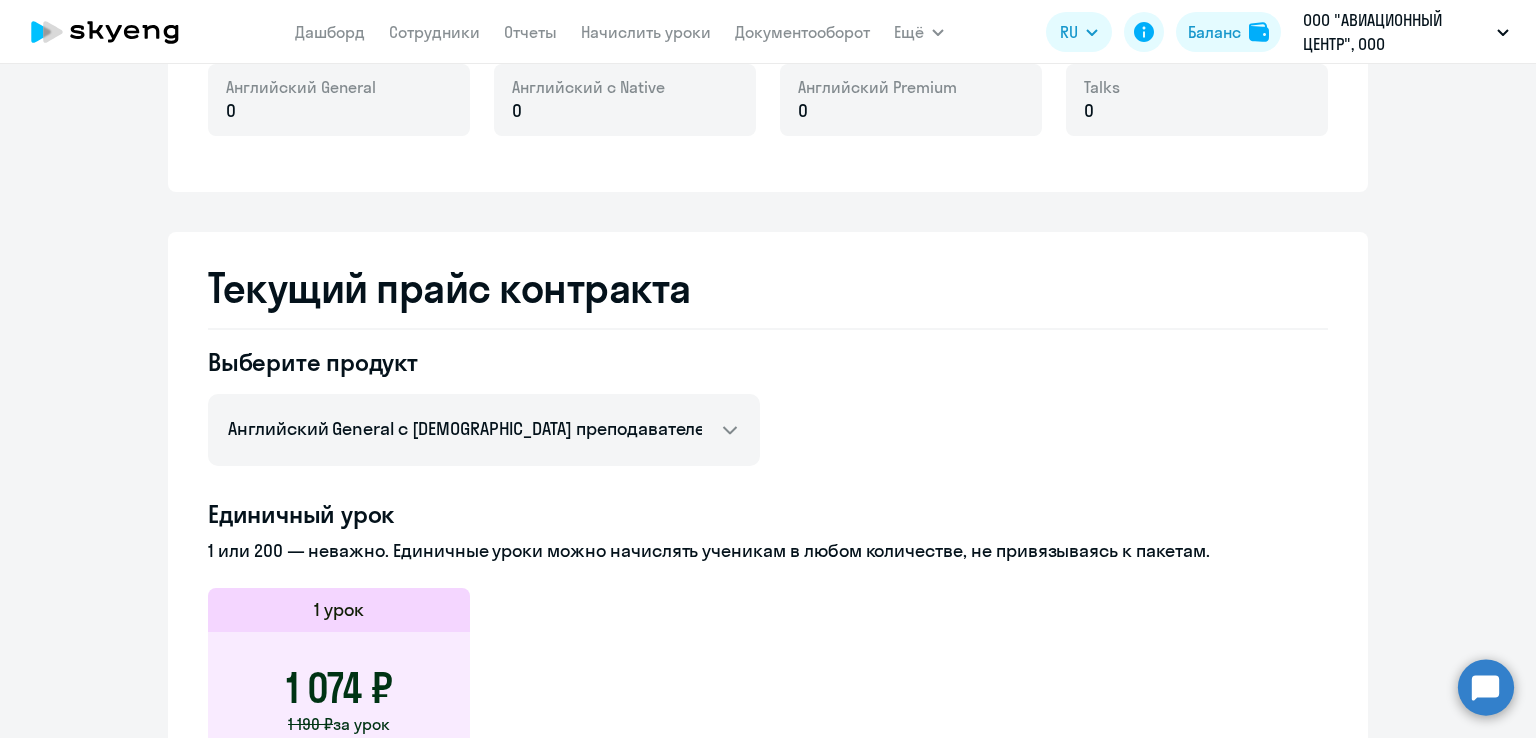 click on "Документооборот" at bounding box center (802, 32) 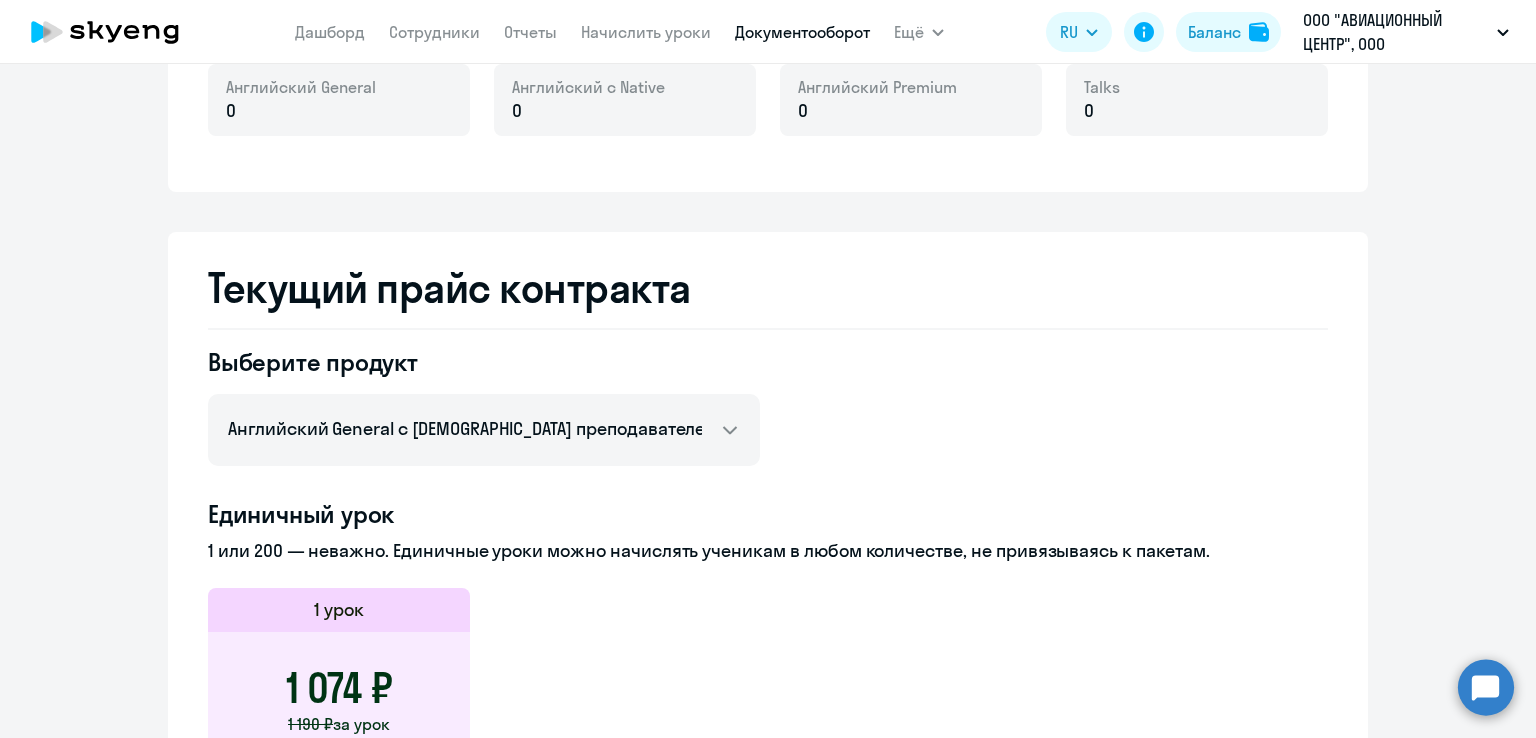 click on "Документооборот" at bounding box center [802, 32] 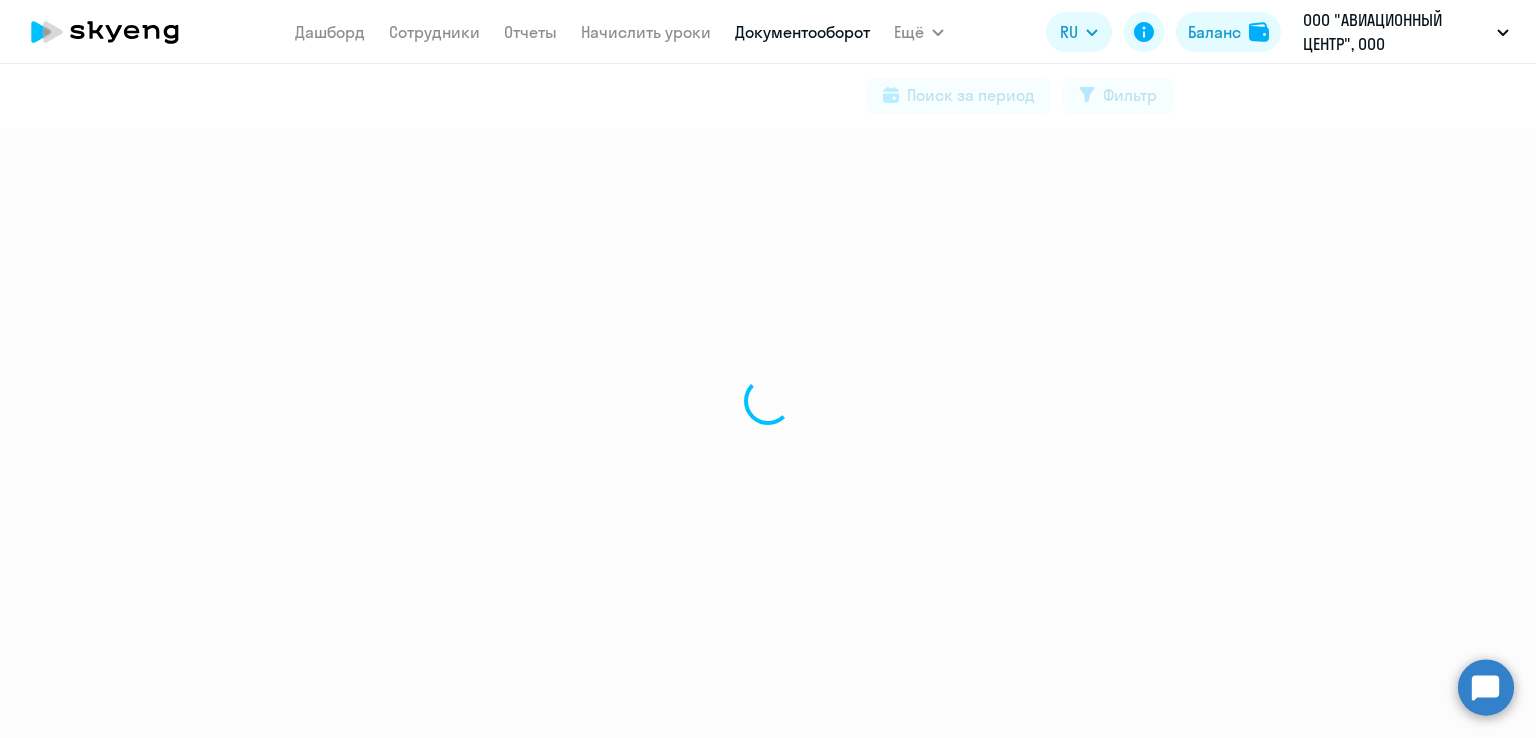 scroll, scrollTop: 0, scrollLeft: 0, axis: both 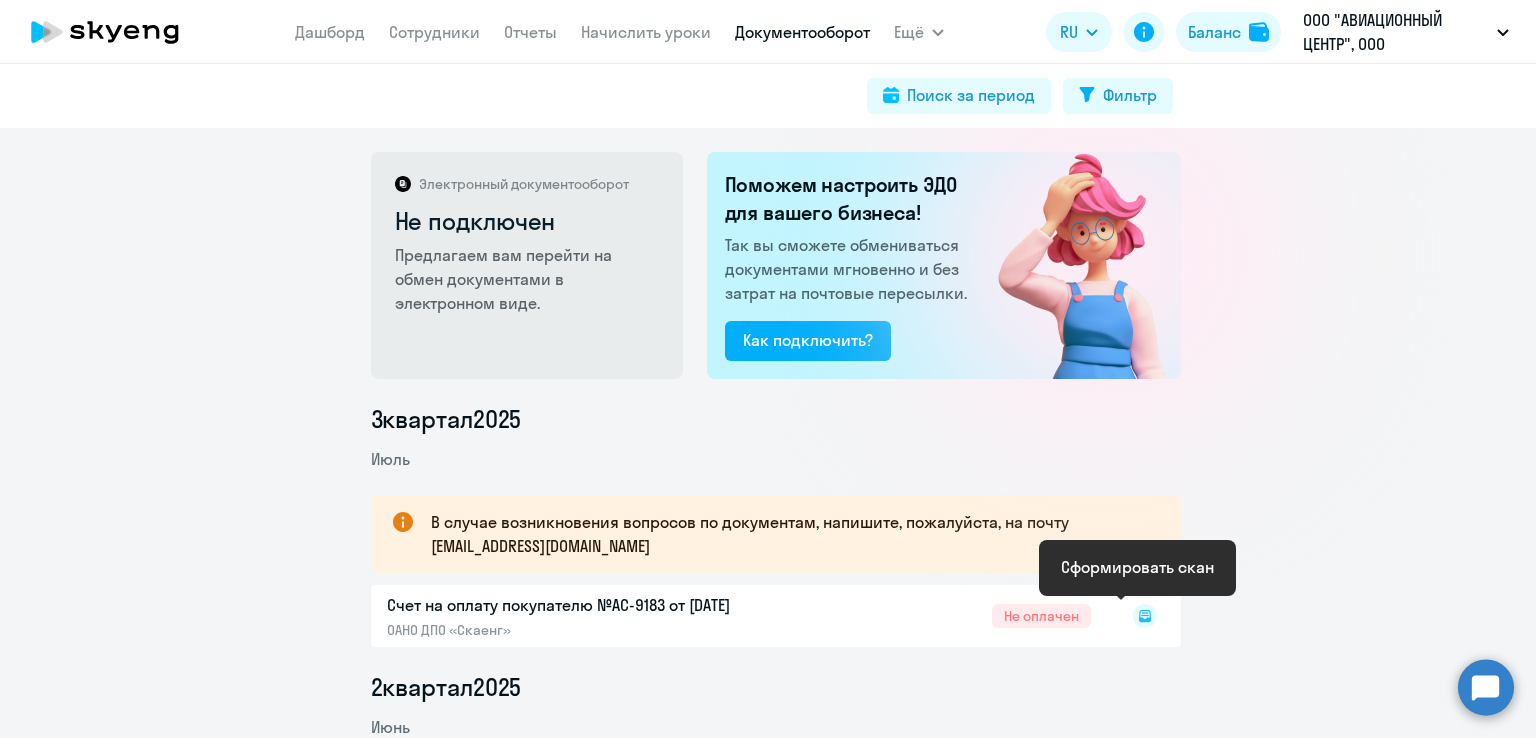 click 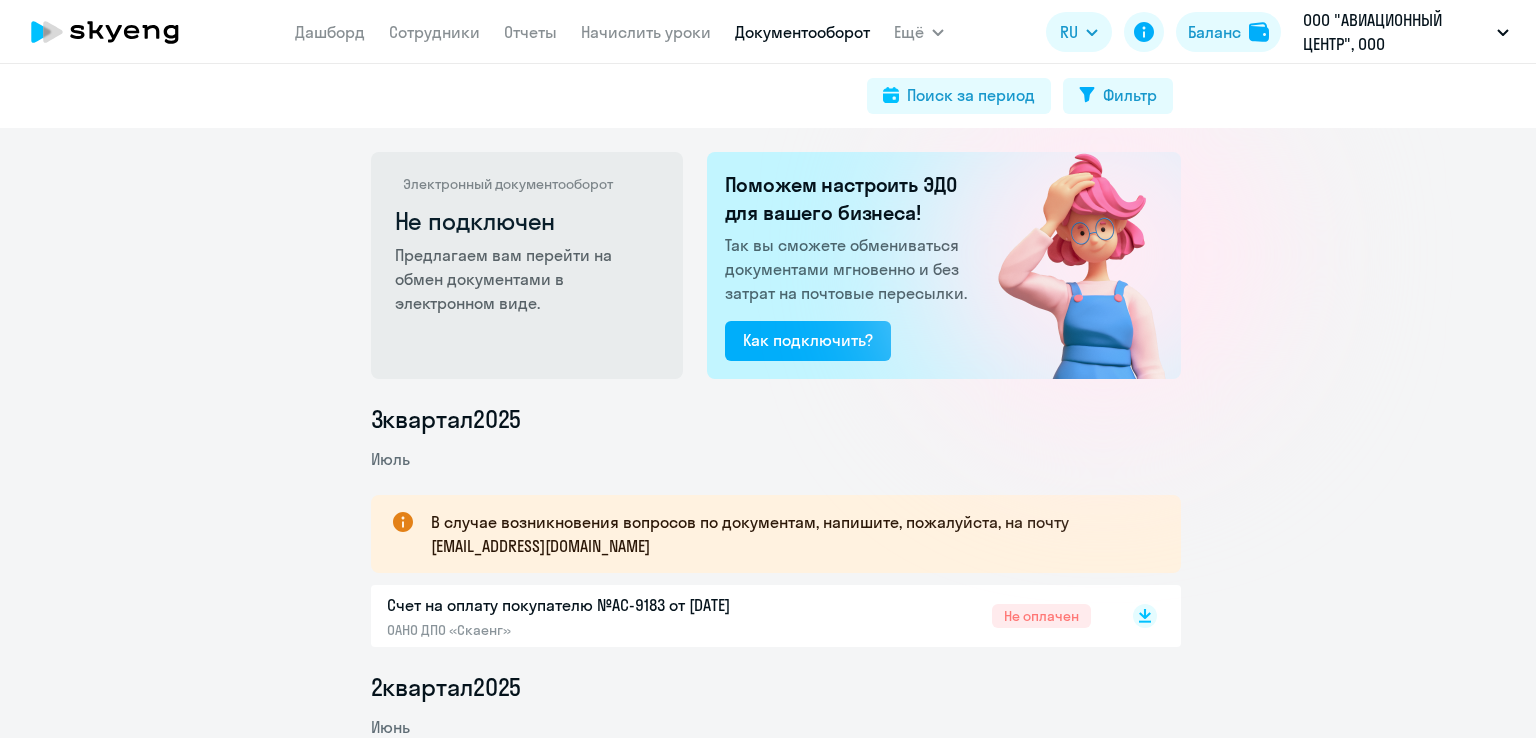 scroll, scrollTop: 0, scrollLeft: 0, axis: both 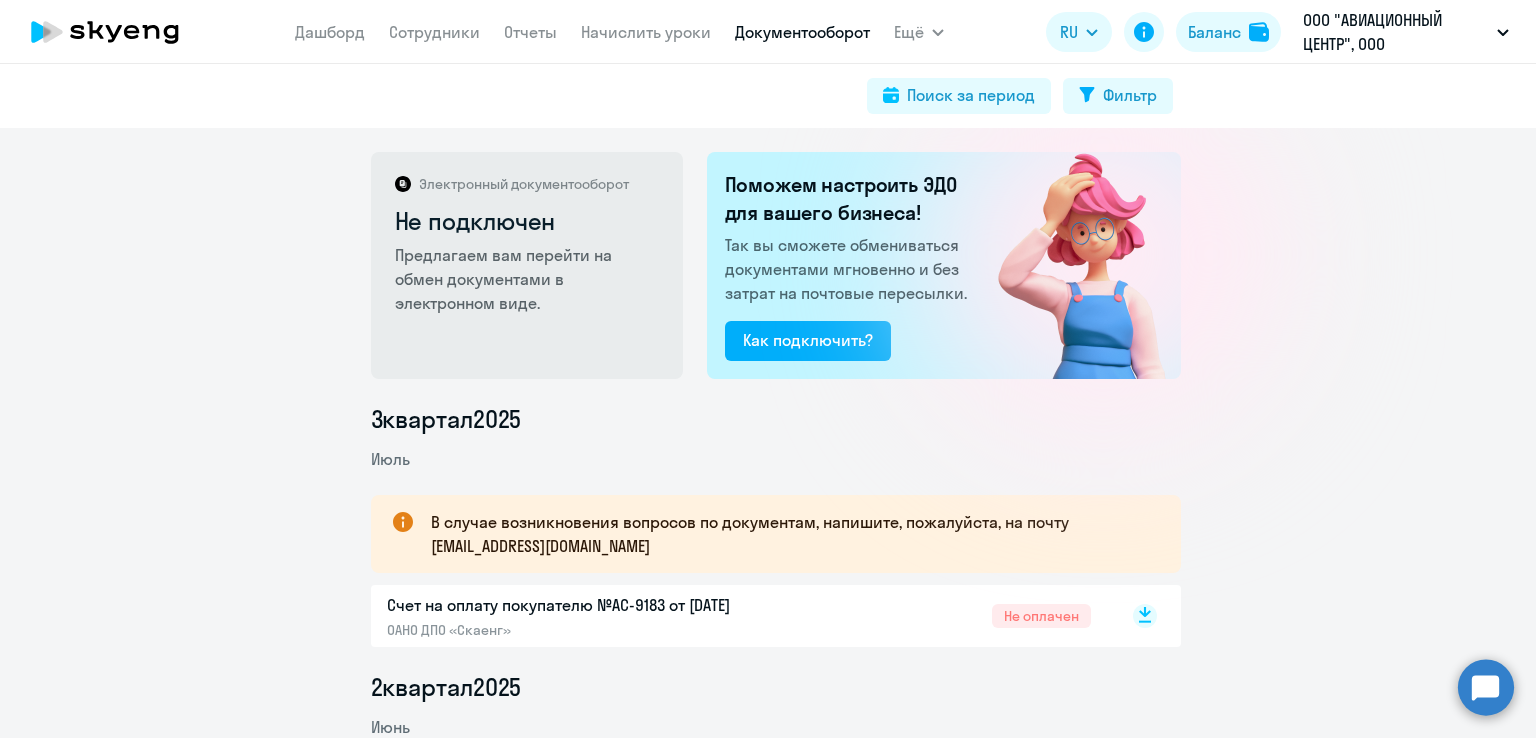 click 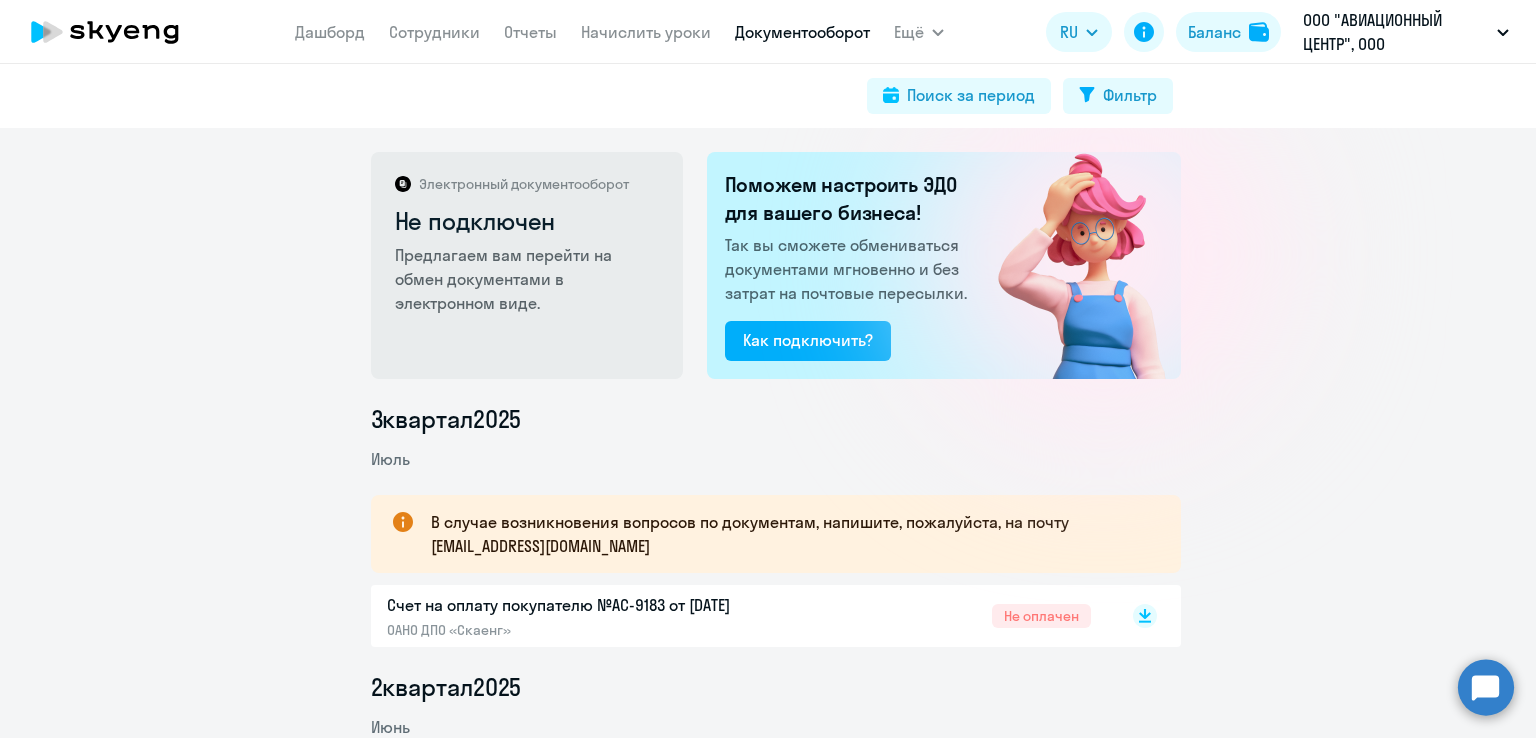 drag, startPoint x: 171, startPoint y: 253, endPoint x: 188, endPoint y: 196, distance: 59.48109 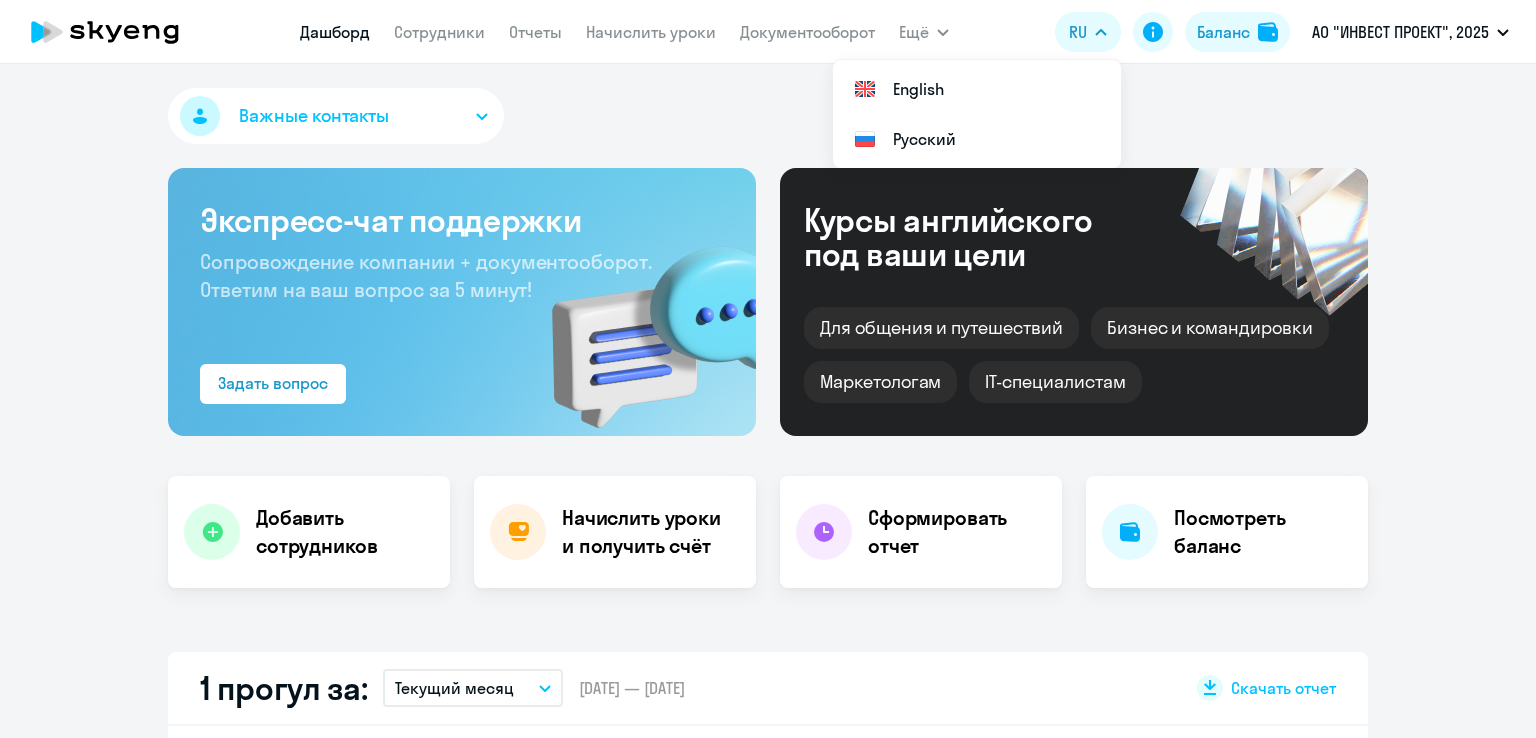 select on "30" 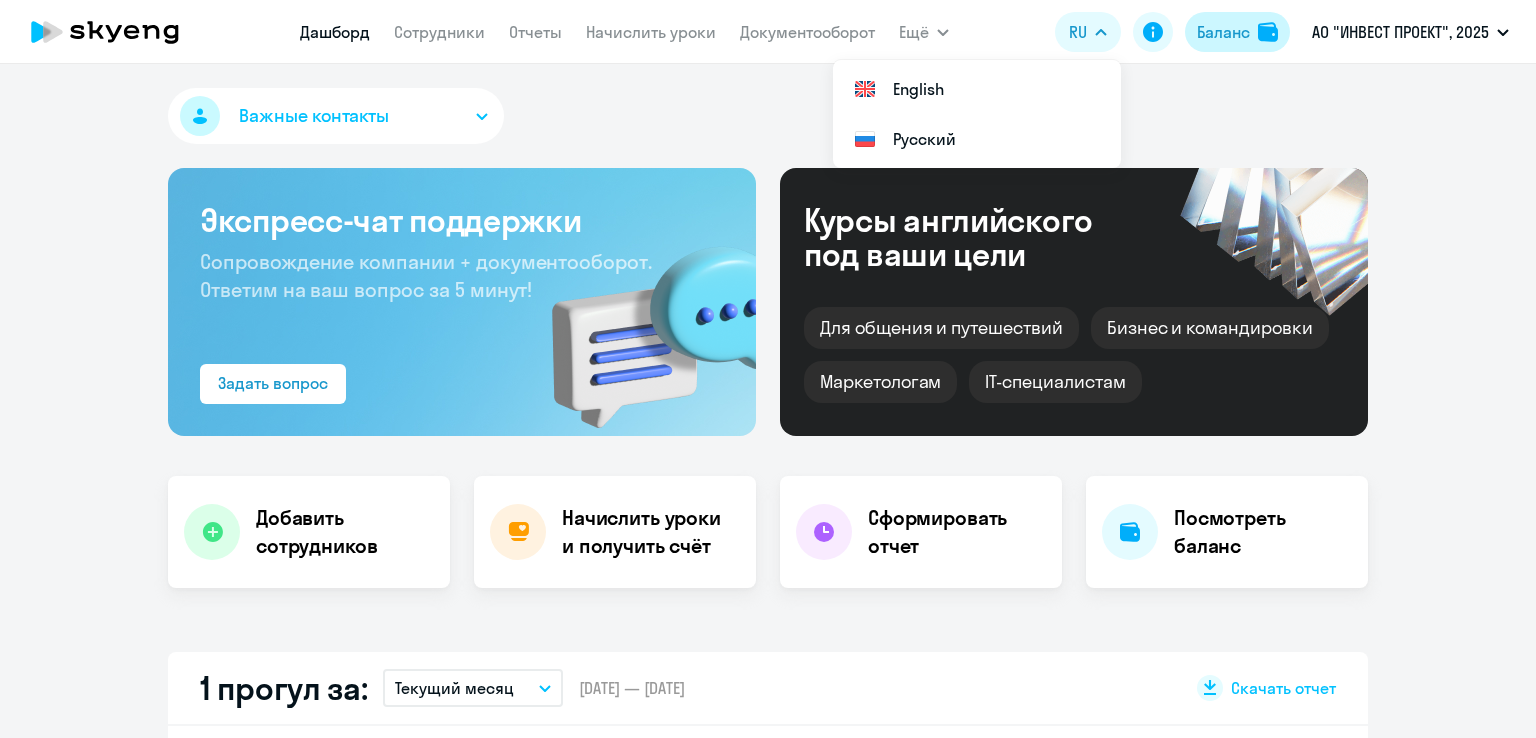 scroll, scrollTop: 0, scrollLeft: 0, axis: both 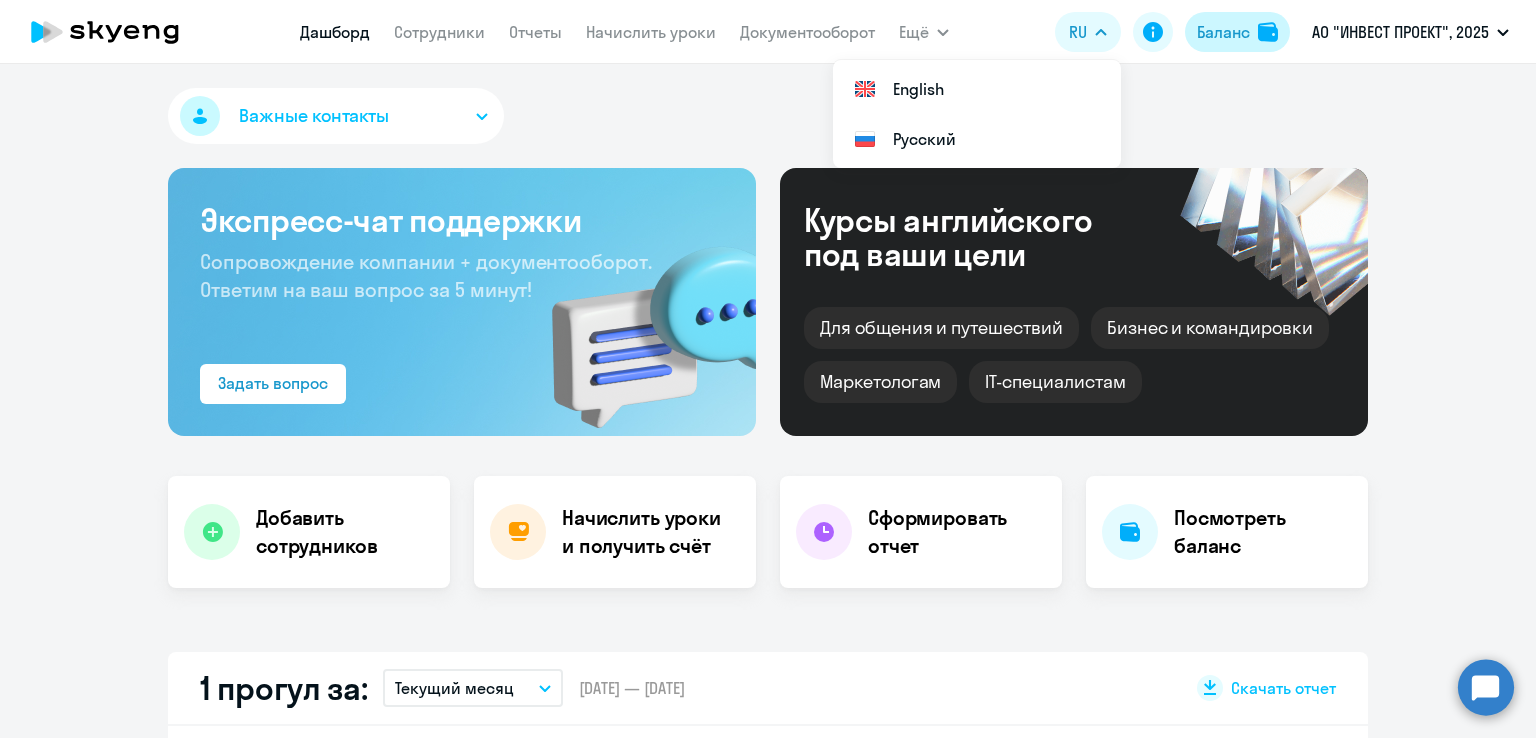 click on "Баланс" 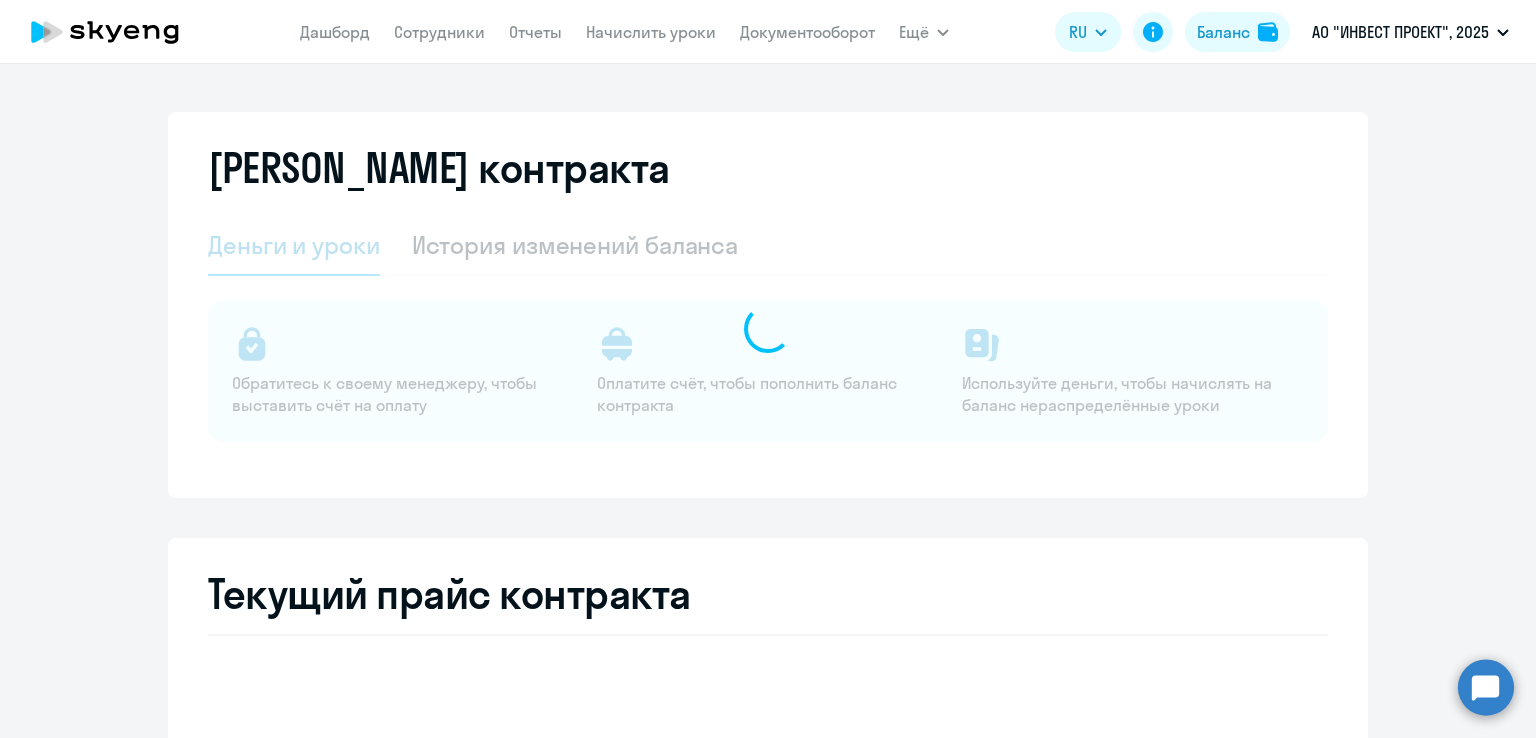select on "english_adult_not_native_speaker" 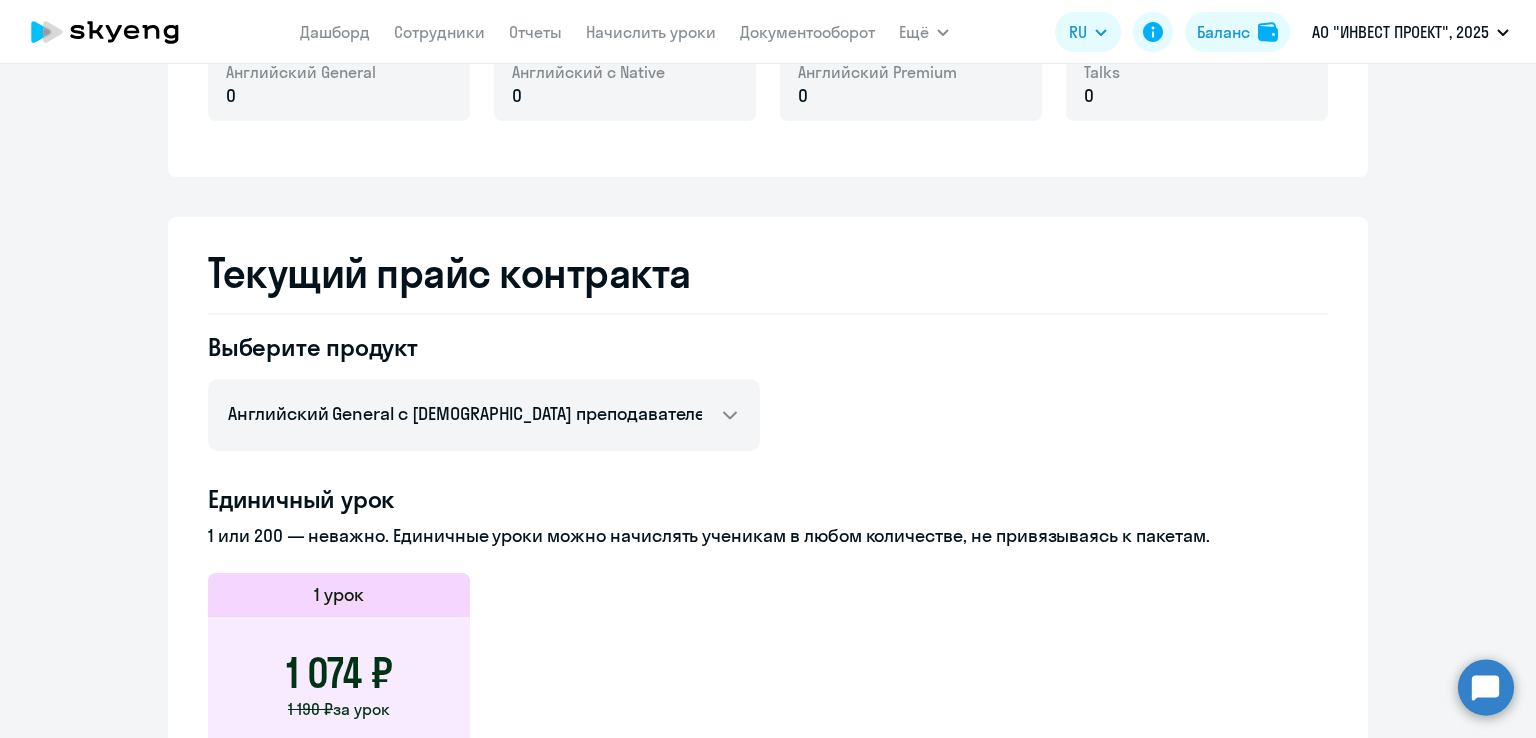 scroll, scrollTop: 400, scrollLeft: 0, axis: vertical 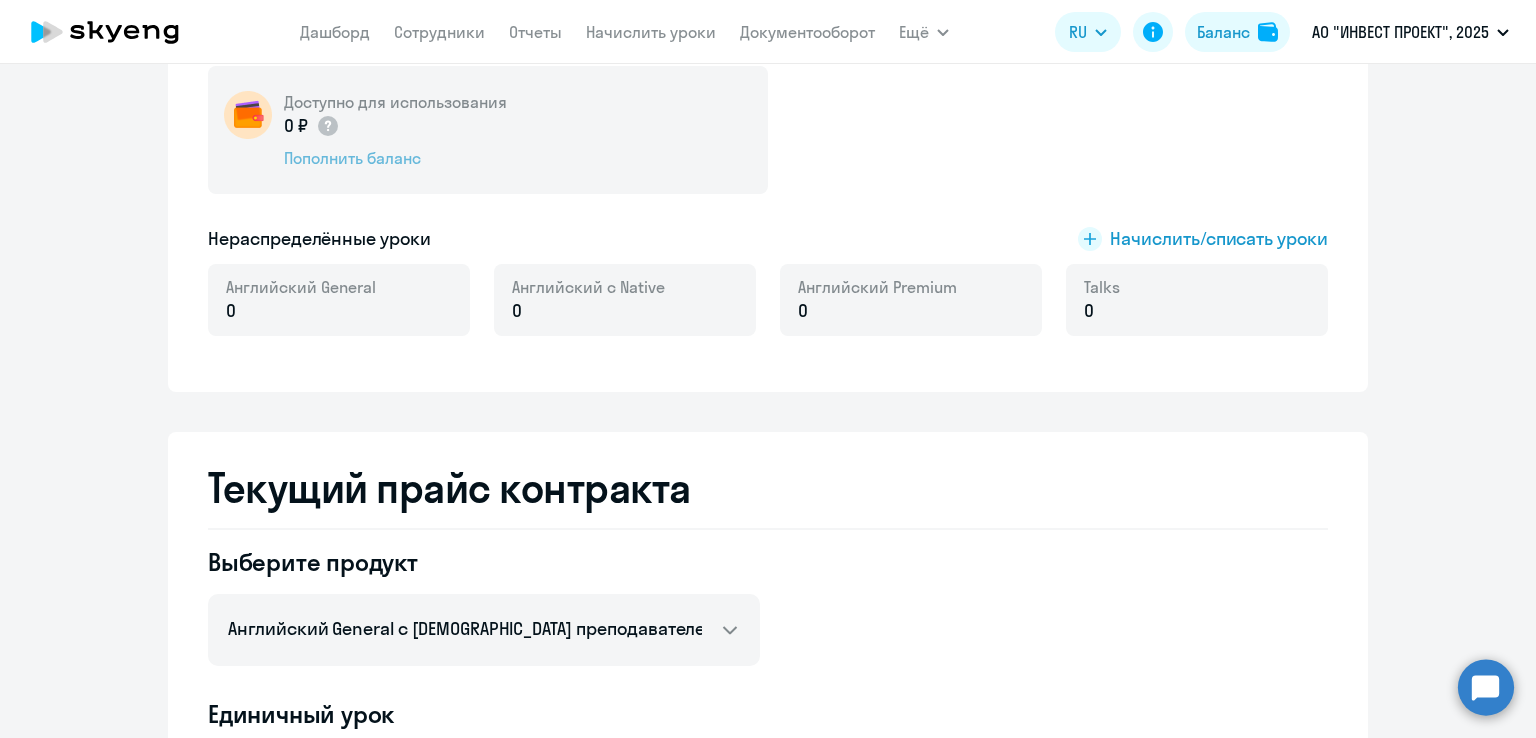 click on "Пополнить баланс" 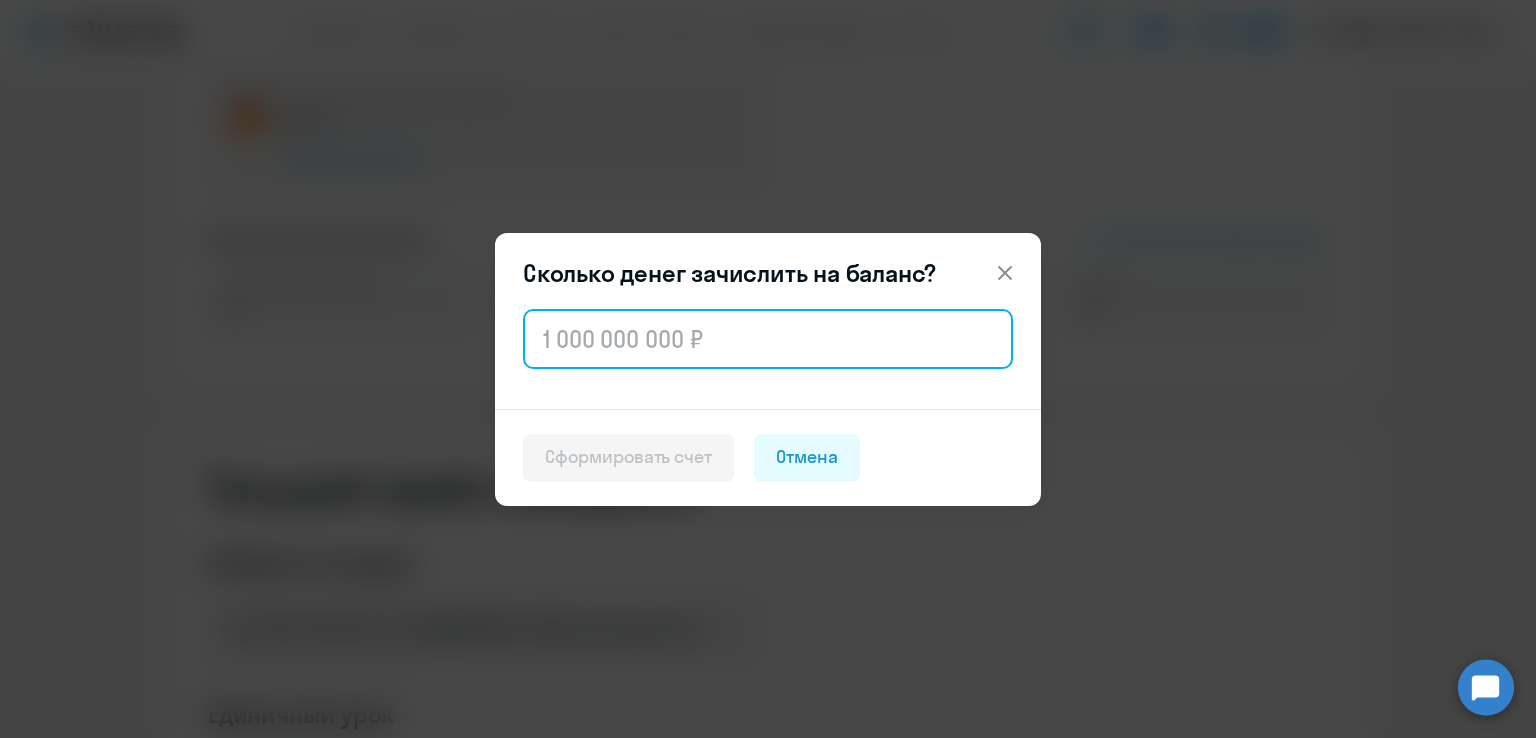 click at bounding box center (768, 339) 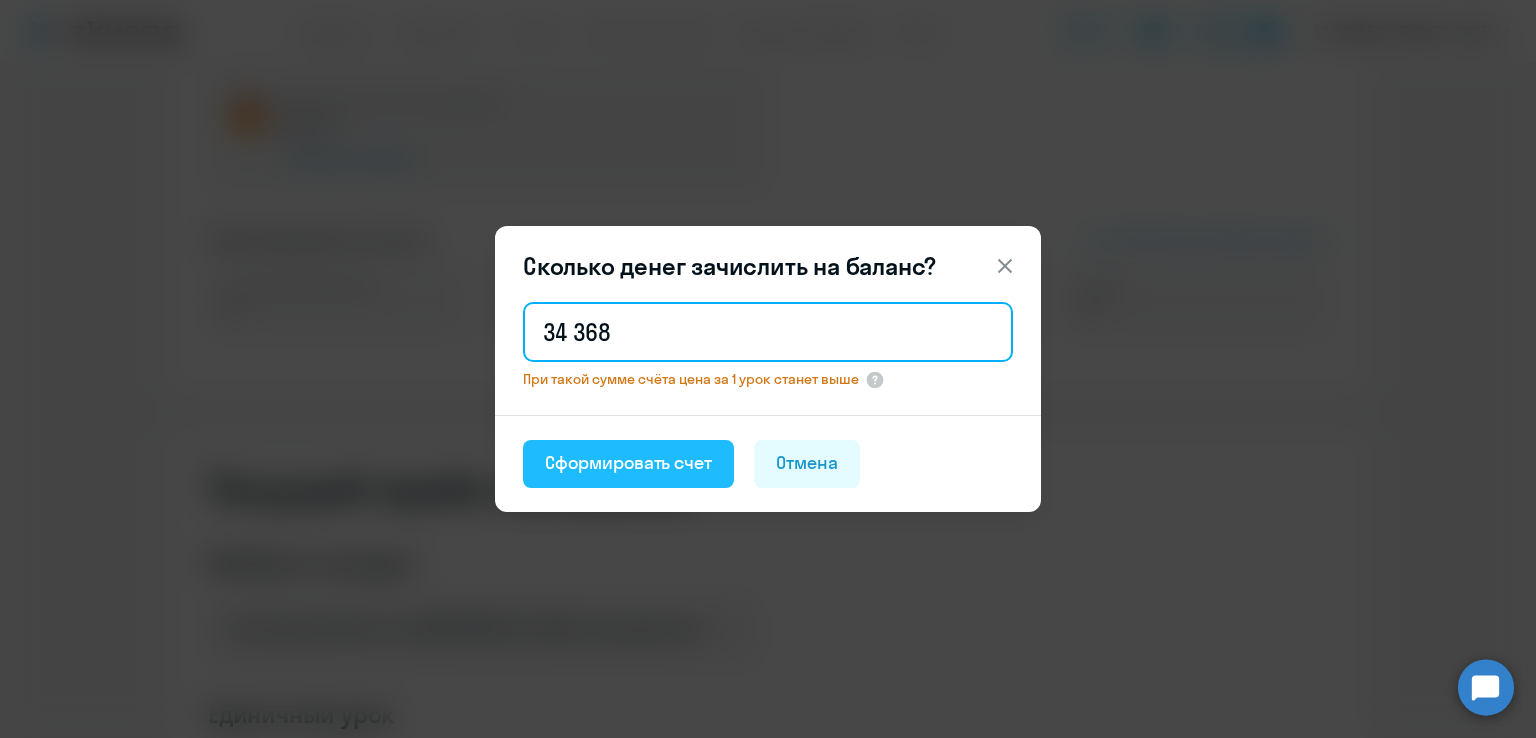 type on "34 368" 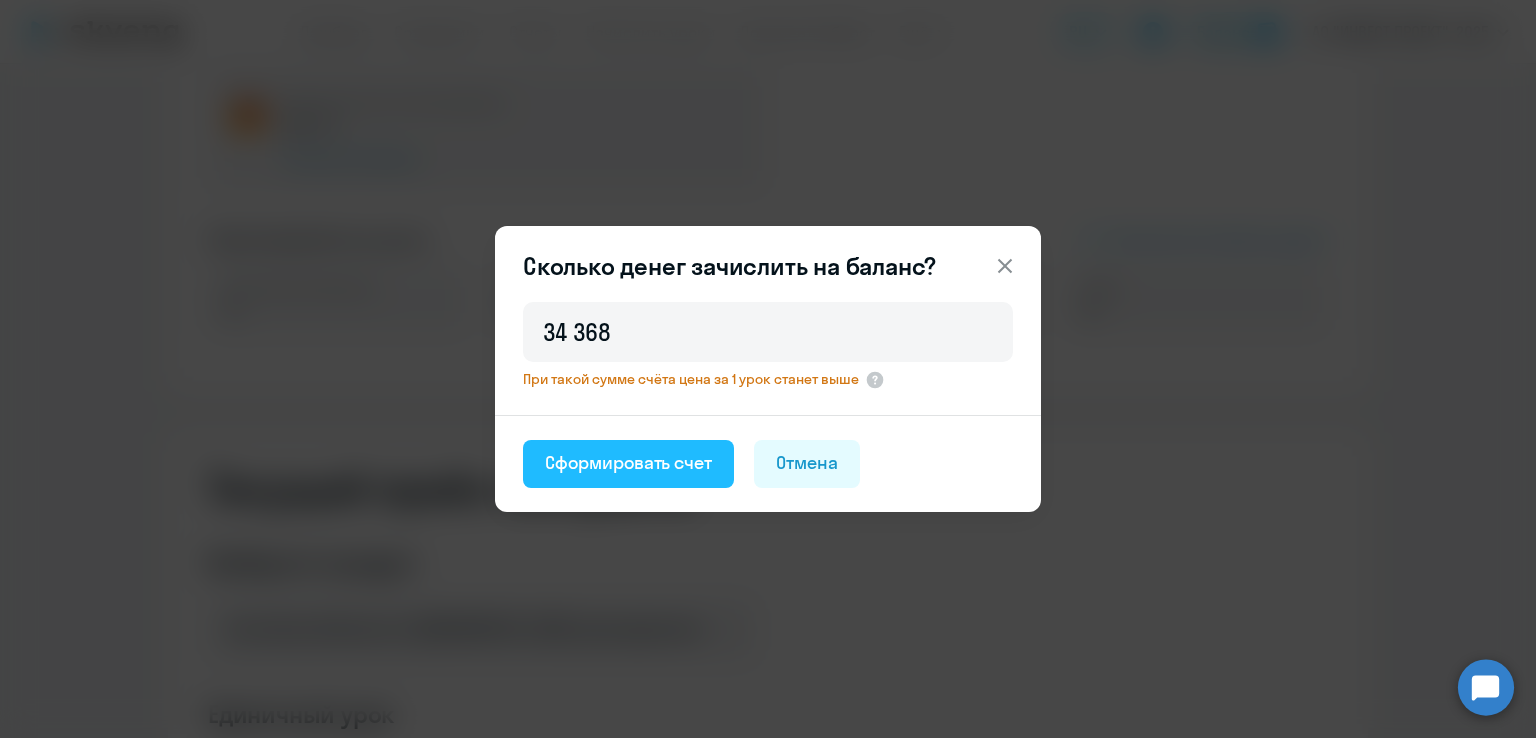 click on "Сформировать счет" at bounding box center [628, 463] 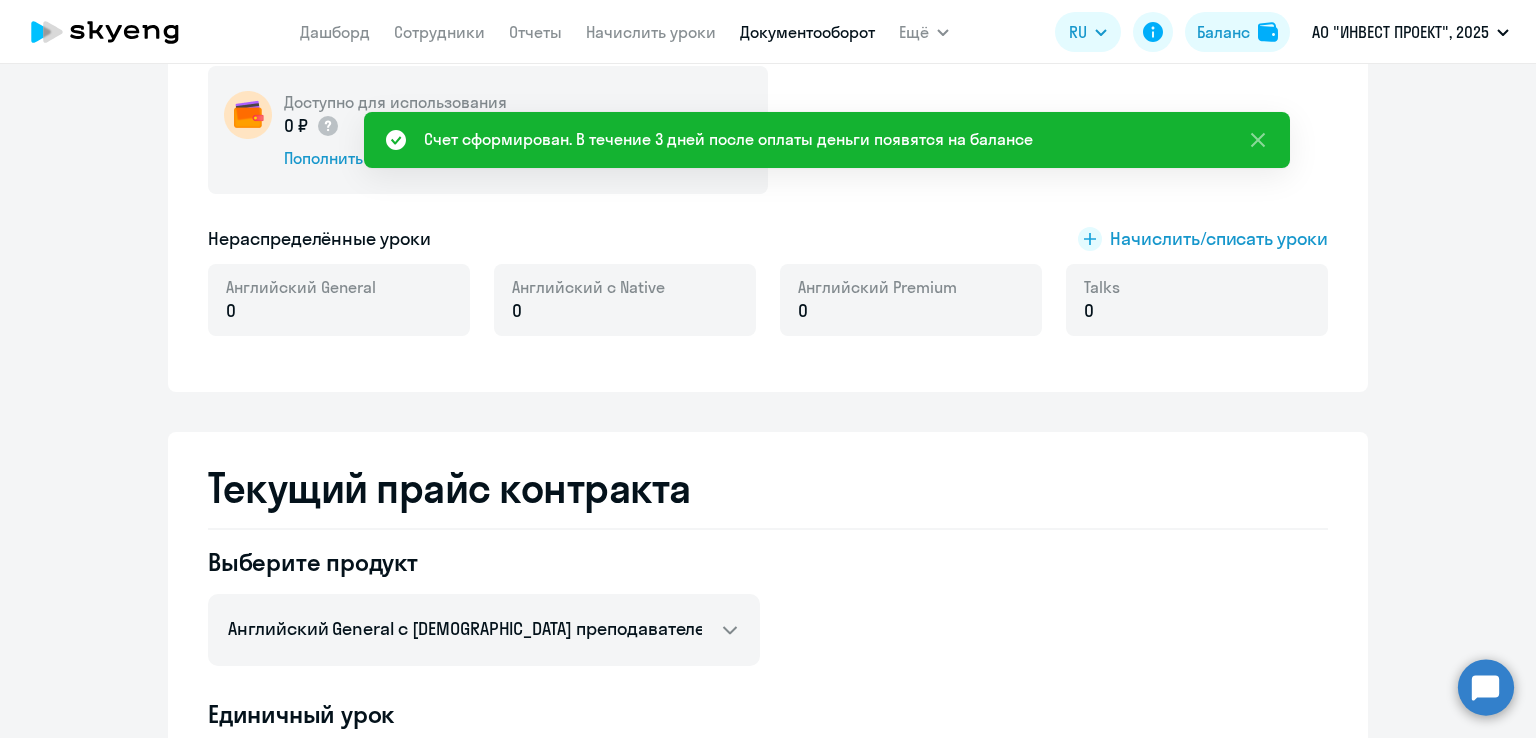 click on "Документооборот" at bounding box center (807, 32) 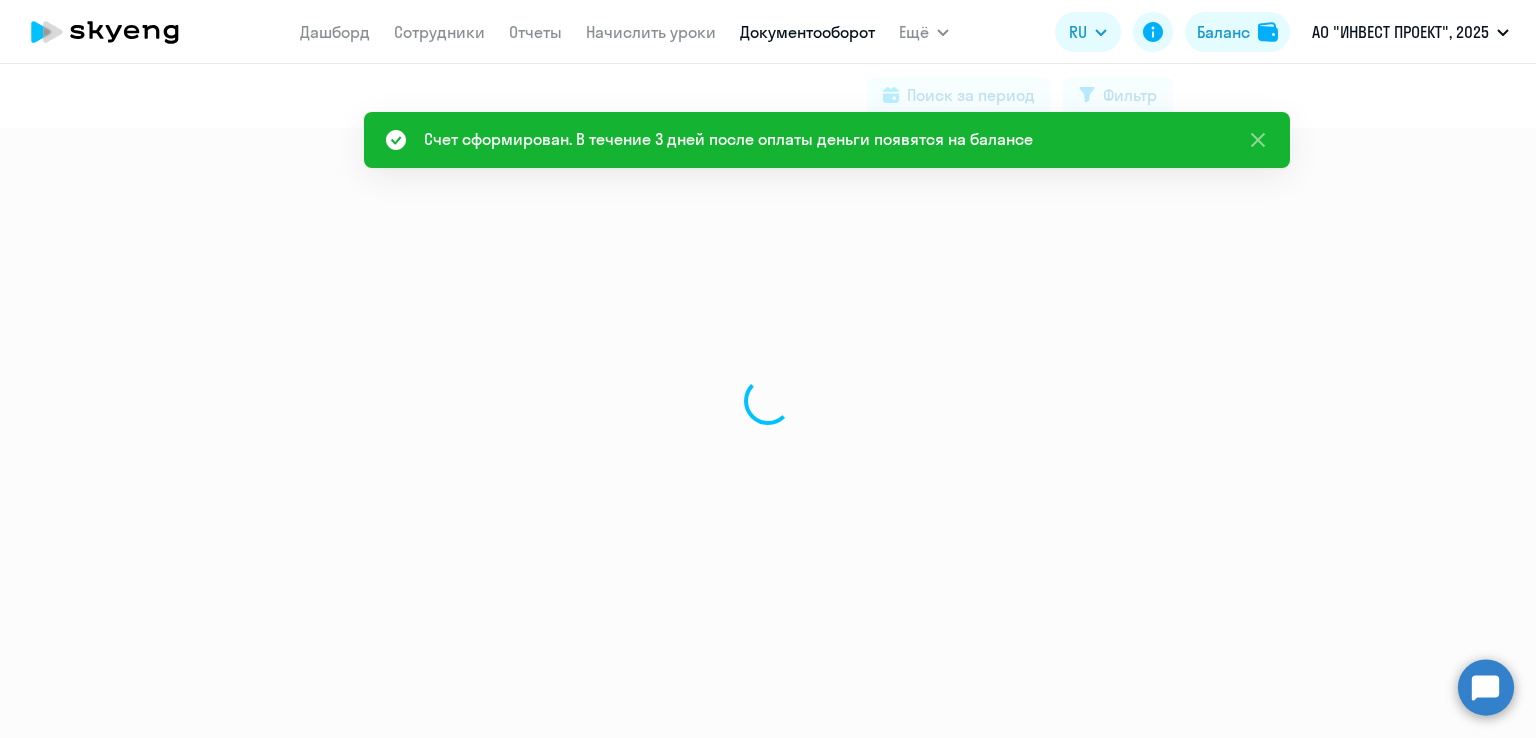 scroll, scrollTop: 0, scrollLeft: 0, axis: both 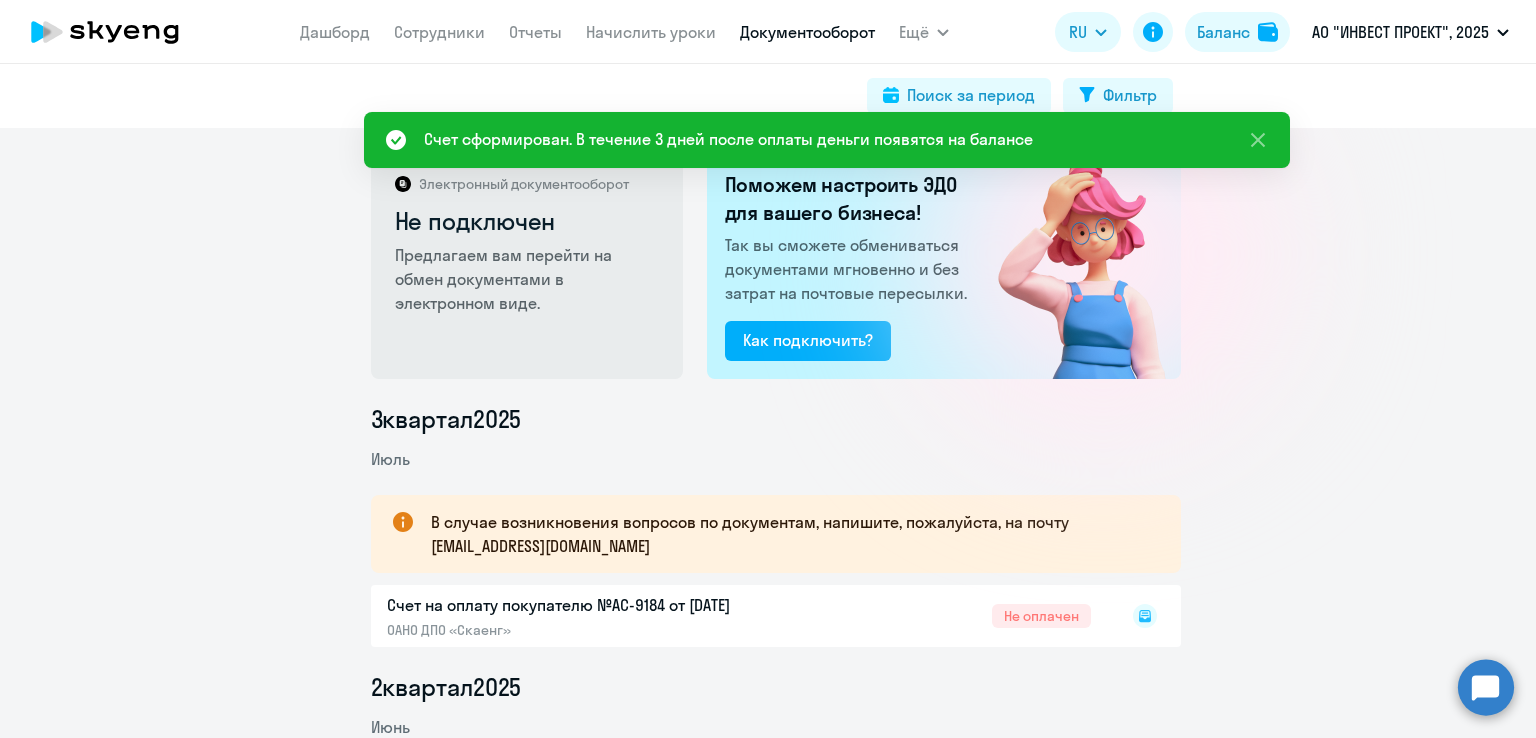 click 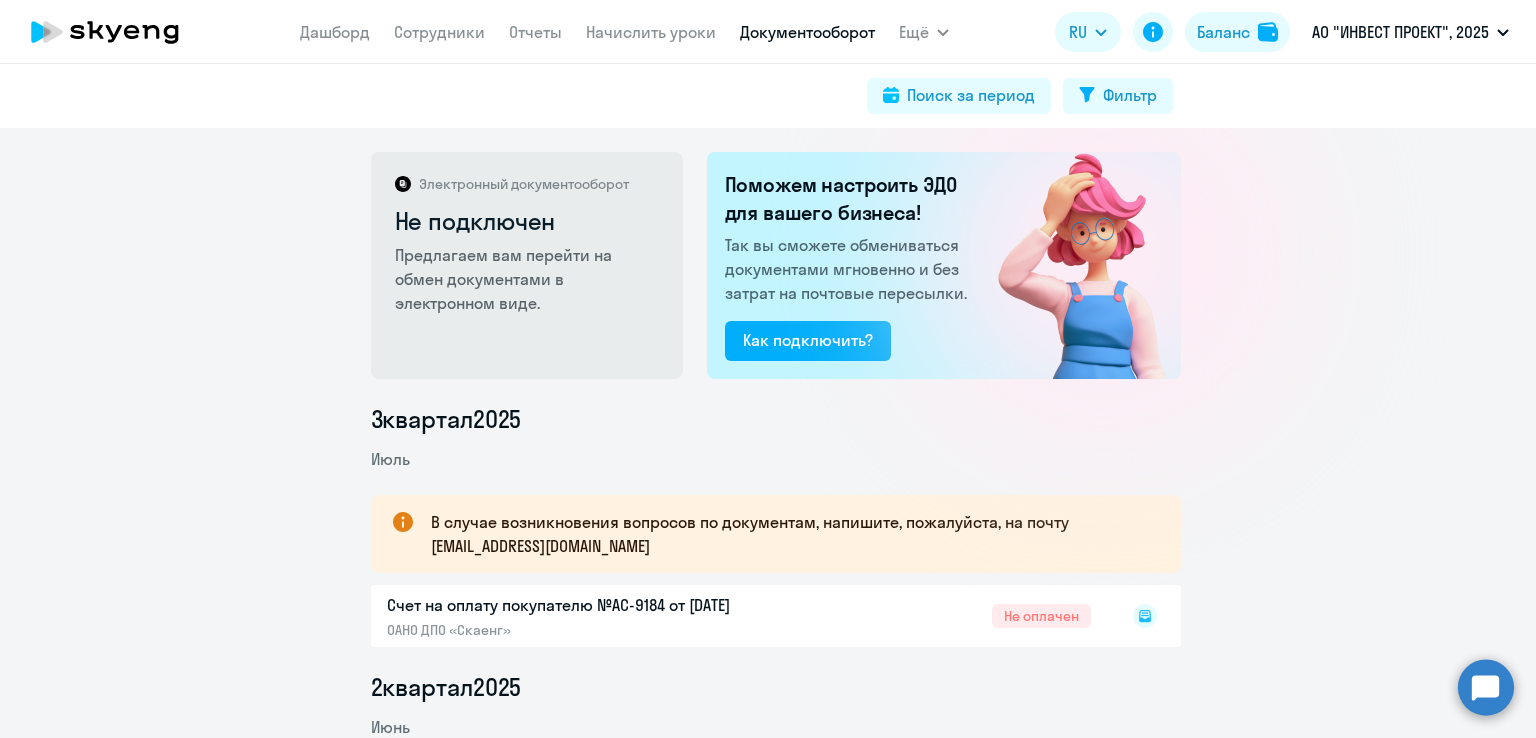 click 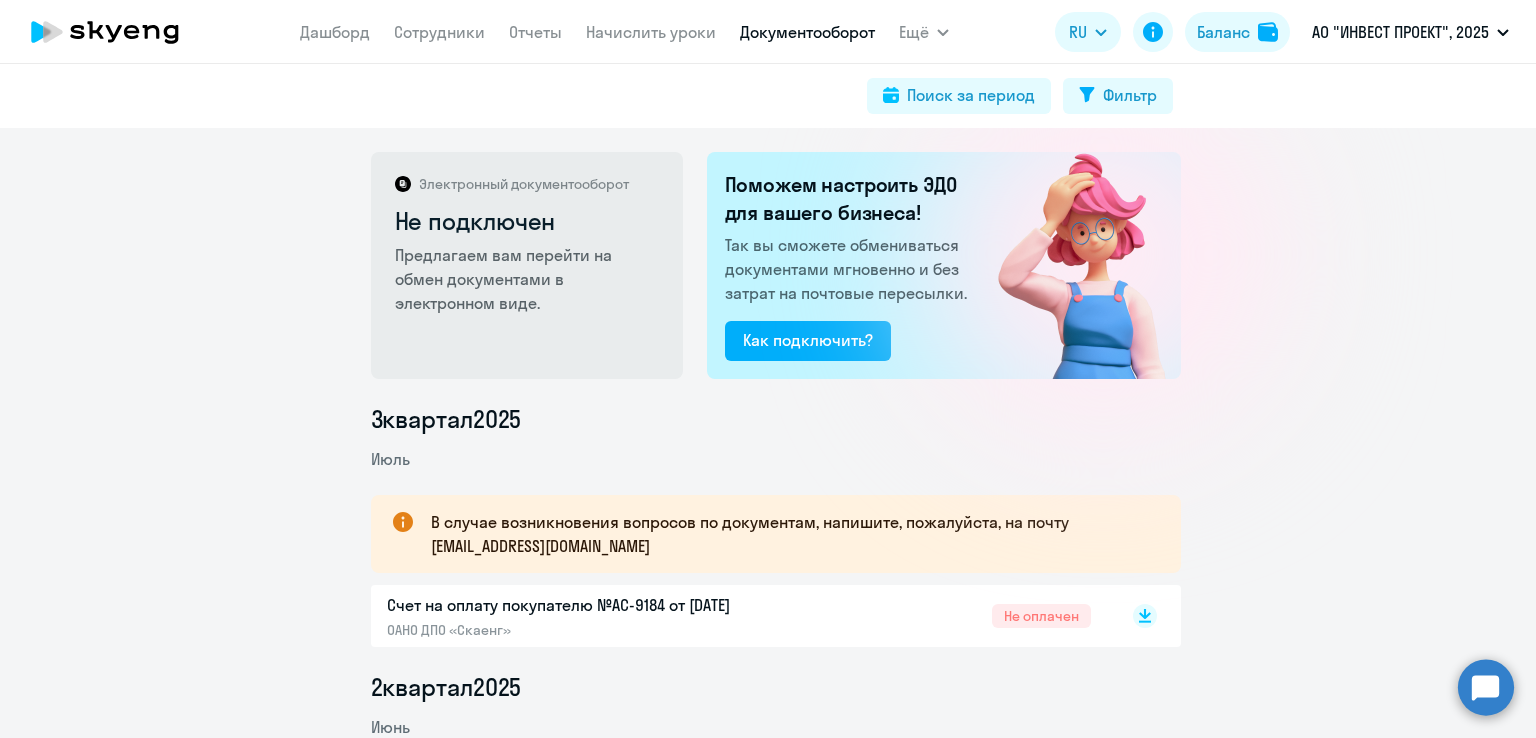 scroll, scrollTop: 0, scrollLeft: 0, axis: both 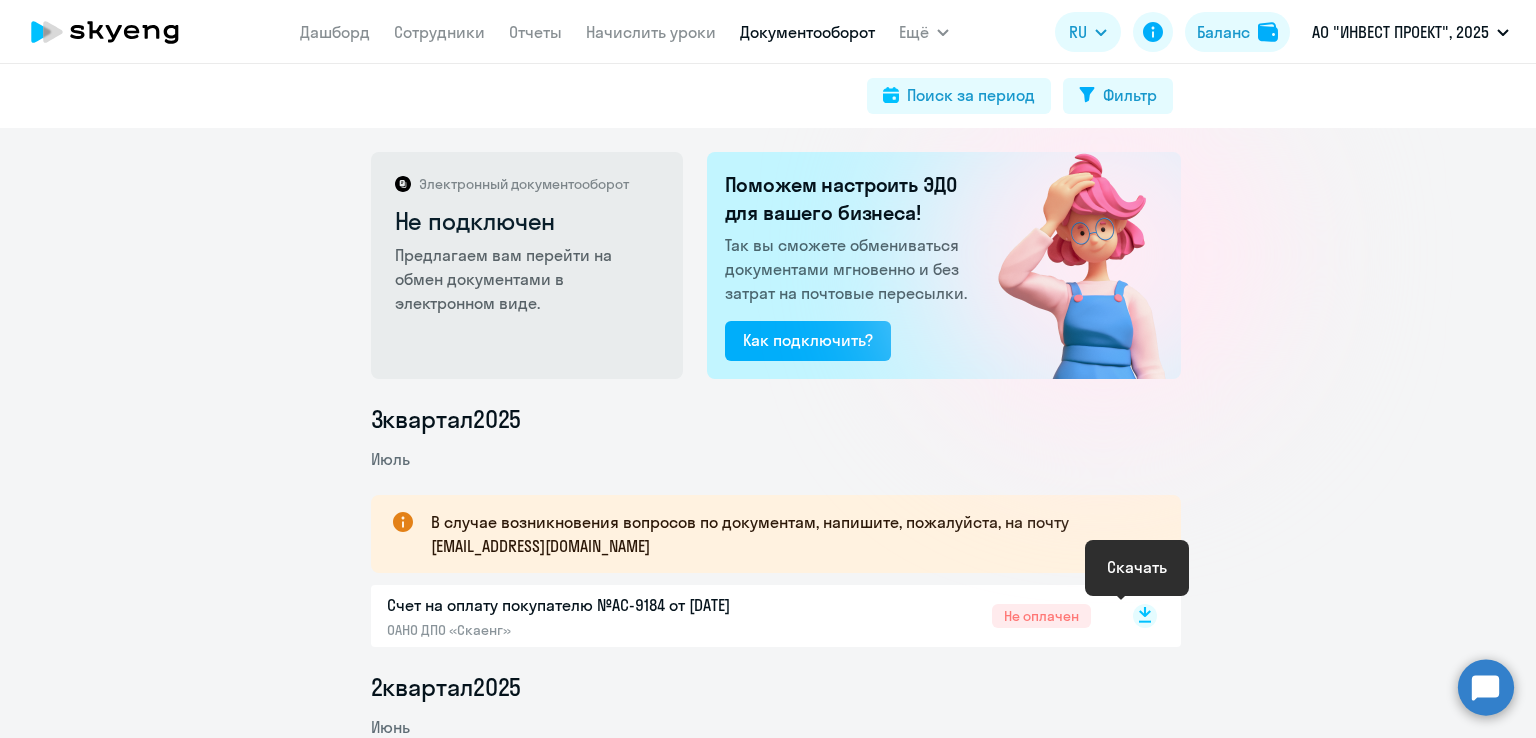 click 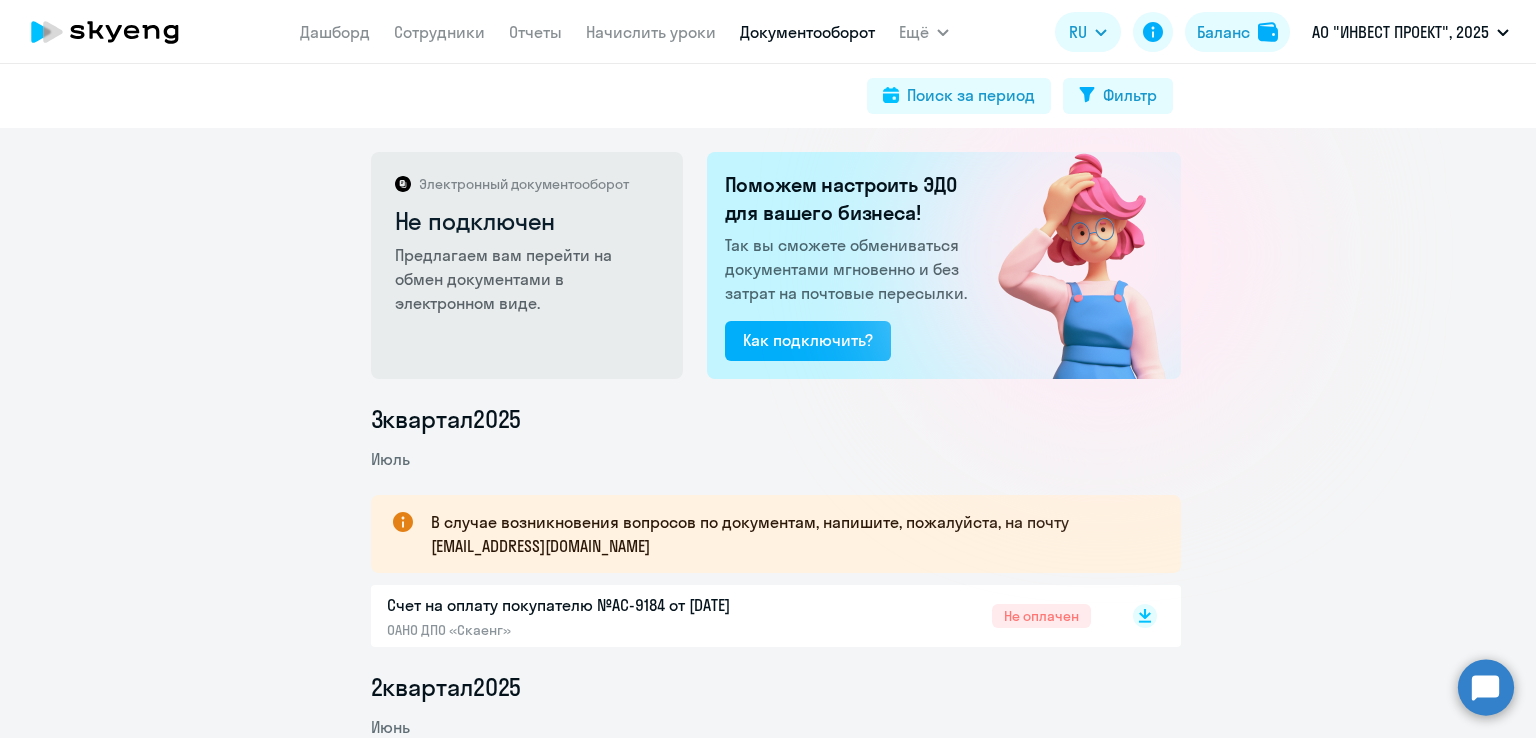 click on "Электронный документооборот Не подключен Предлагаем вам перейти на обмен документами в электронном виде. Поможем настроить ЭДО для вашего бизнеса! Так вы сможете обмениваться документами мгновенно и без затрат на почтовые пересылки.  Как подключить?   3  квартал  [DATE]
В случае возникновения вопросов по документам, напишите, пожалуйста, на почту [EMAIL_ADDRESS][DOMAIN_NAME]  Счет на оплату покупателю №AC-9184 от [DATE]  ОАНО ДПО «Скаенг»  Не оплачен
2  квартал  [DATE]  Отчет к УПД №AC-12120 от [DATE]  ОАНО ДПО «Скаенг»
УПД №AC-12120 от [DATE]  ОАНО ДПО «Скаенг»
Май" 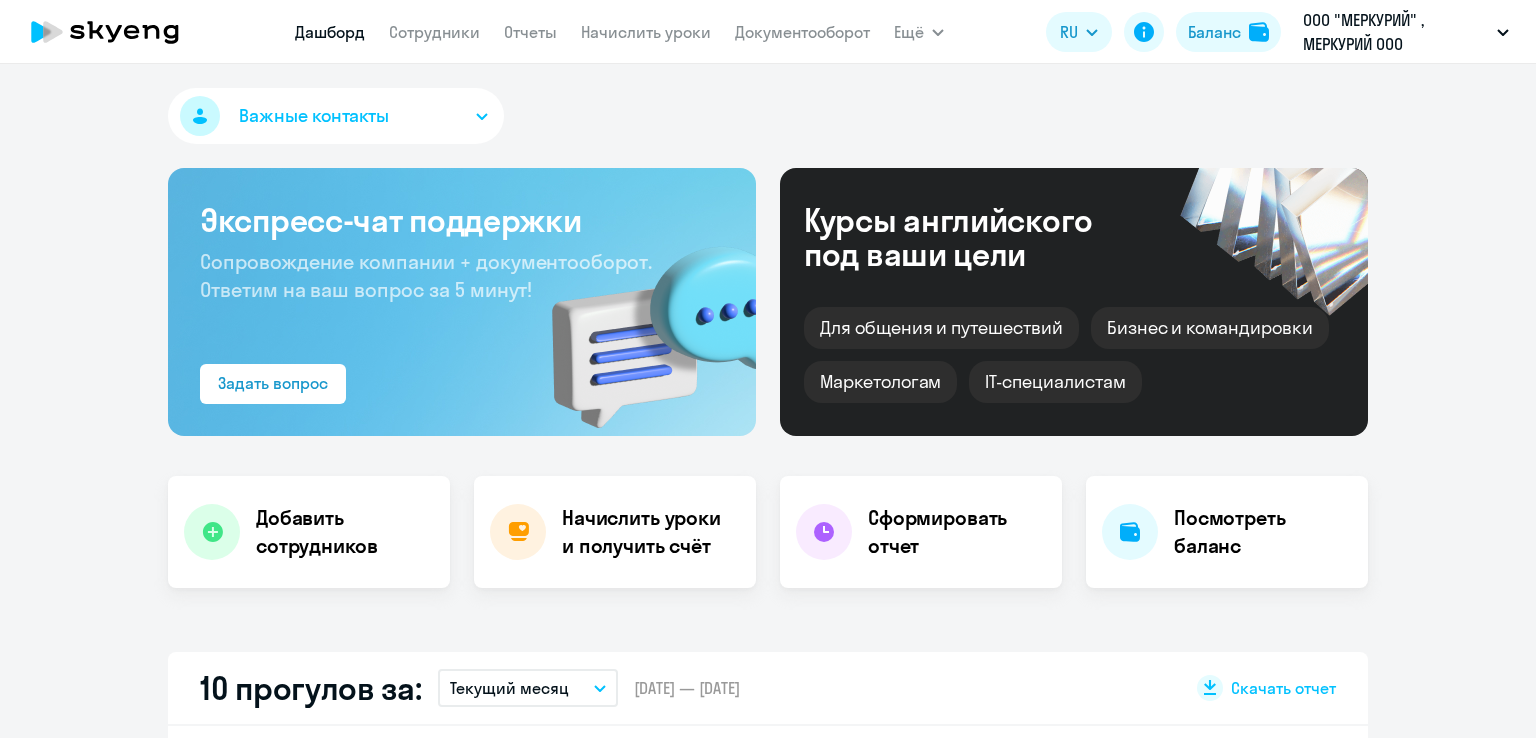 select on "30" 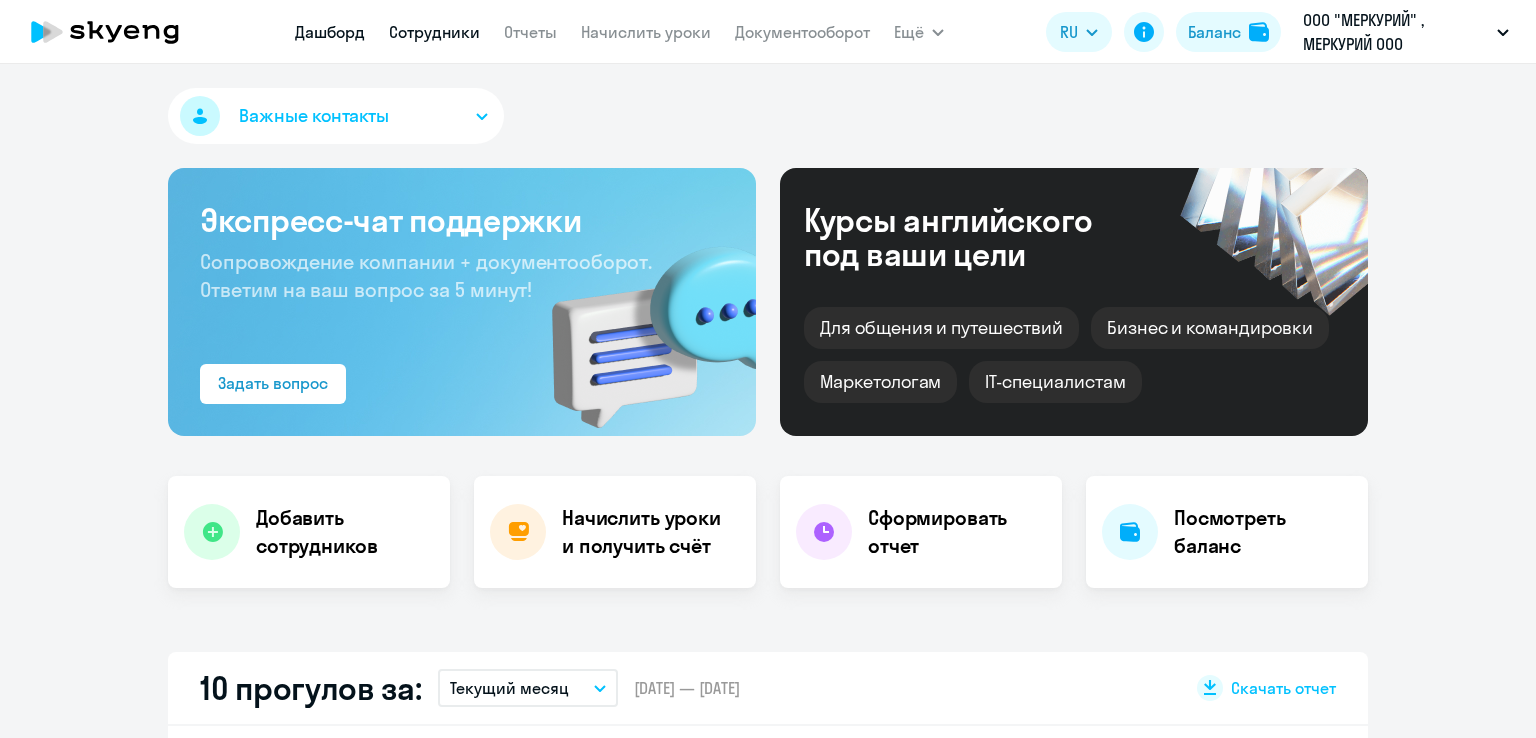 scroll, scrollTop: 0, scrollLeft: 0, axis: both 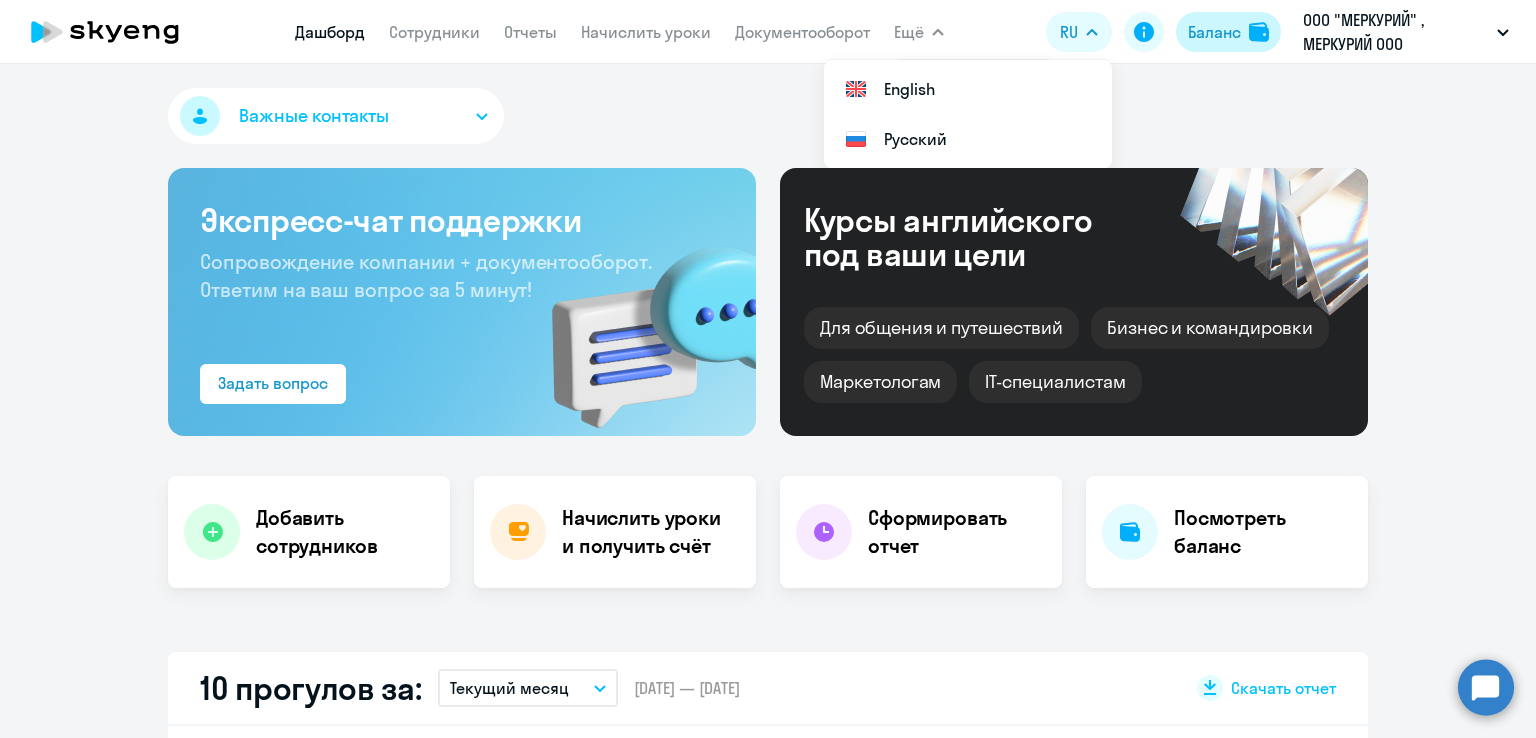 click on "Баланс" 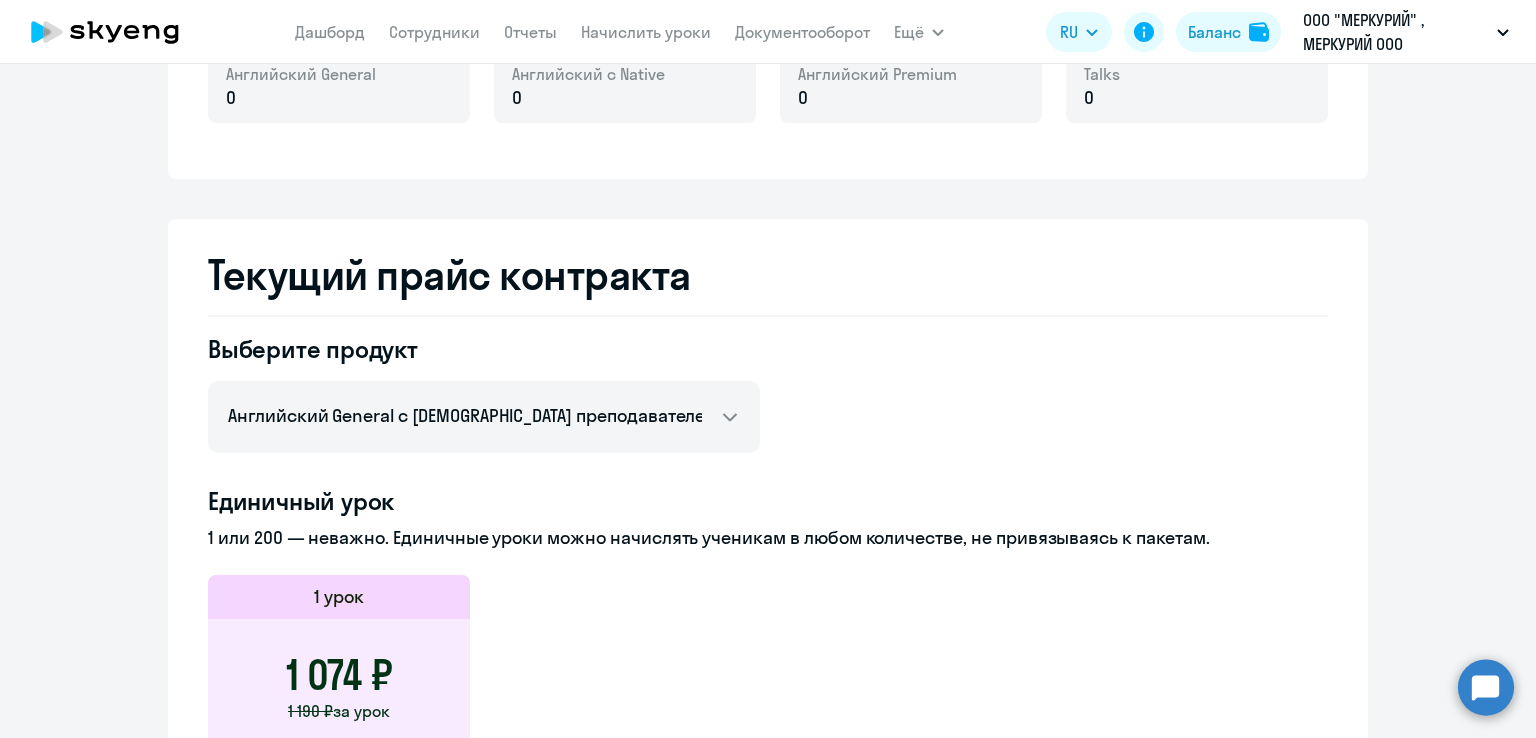 scroll, scrollTop: 700, scrollLeft: 0, axis: vertical 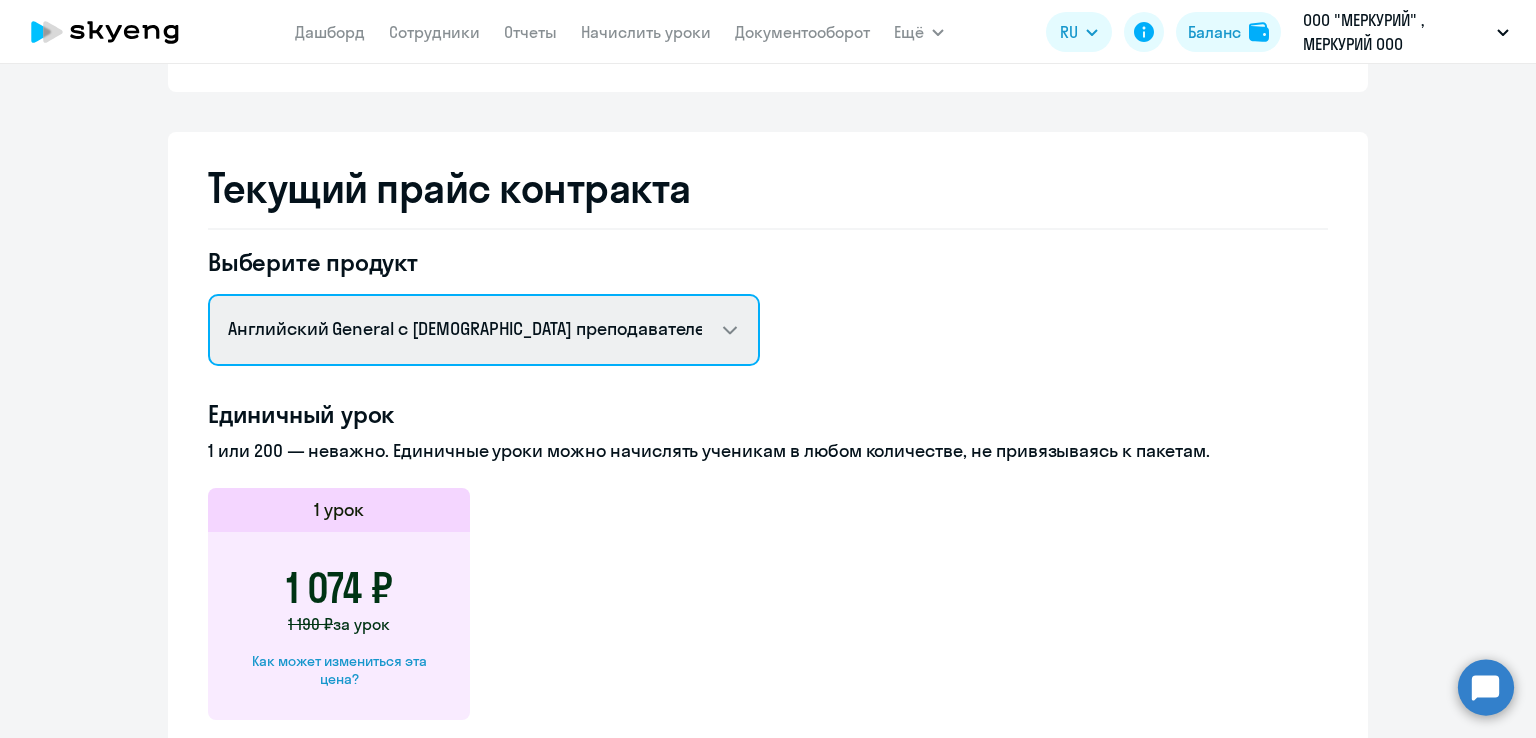 drag, startPoint x: 608, startPoint y: 309, endPoint x: 607, endPoint y: 319, distance: 10.049875 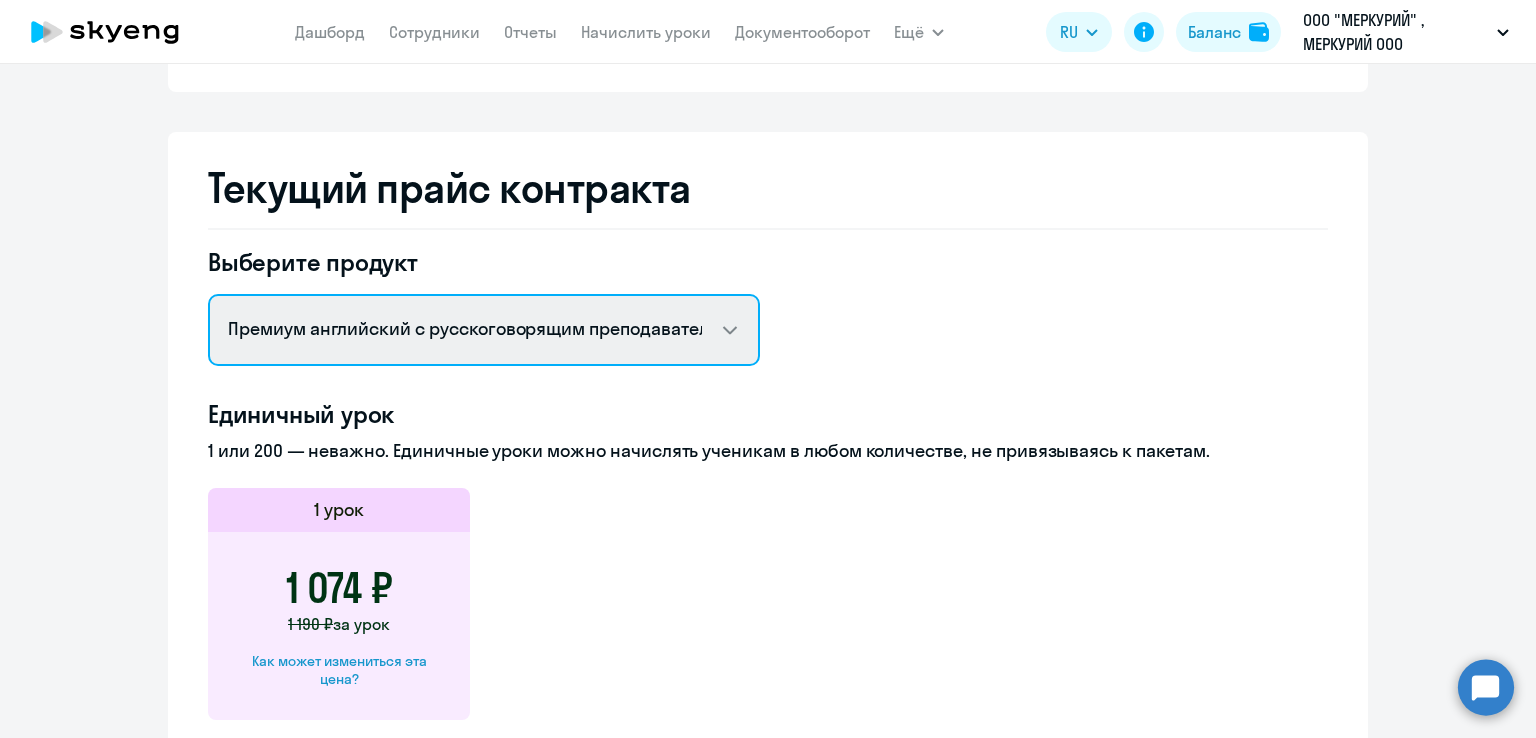 click on "Английский General с русскоговорящим преподавателем   Английский General с англоговорящим преподавателем   Премиум английский с русскоговорящим преподавателем   Групповые уроки по английскому языку для взрослых   Talks 15 минутные разговоры на английском" 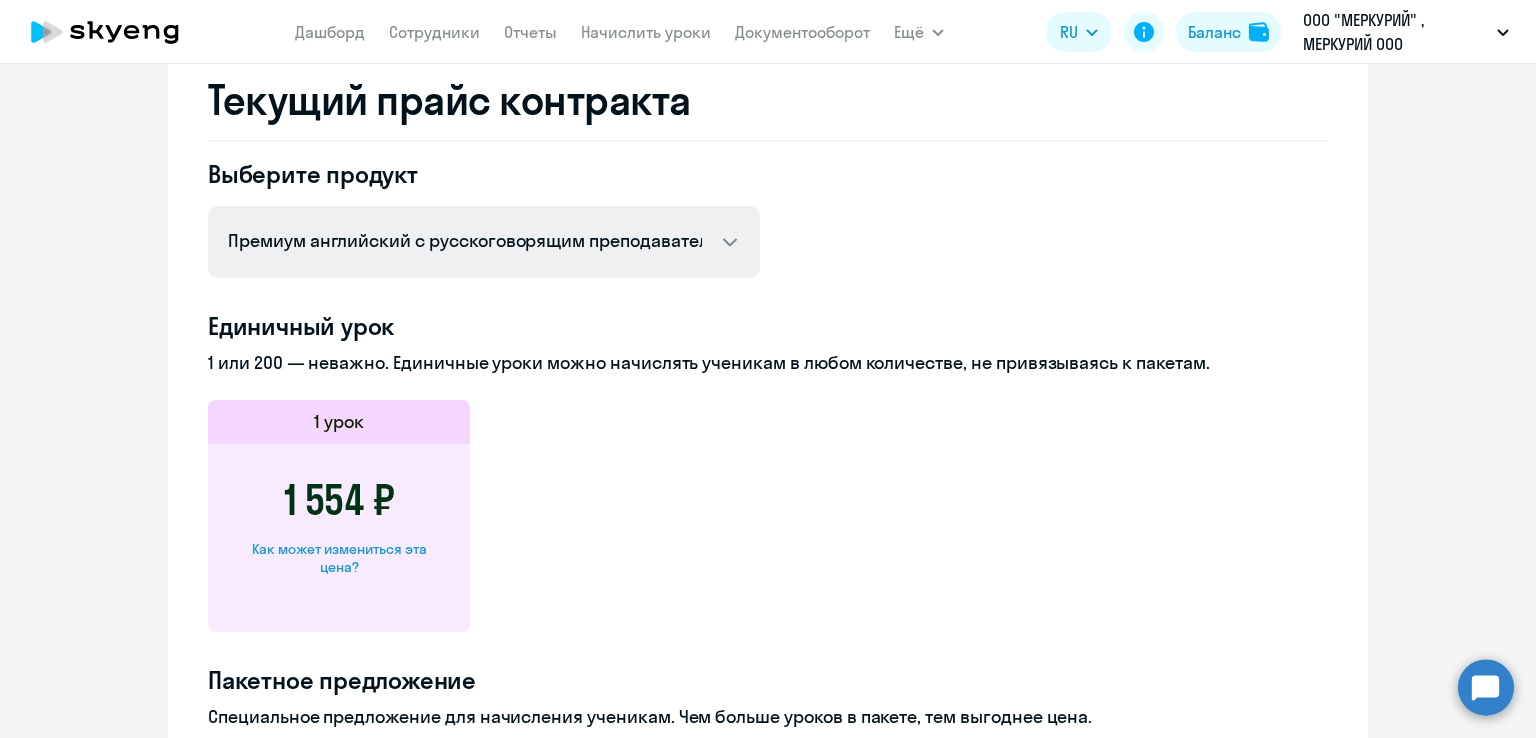 scroll, scrollTop: 700, scrollLeft: 0, axis: vertical 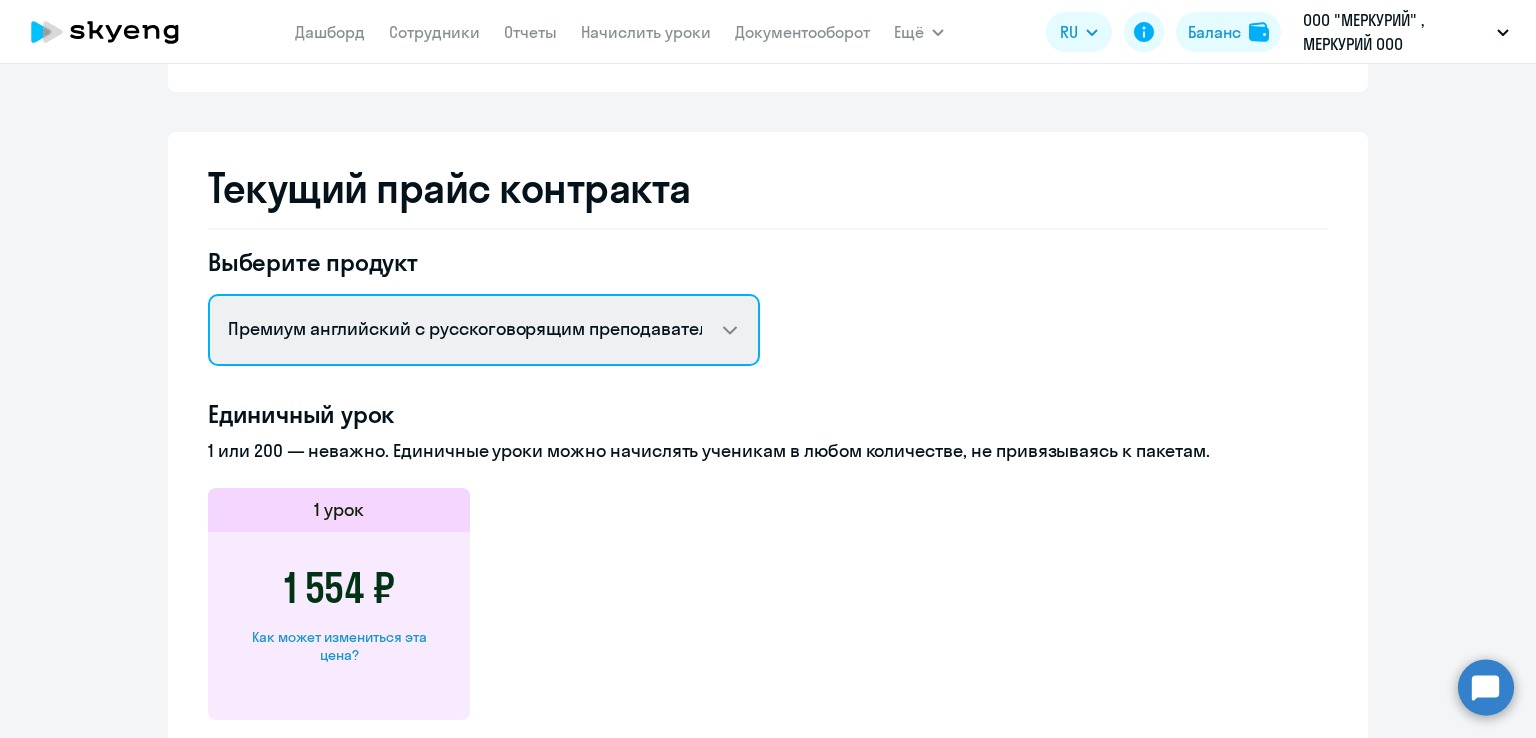 click on "Английский General с русскоговорящим преподавателем   Английский General с англоговорящим преподавателем   Премиум английский с русскоговорящим преподавателем   Групповые уроки по английскому языку для взрослых   Talks 15 минутные разговоры на английском" 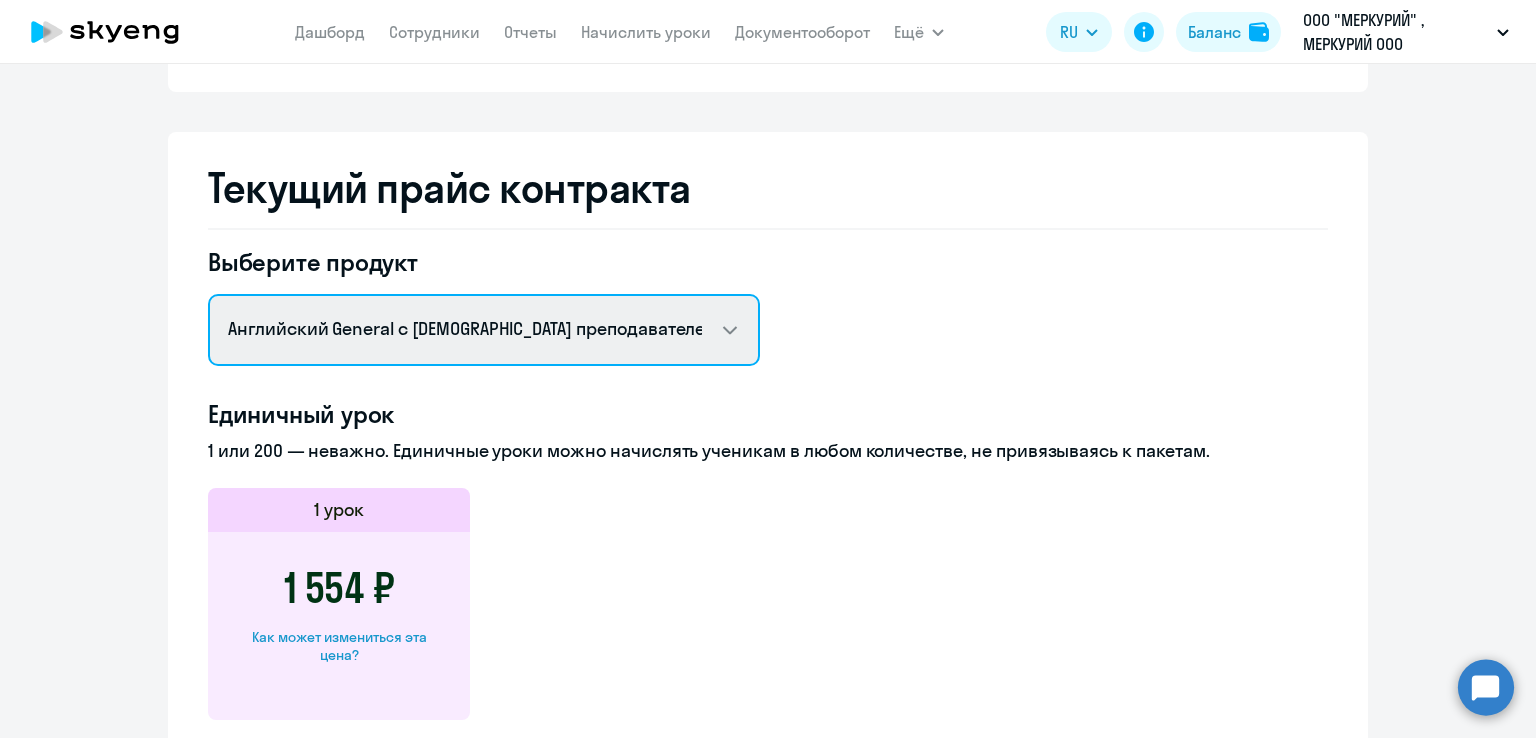 click on "Английский General с русскоговорящим преподавателем   Английский General с англоговорящим преподавателем   Премиум английский с русскоговорящим преподавателем   Групповые уроки по английскому языку для взрослых   Talks 15 минутные разговоры на английском" 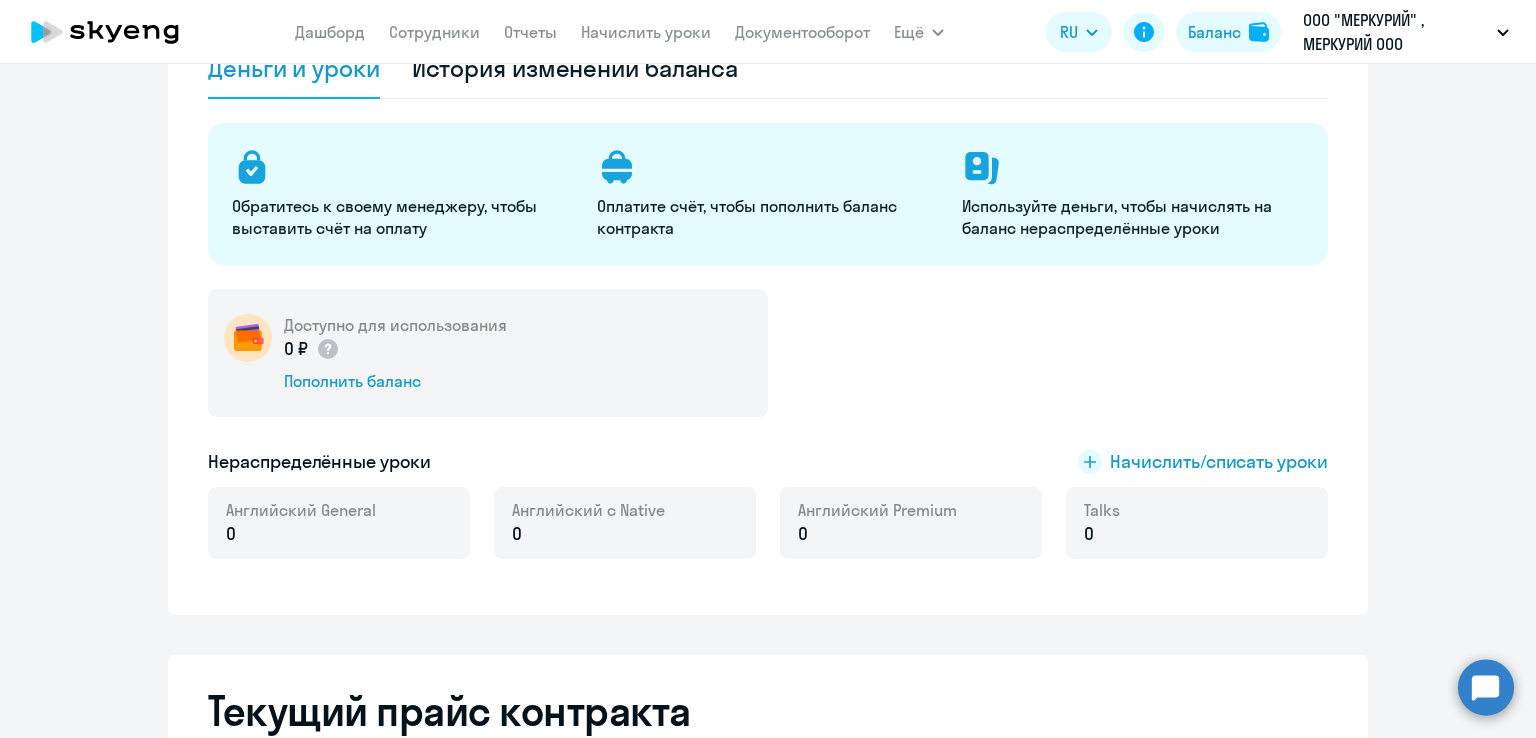 scroll, scrollTop: 100, scrollLeft: 0, axis: vertical 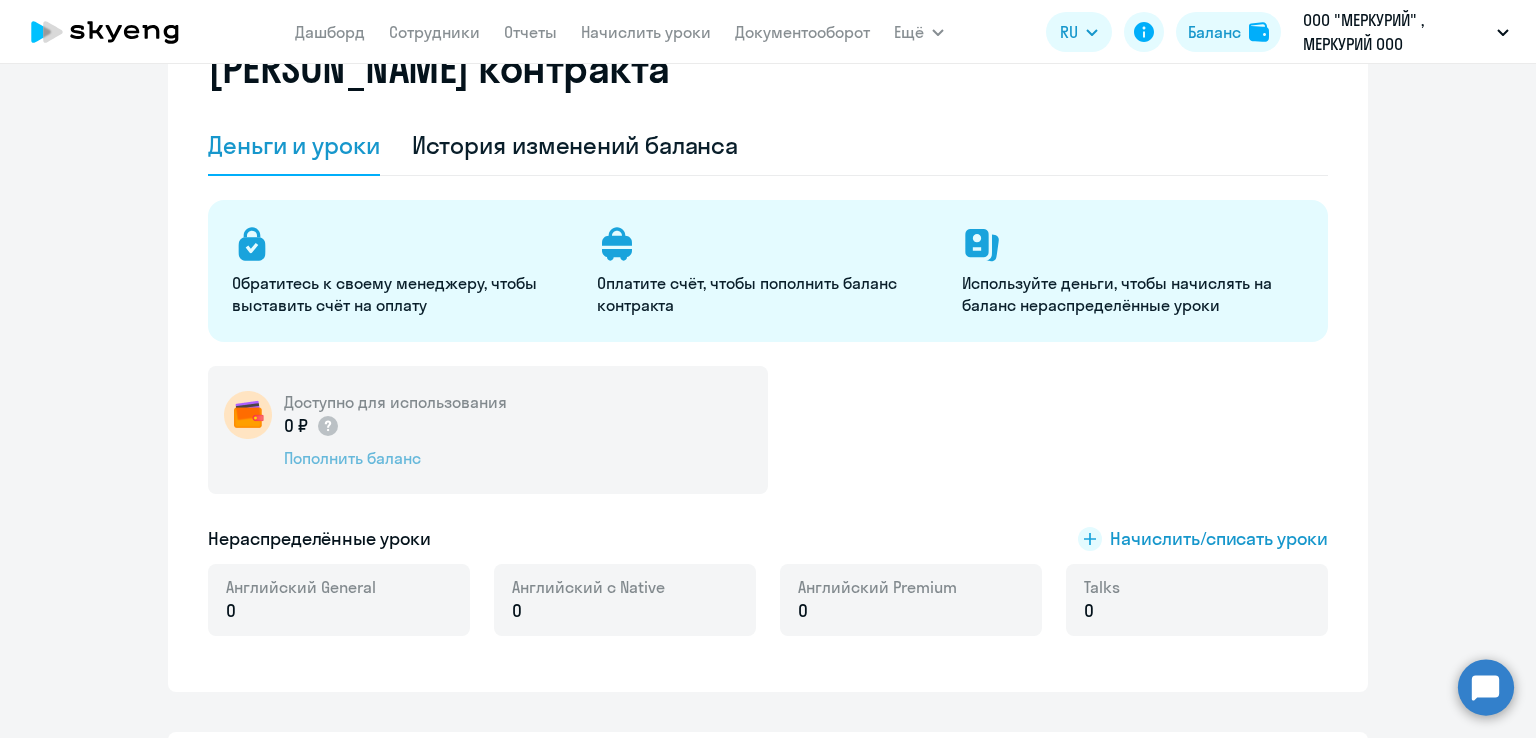 click on "Пополнить баланс" 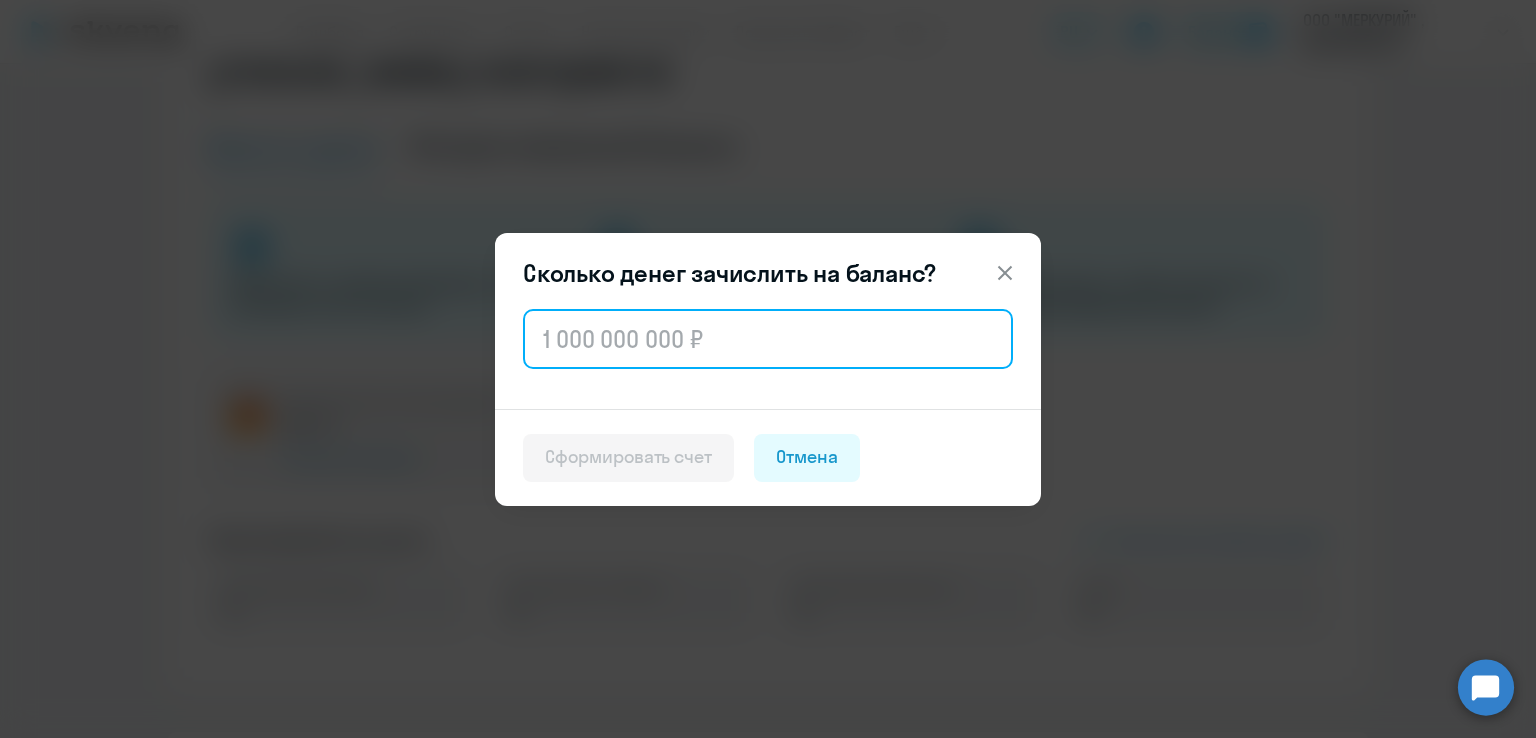 click at bounding box center [768, 339] 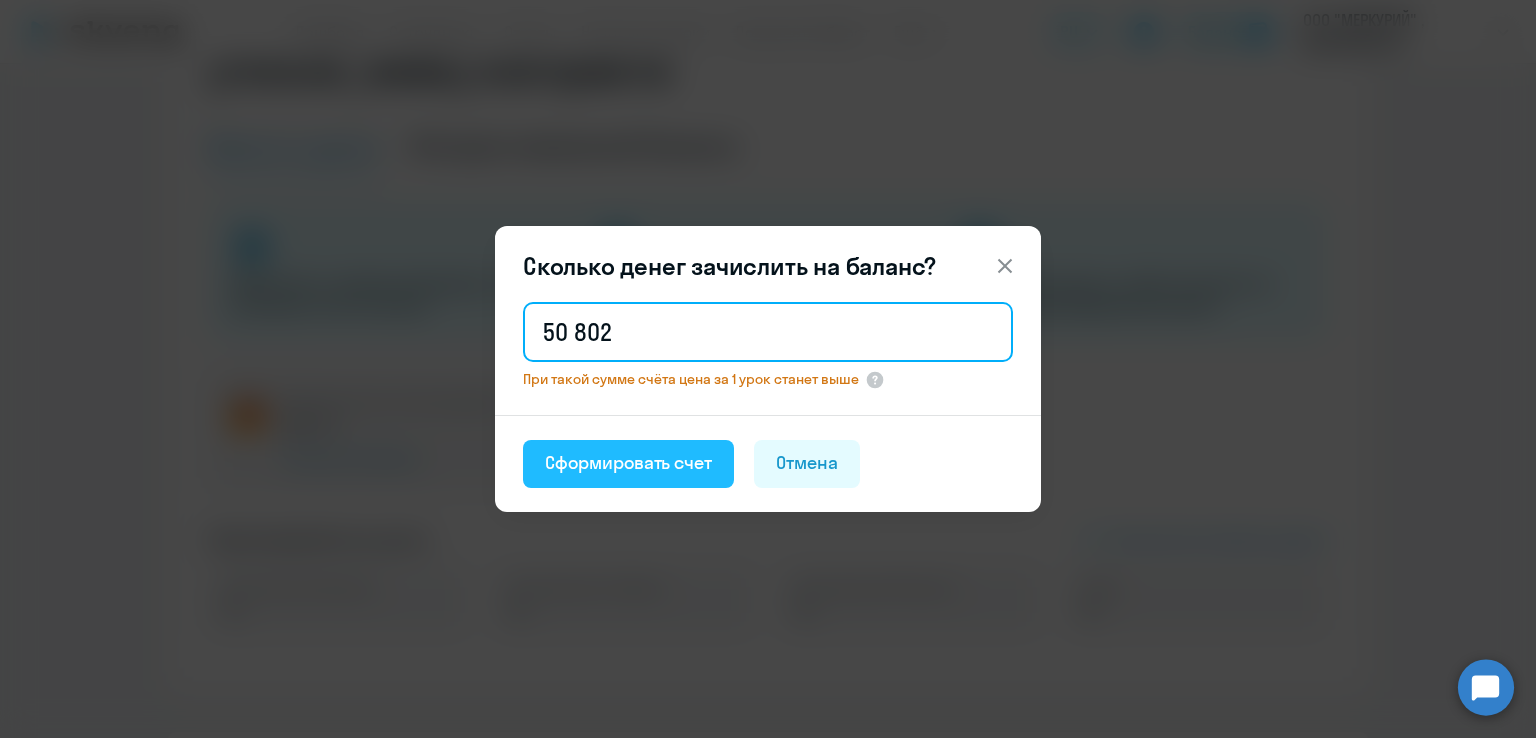 type on "50 802" 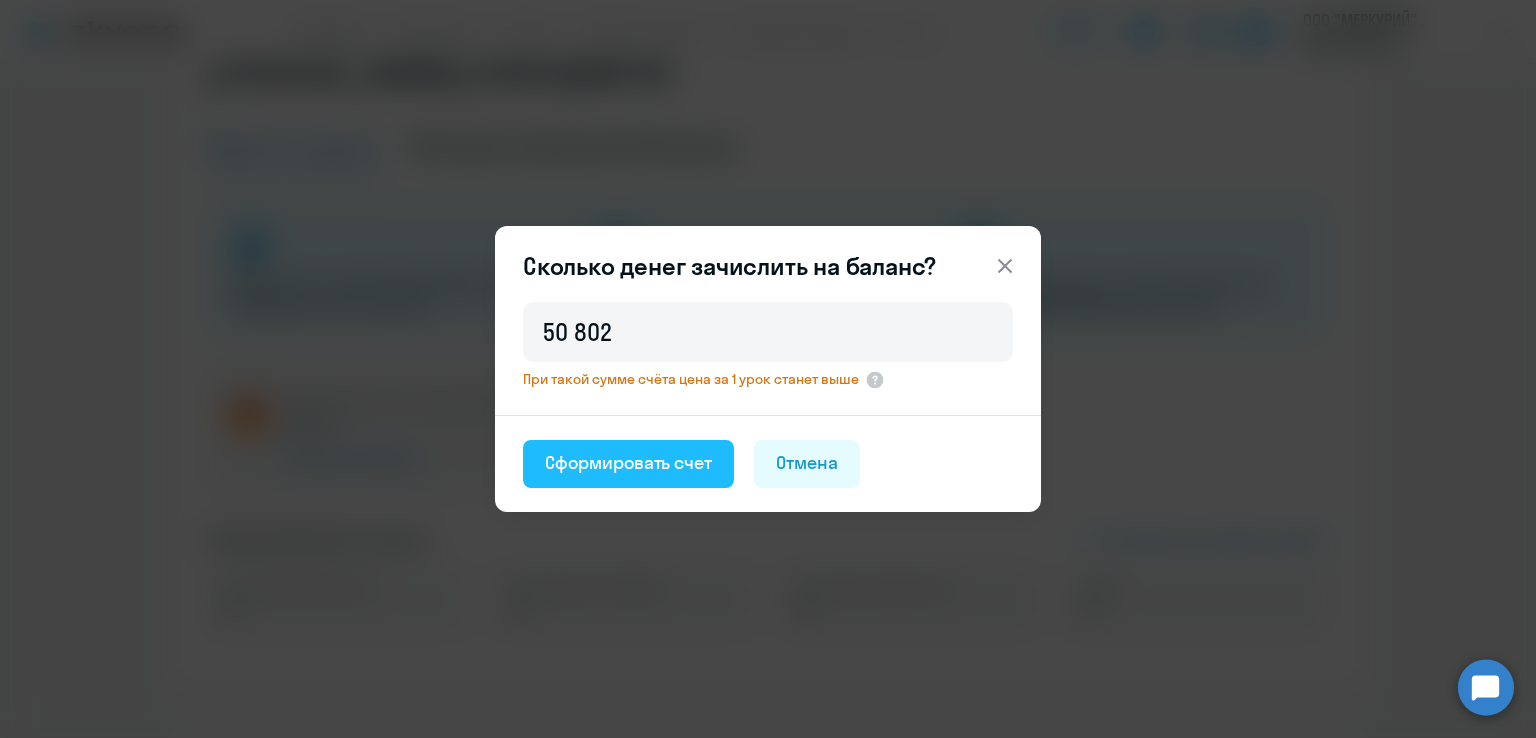 click on "Сформировать счет" at bounding box center [628, 463] 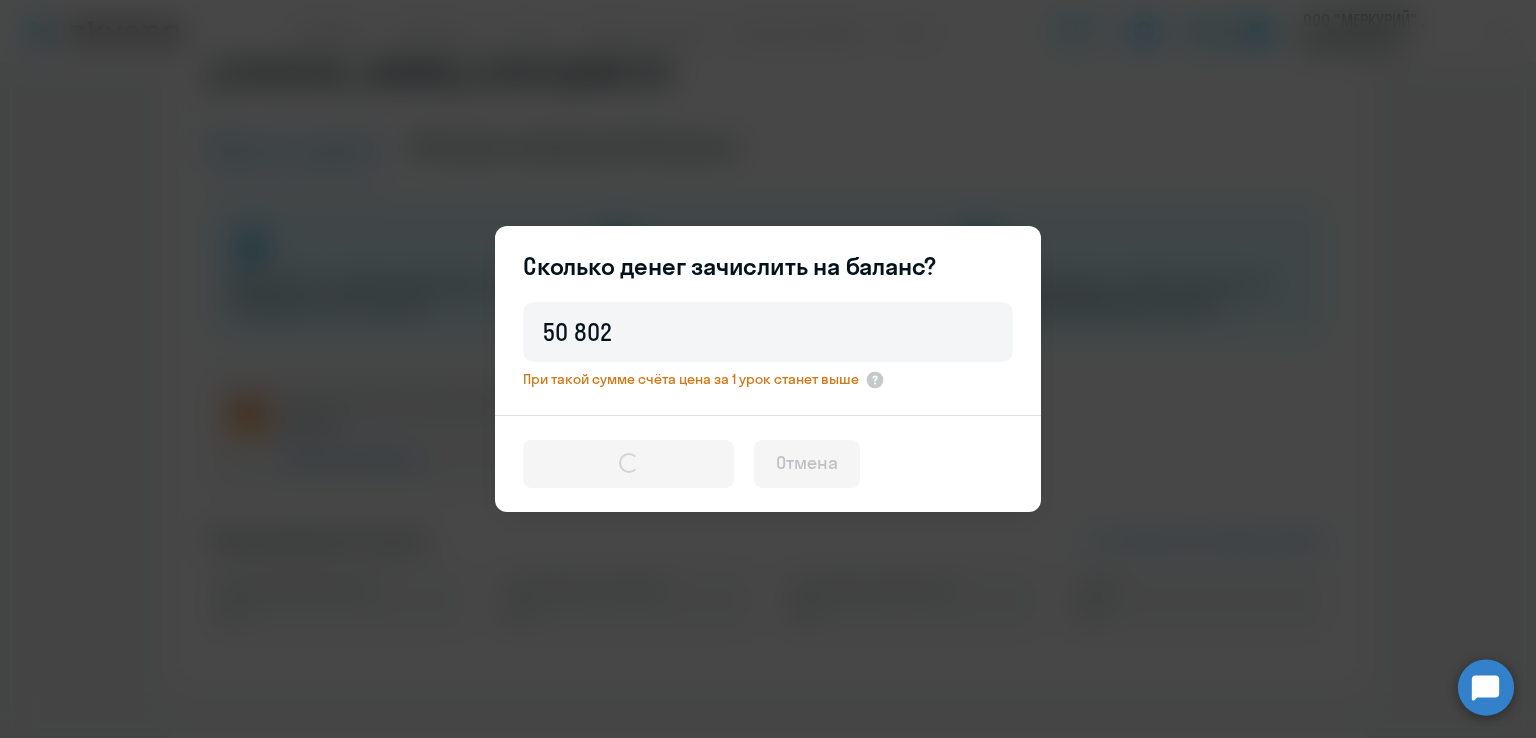 drag, startPoint x: 1155, startPoint y: 281, endPoint x: 1121, endPoint y: 249, distance: 46.69047 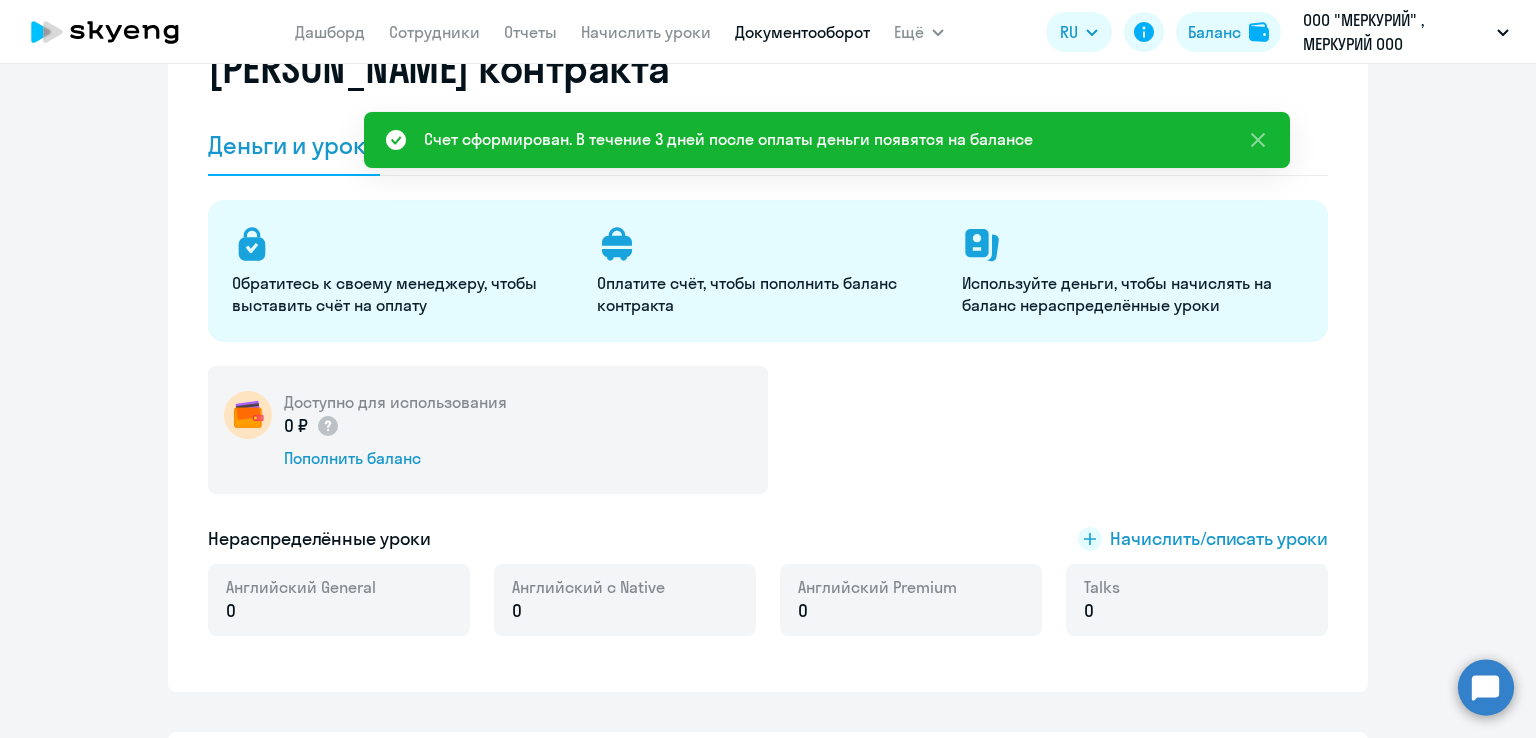 click on "Документооборот" at bounding box center (802, 32) 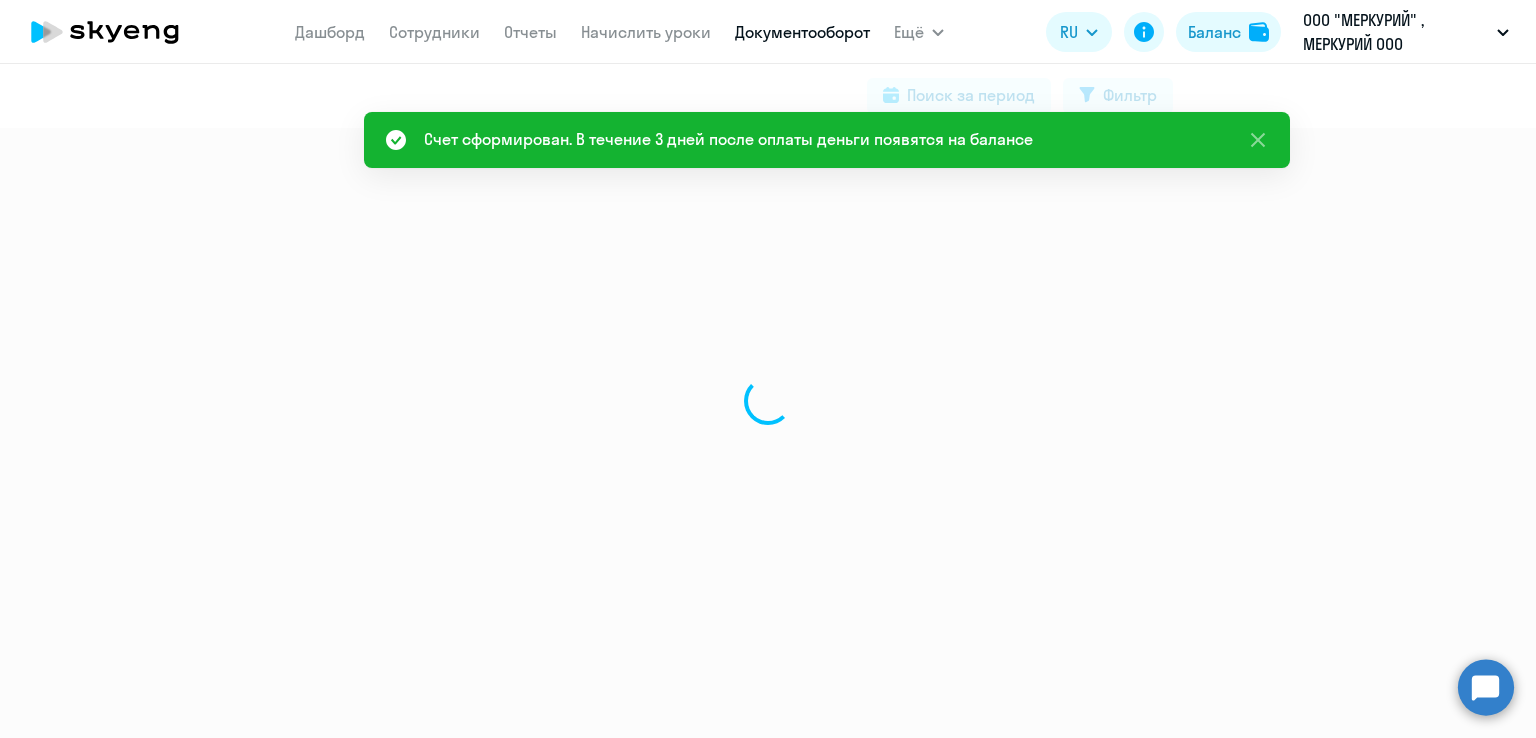 scroll, scrollTop: 0, scrollLeft: 0, axis: both 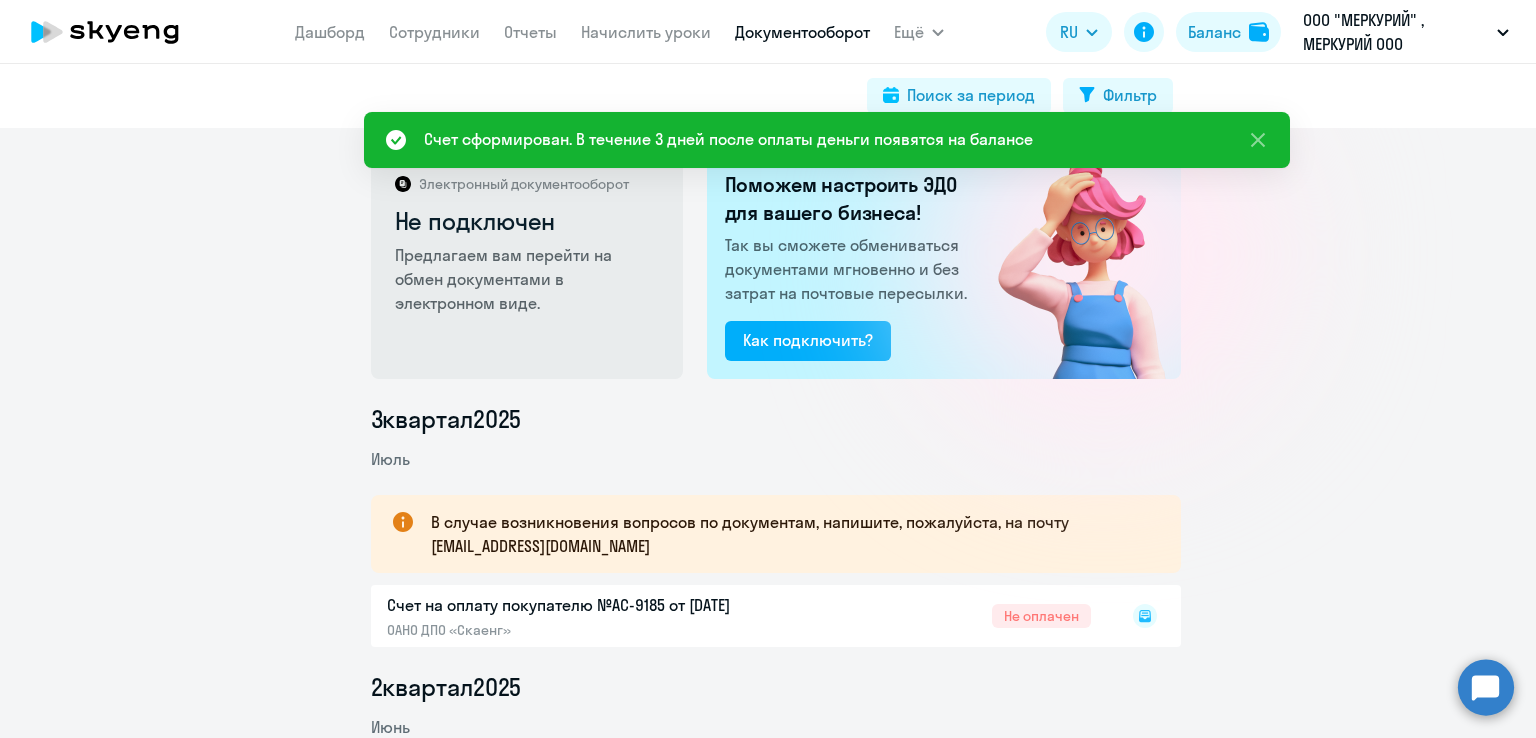 click 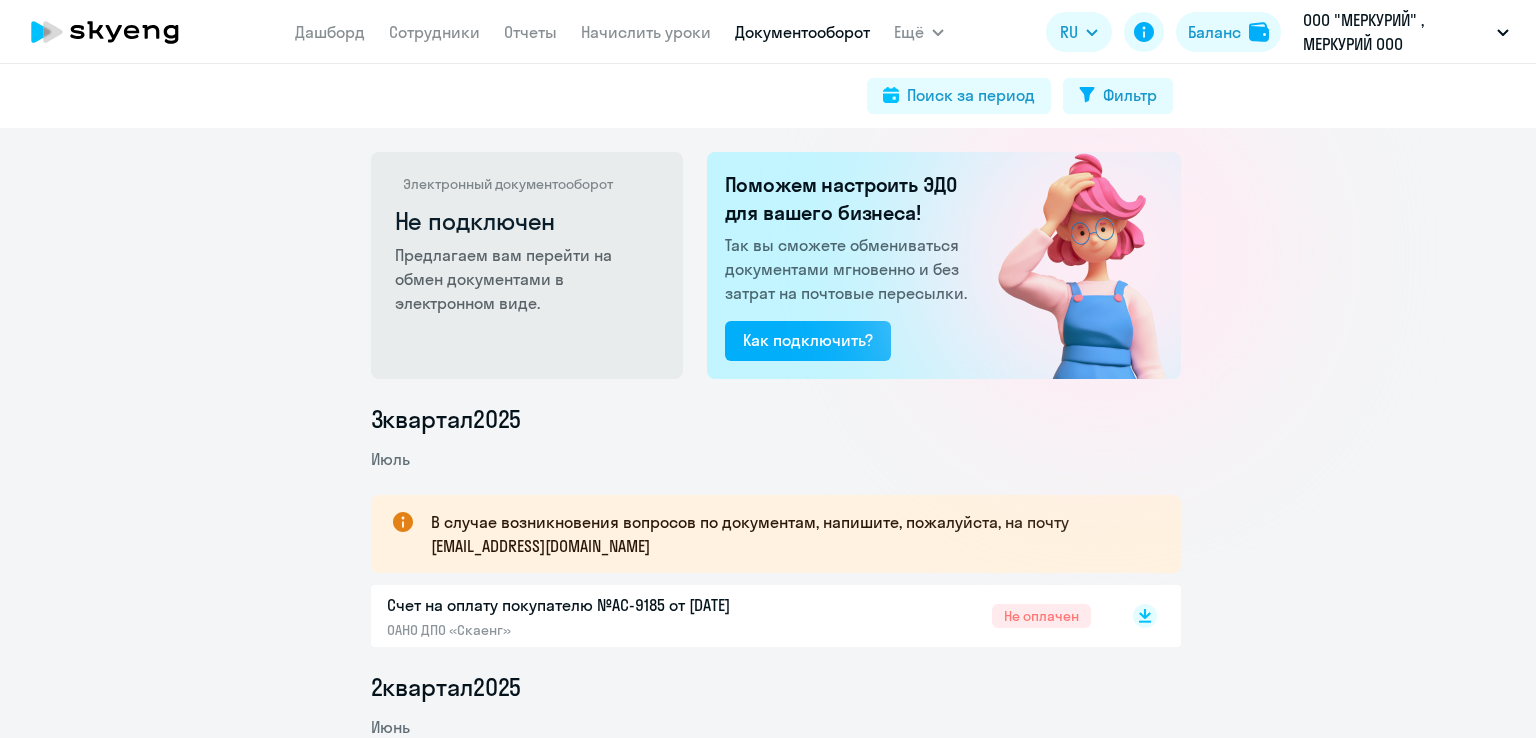 scroll, scrollTop: 0, scrollLeft: 0, axis: both 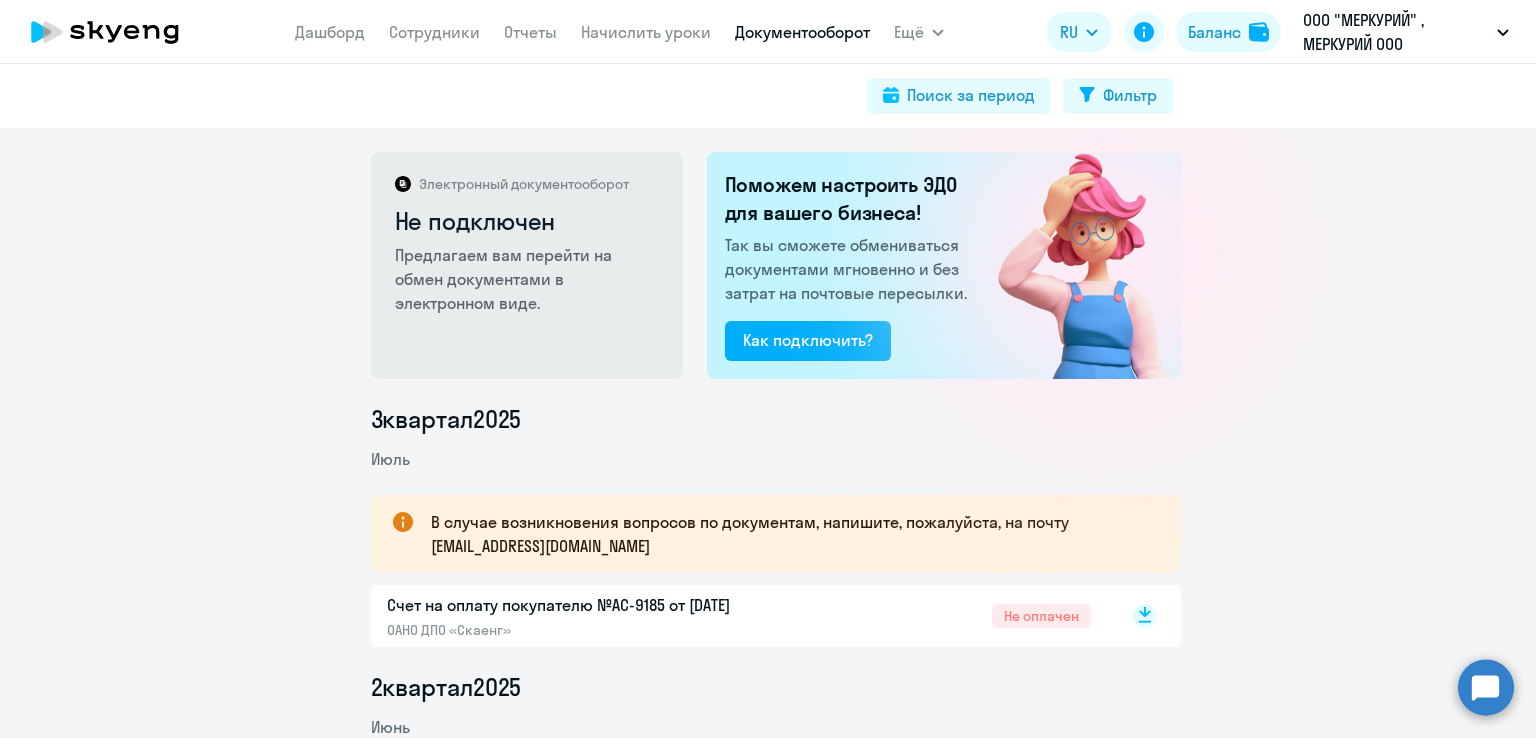 click 